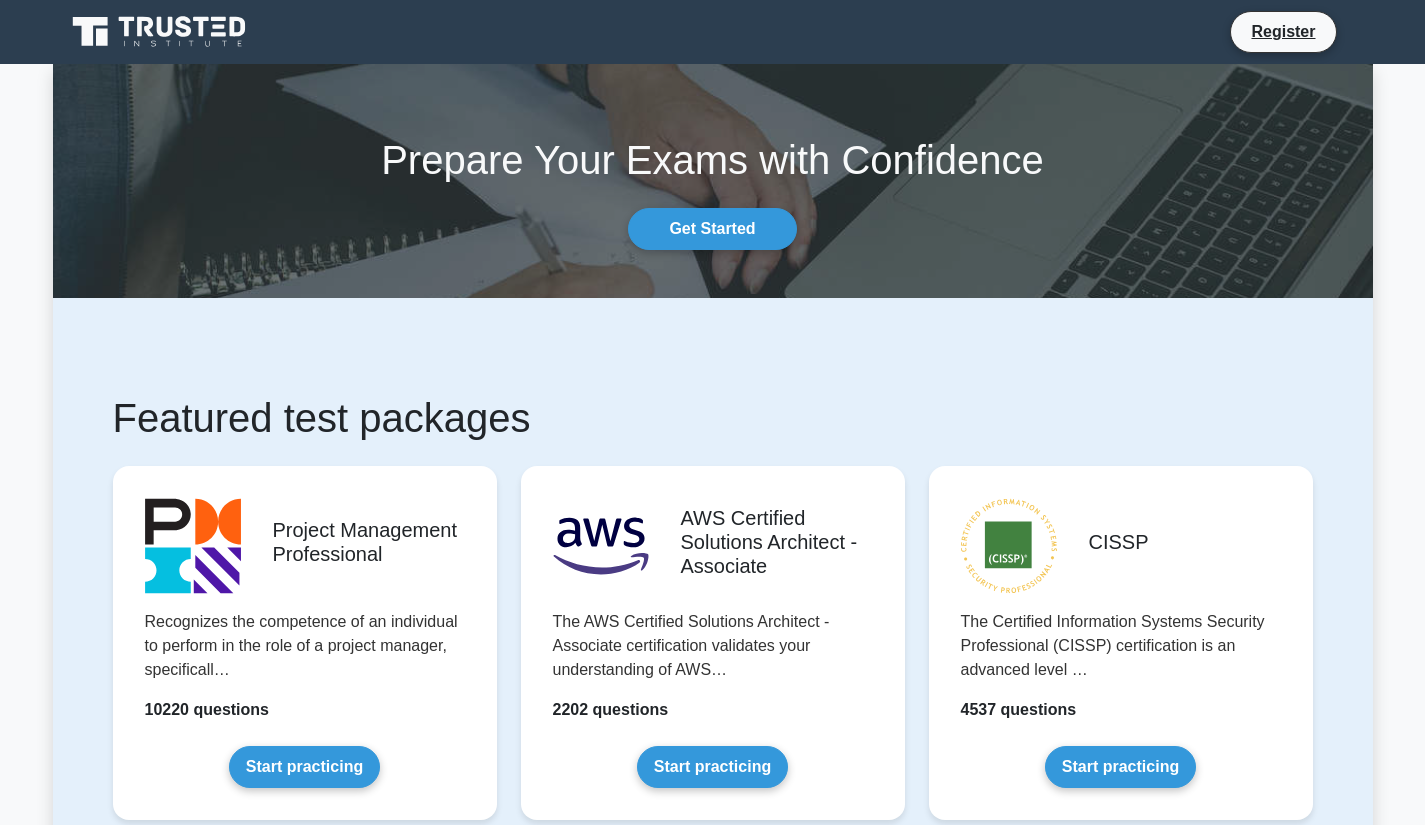 scroll, scrollTop: 0, scrollLeft: 0, axis: both 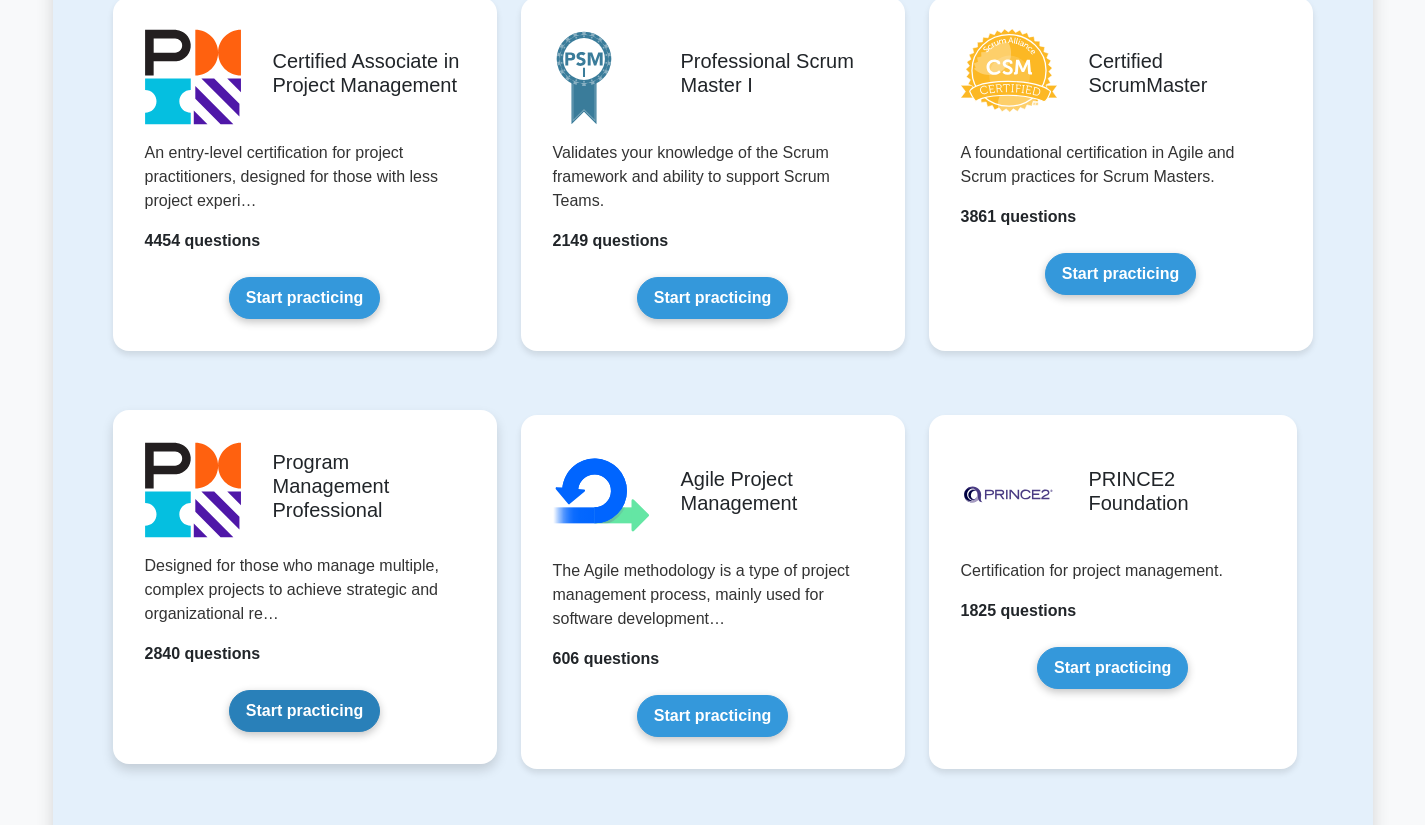 click on "Start practicing" at bounding box center (304, 711) 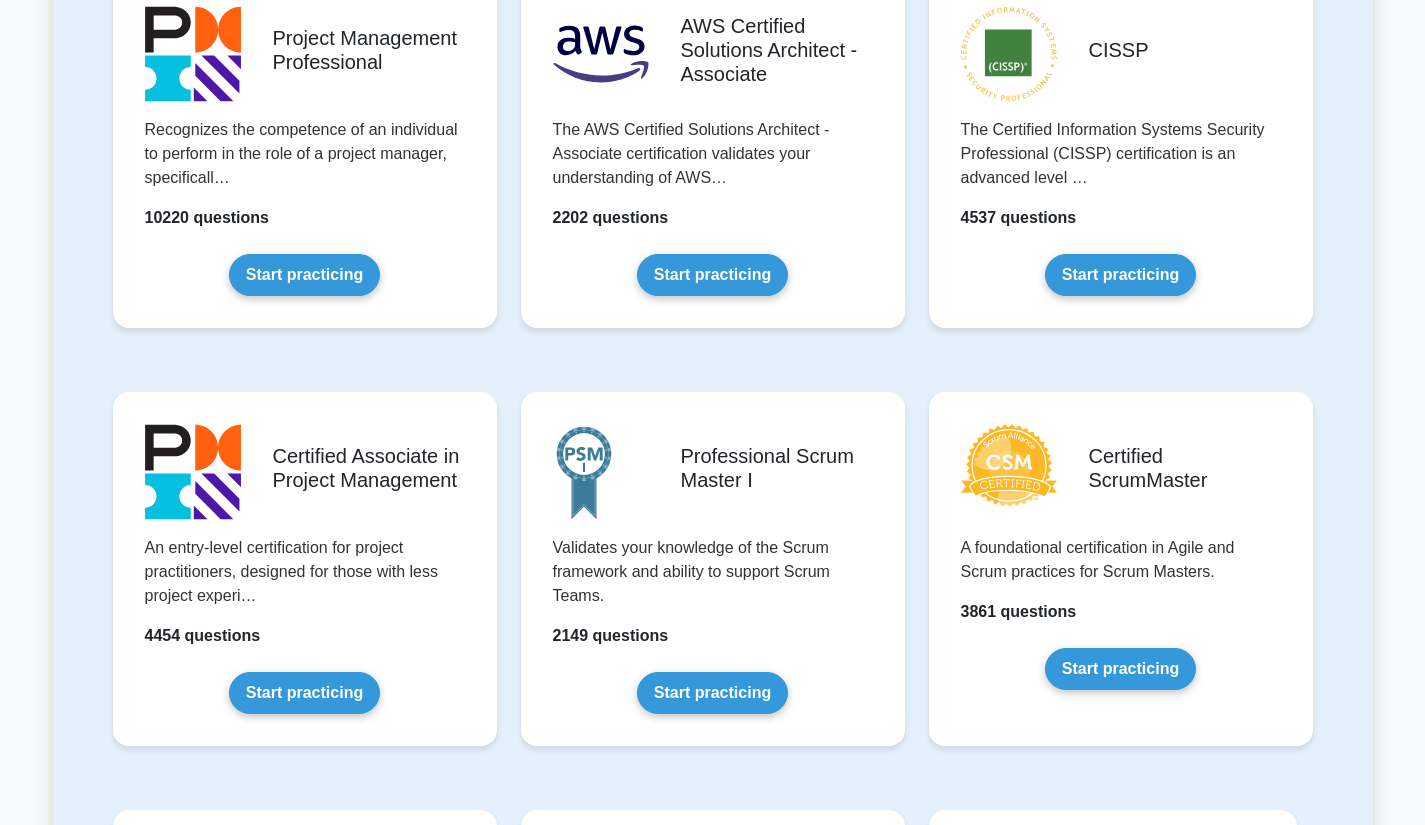 scroll, scrollTop: 268, scrollLeft: 0, axis: vertical 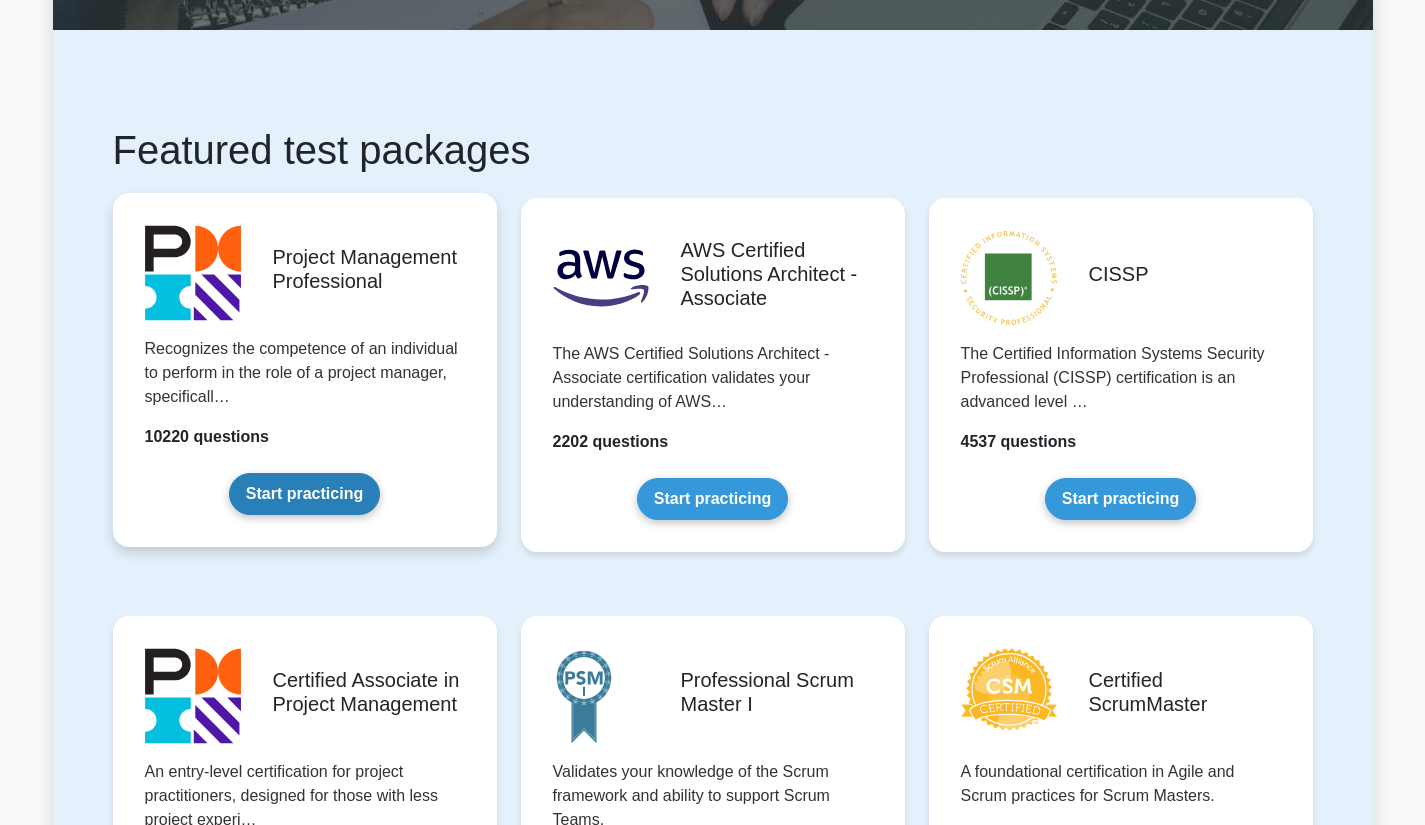 click on "Start practicing" at bounding box center [304, 494] 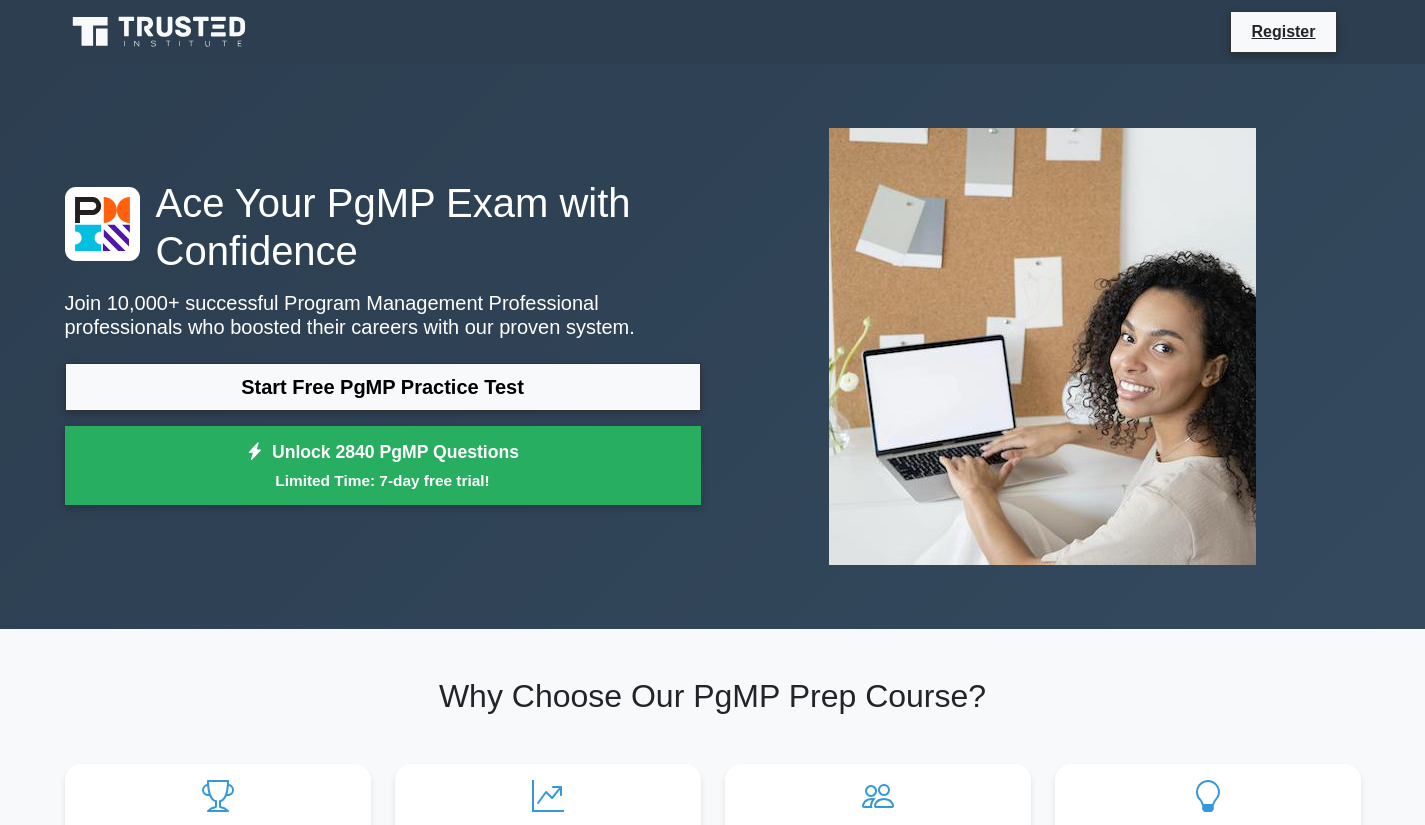 scroll, scrollTop: 0, scrollLeft: 0, axis: both 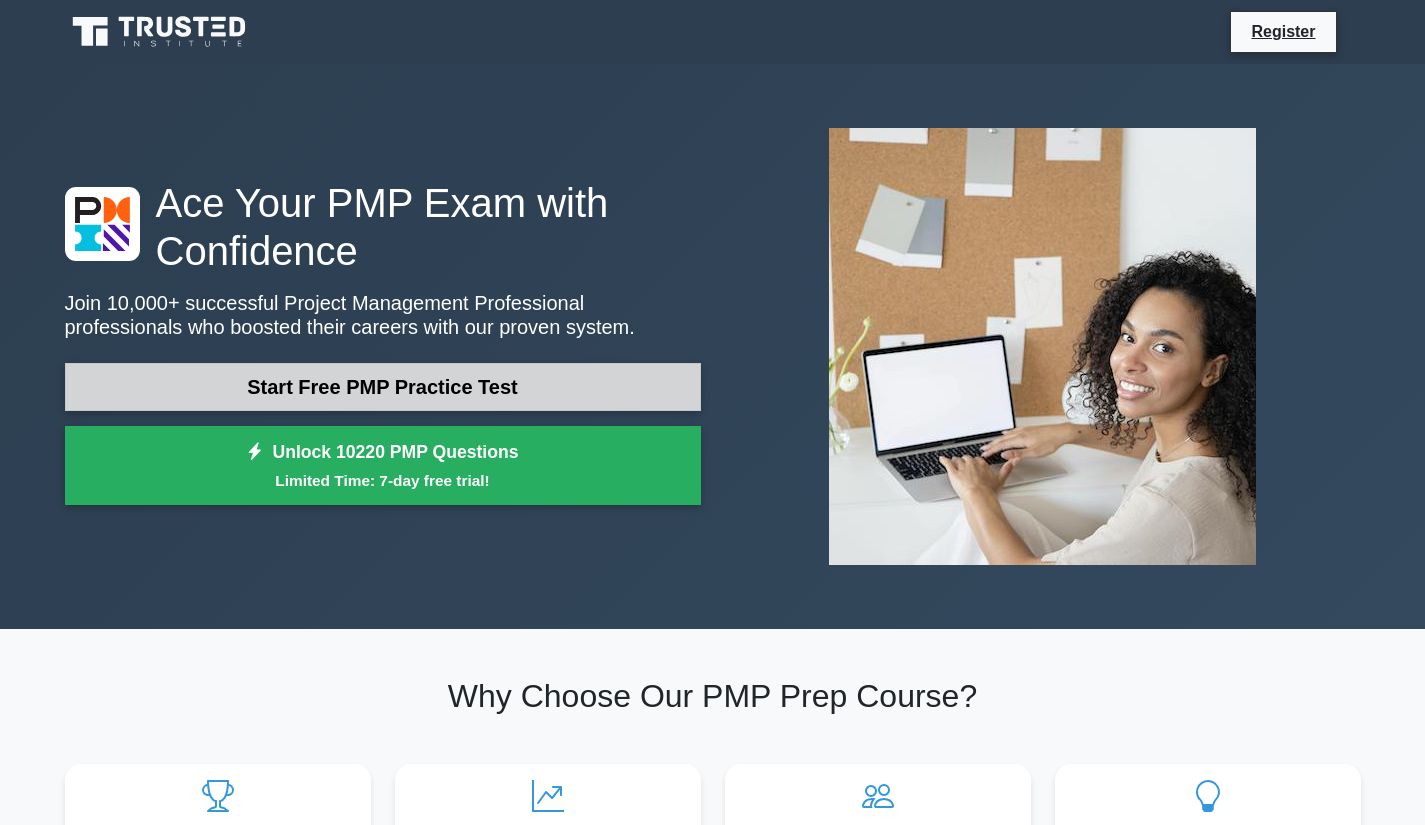 click on "Start Free PMP Practice Test" at bounding box center [383, 387] 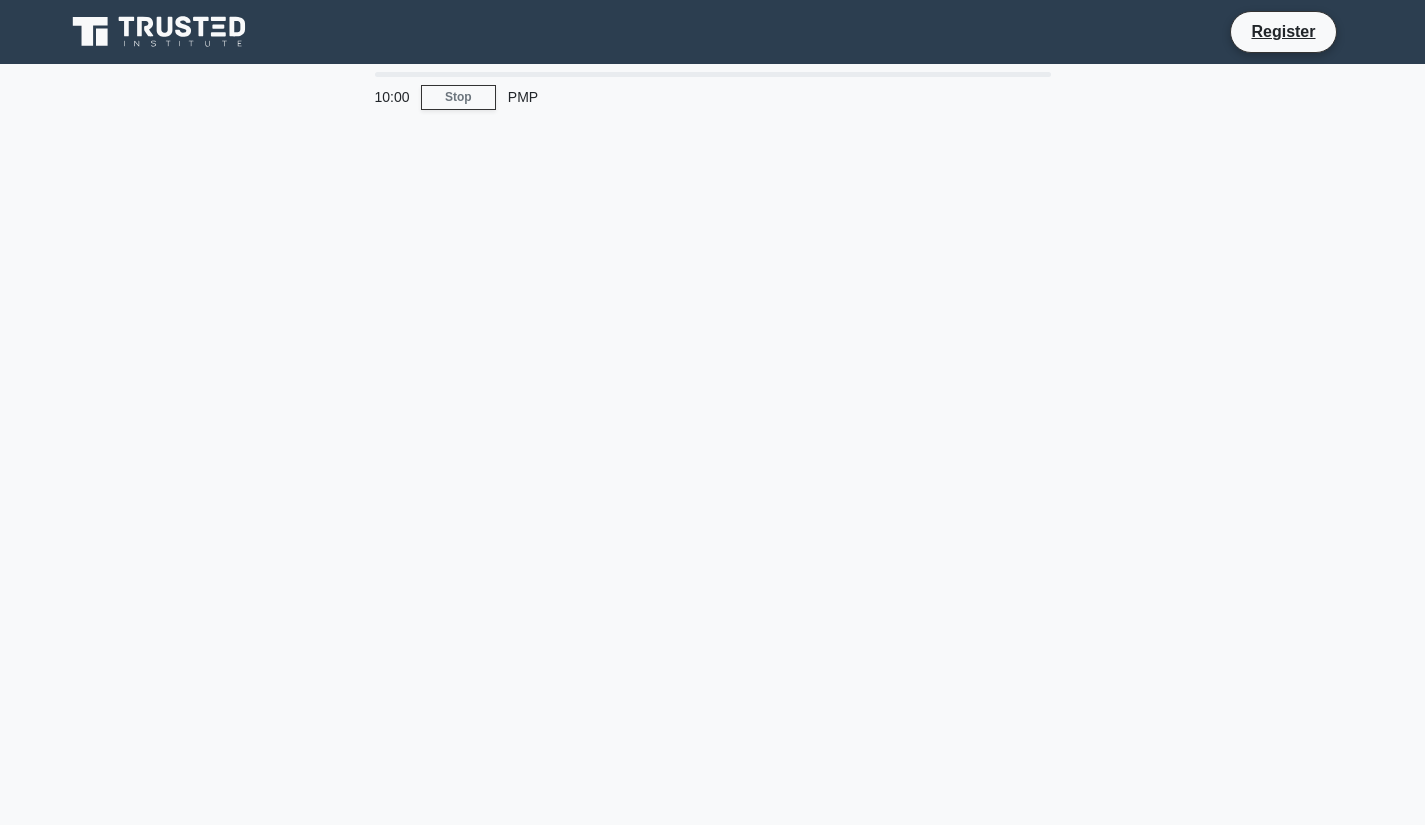 scroll, scrollTop: 0, scrollLeft: 0, axis: both 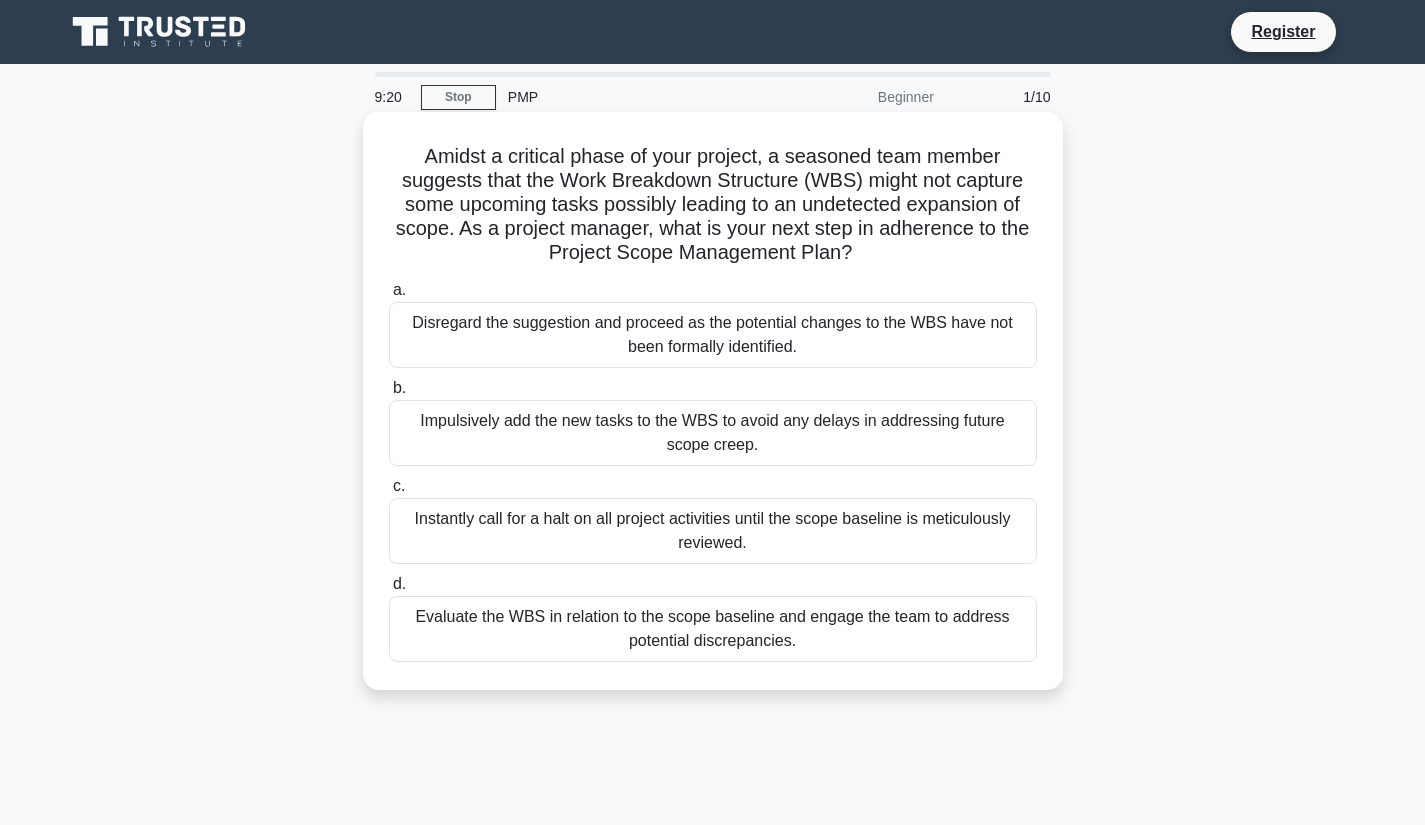 click on "Evaluate the WBS in relation to the scope baseline and engage the team to address potential discrepancies." at bounding box center [713, 629] 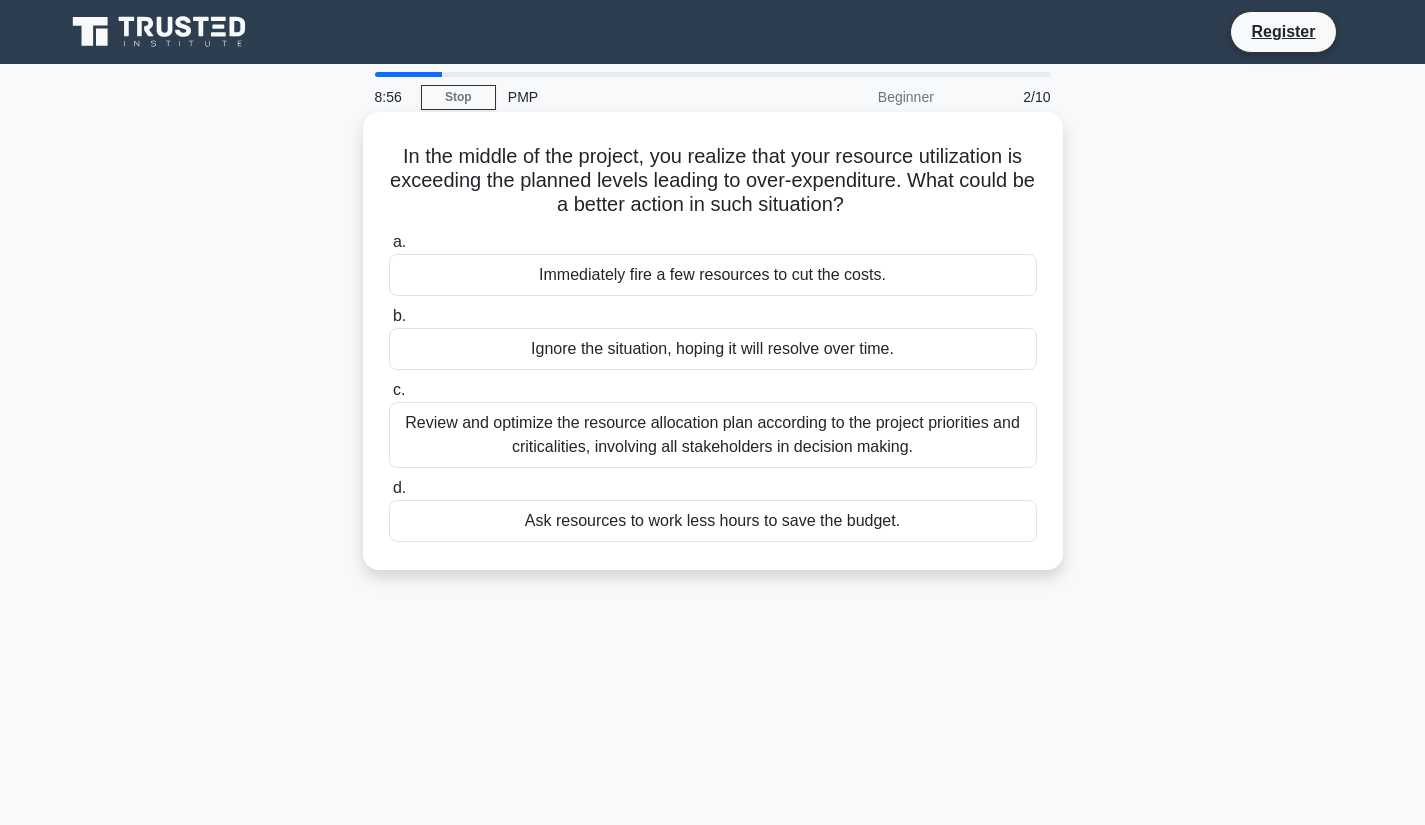 click on "Review and optimize the resource allocation plan according to the project priorities and criticalities, involving all stakeholders in decision making." at bounding box center (713, 435) 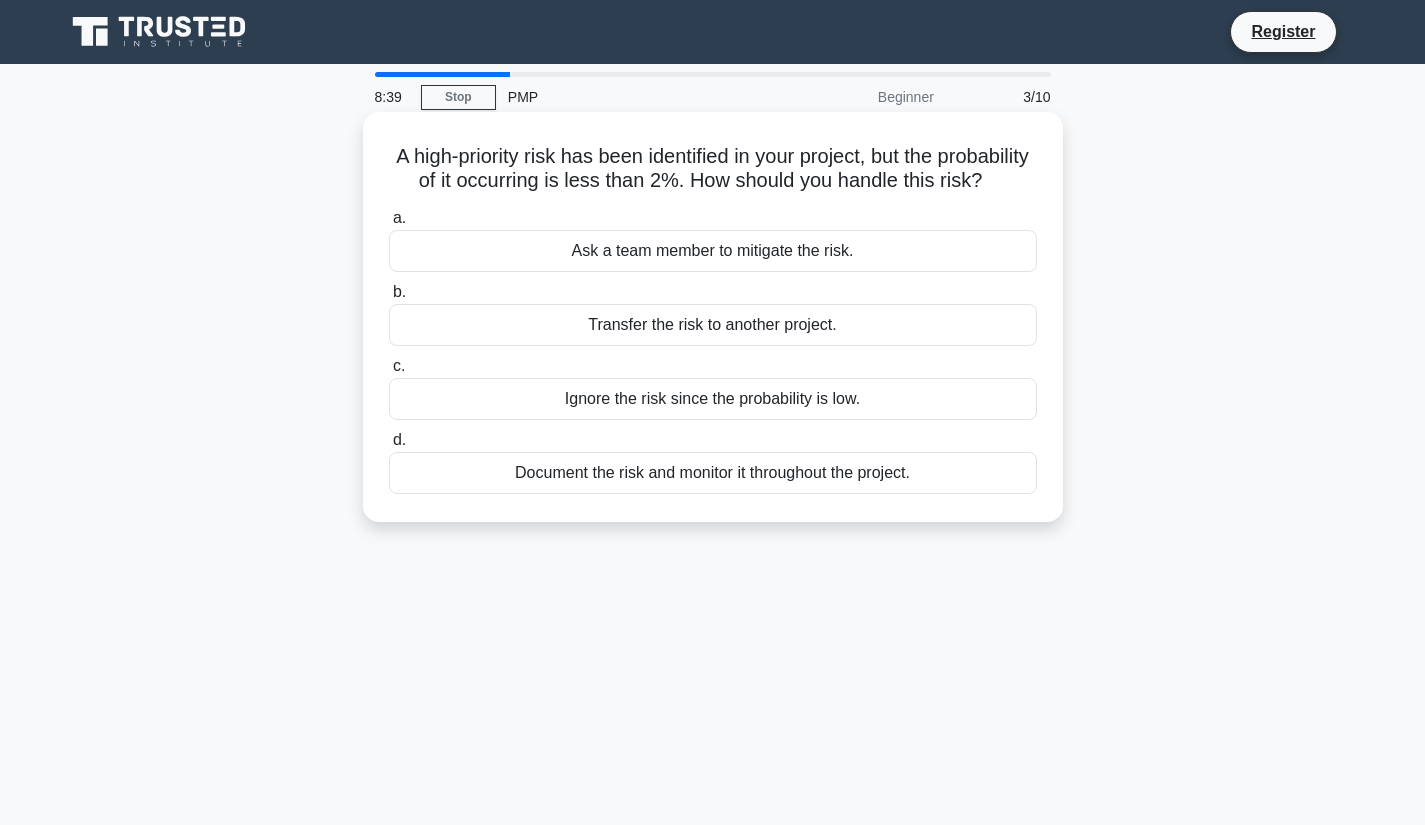 click on "Document the risk and monitor it throughout the project." at bounding box center [713, 473] 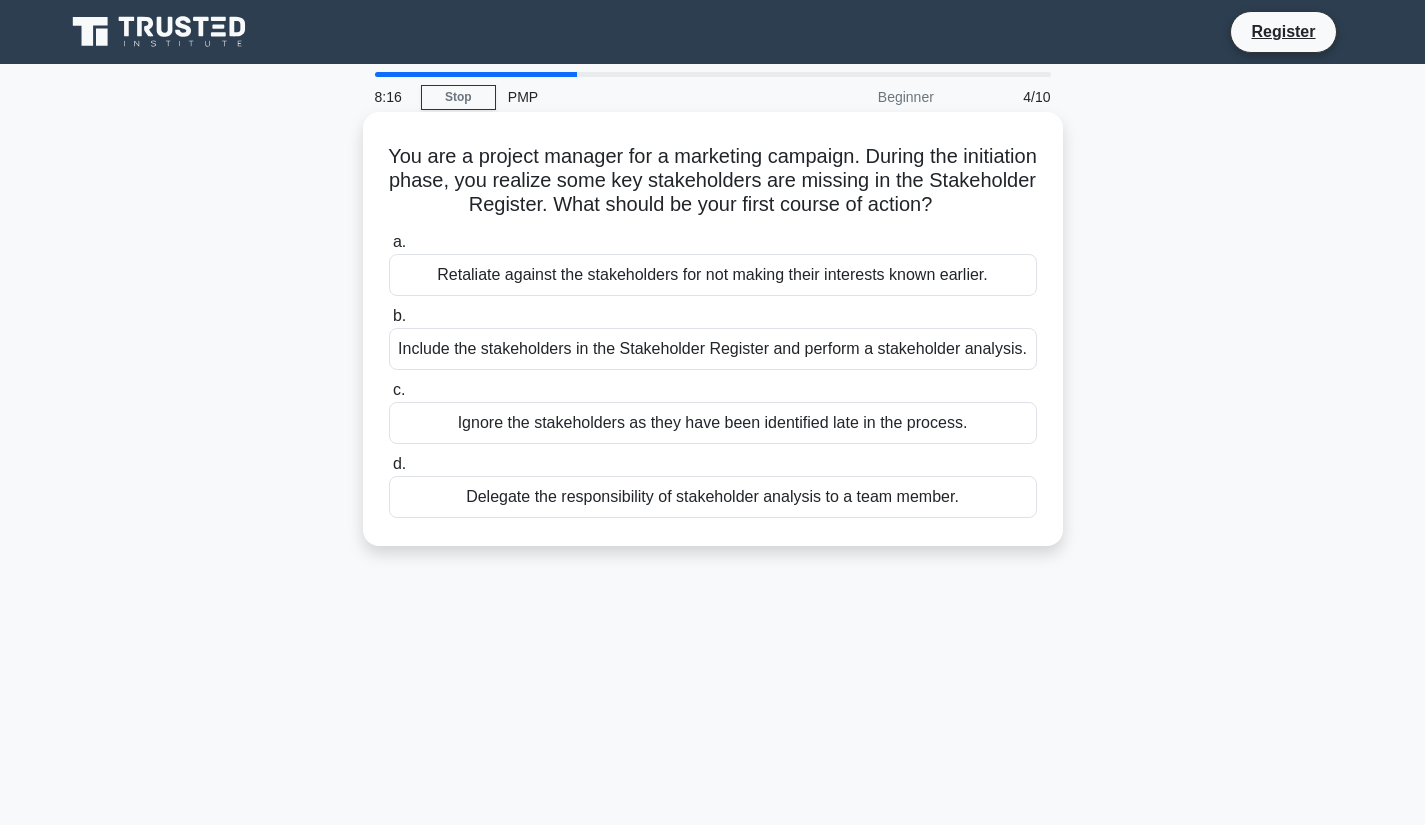 click on "Include the stakeholders in the Stakeholder Register and perform a stakeholder analysis." at bounding box center [713, 349] 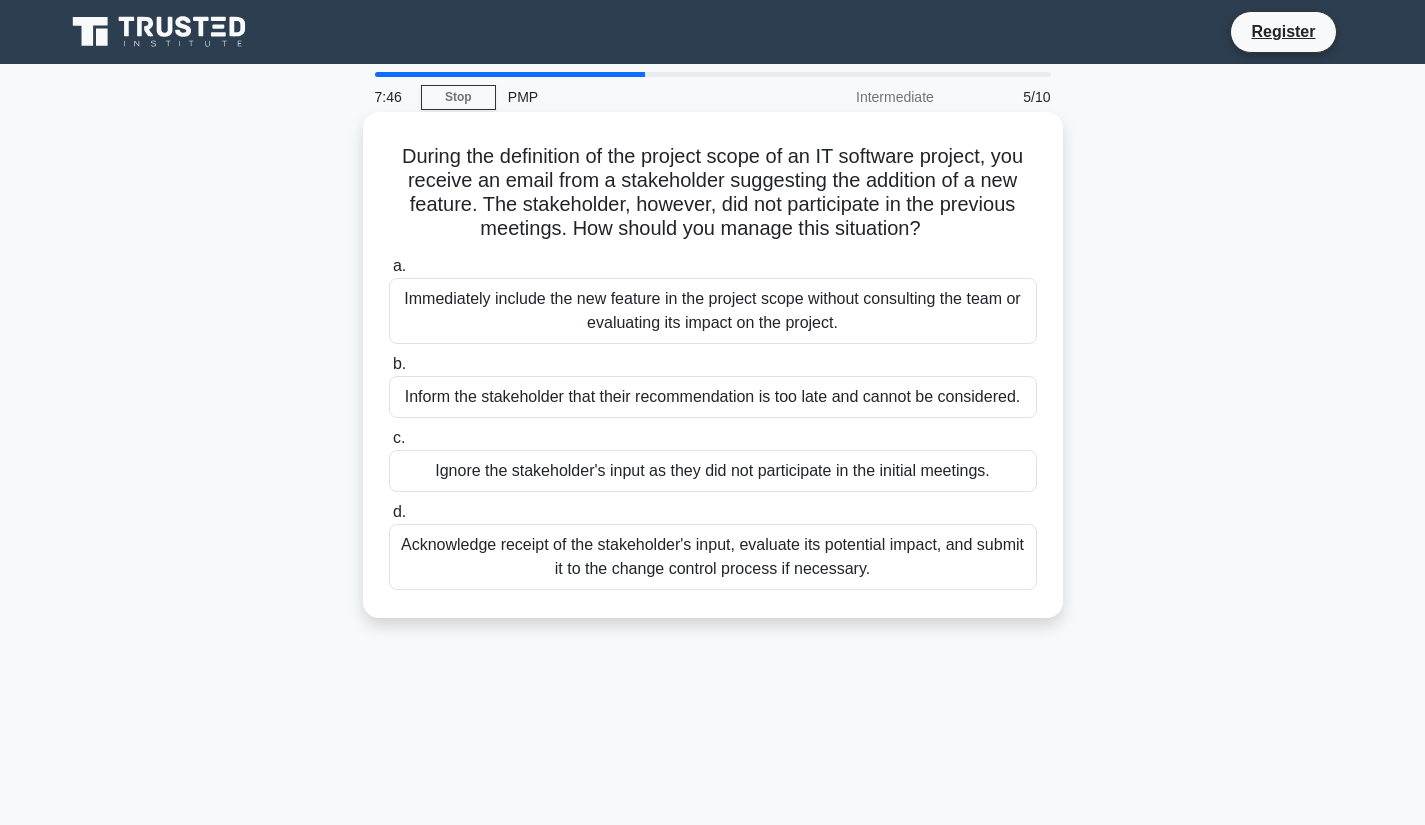 click on "Acknowledge receipt of the stakeholder's input, evaluate its potential impact, and submit it to the change control process if necessary." at bounding box center [713, 557] 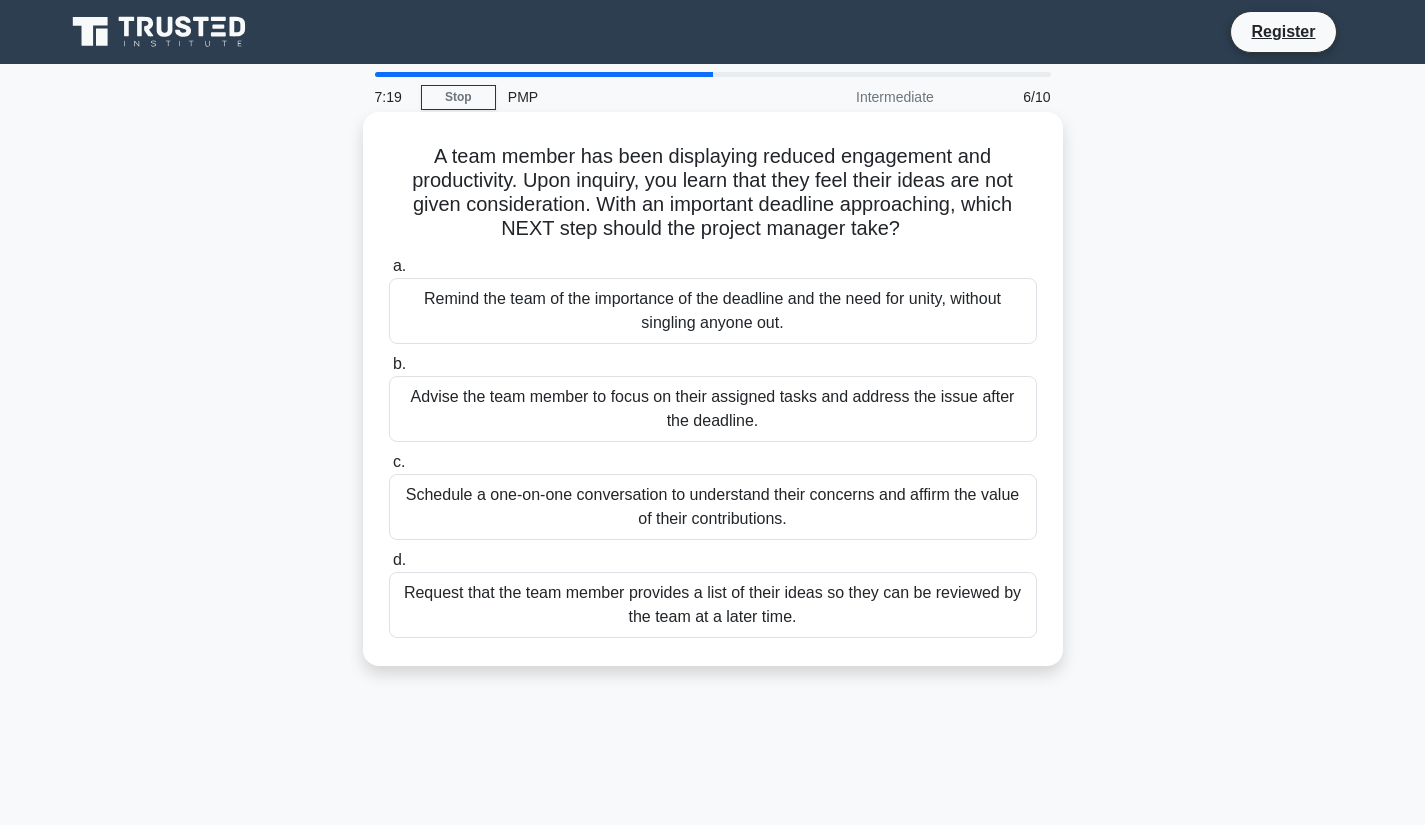 click on "Schedule a one-on-one conversation to understand their concerns and affirm the value of their contributions." at bounding box center (713, 507) 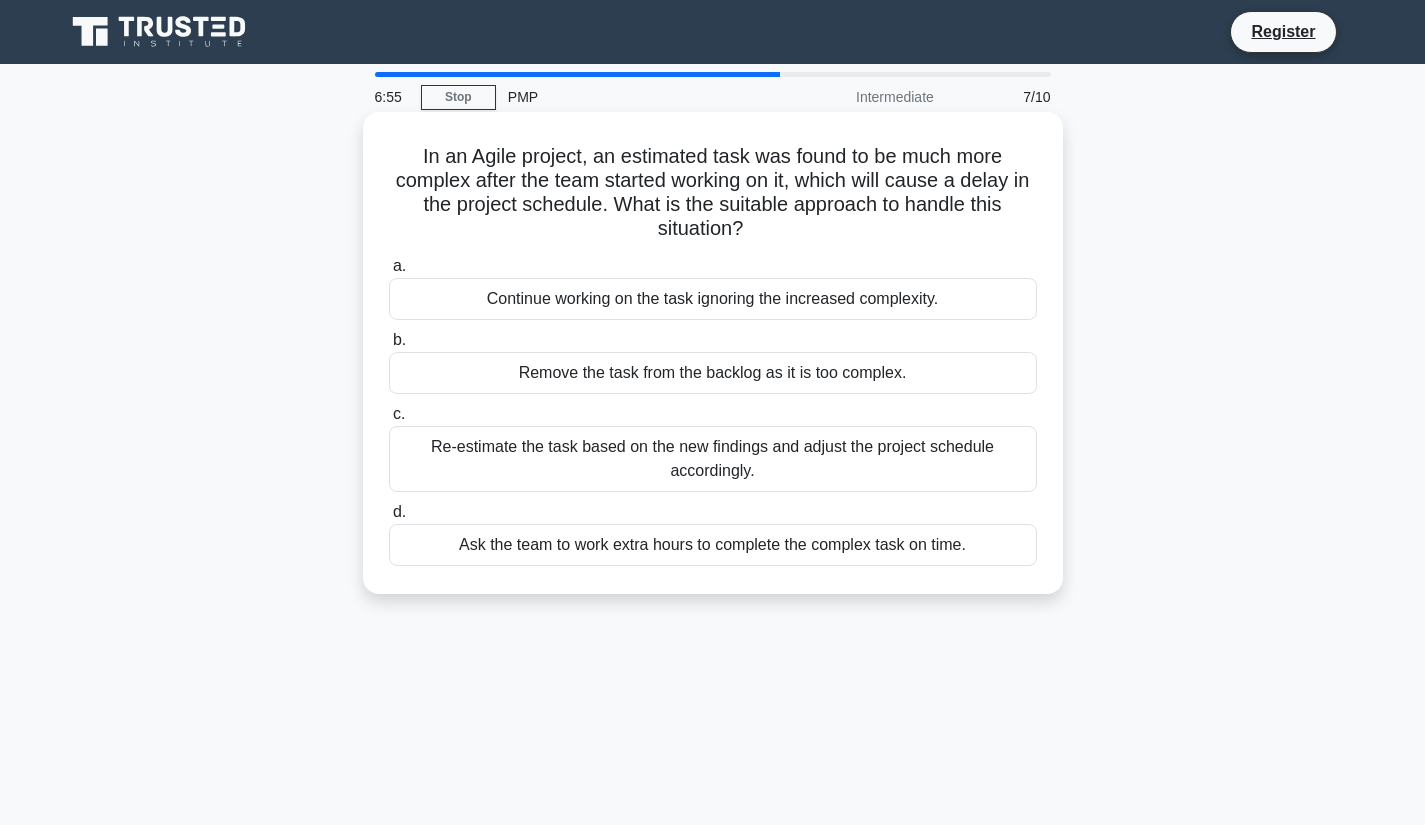 click on "Re-estimate the task based on the new findings and adjust the project schedule accordingly." at bounding box center (713, 459) 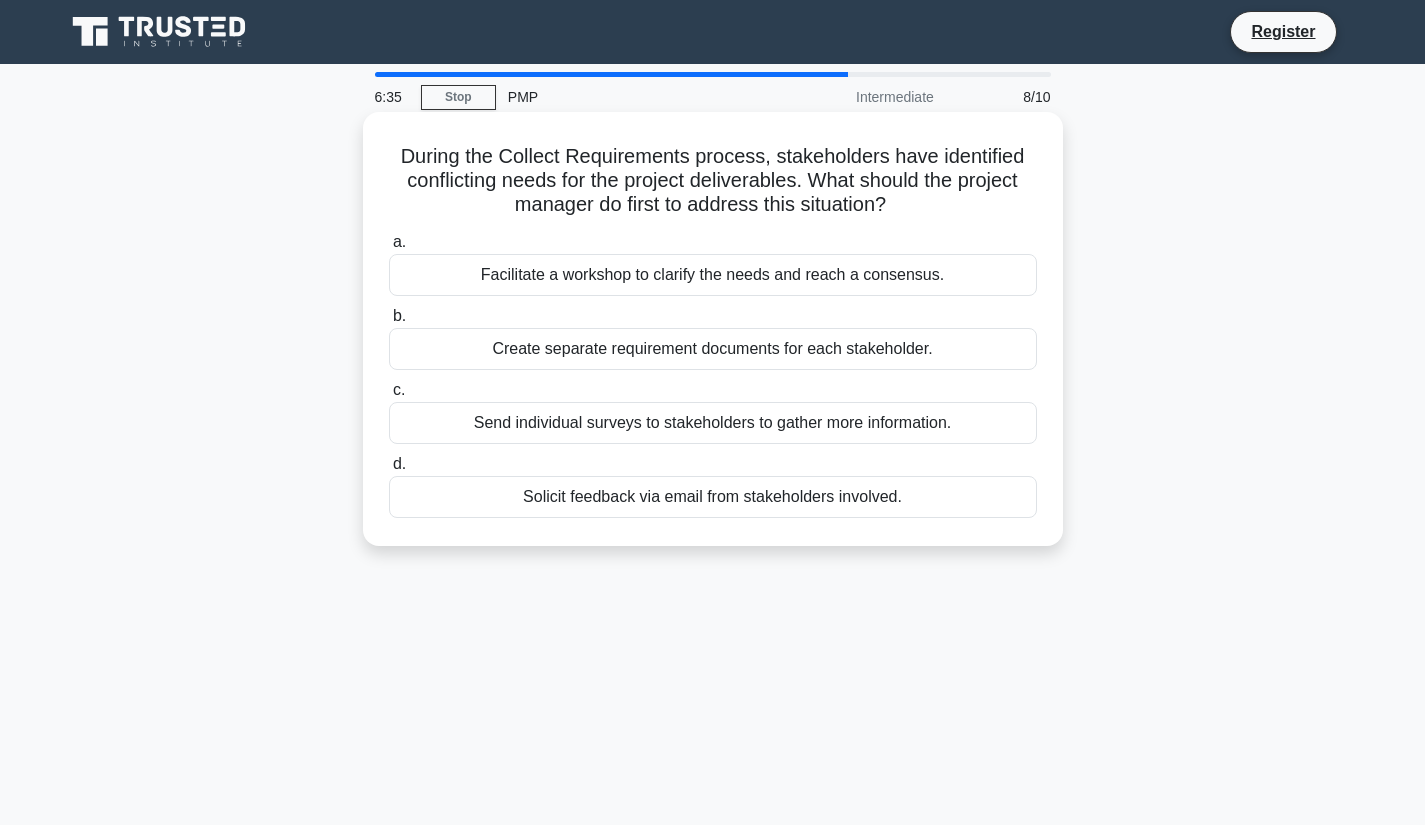 click on "Facilitate a workshop to clarify the needs and reach a consensus." at bounding box center [713, 275] 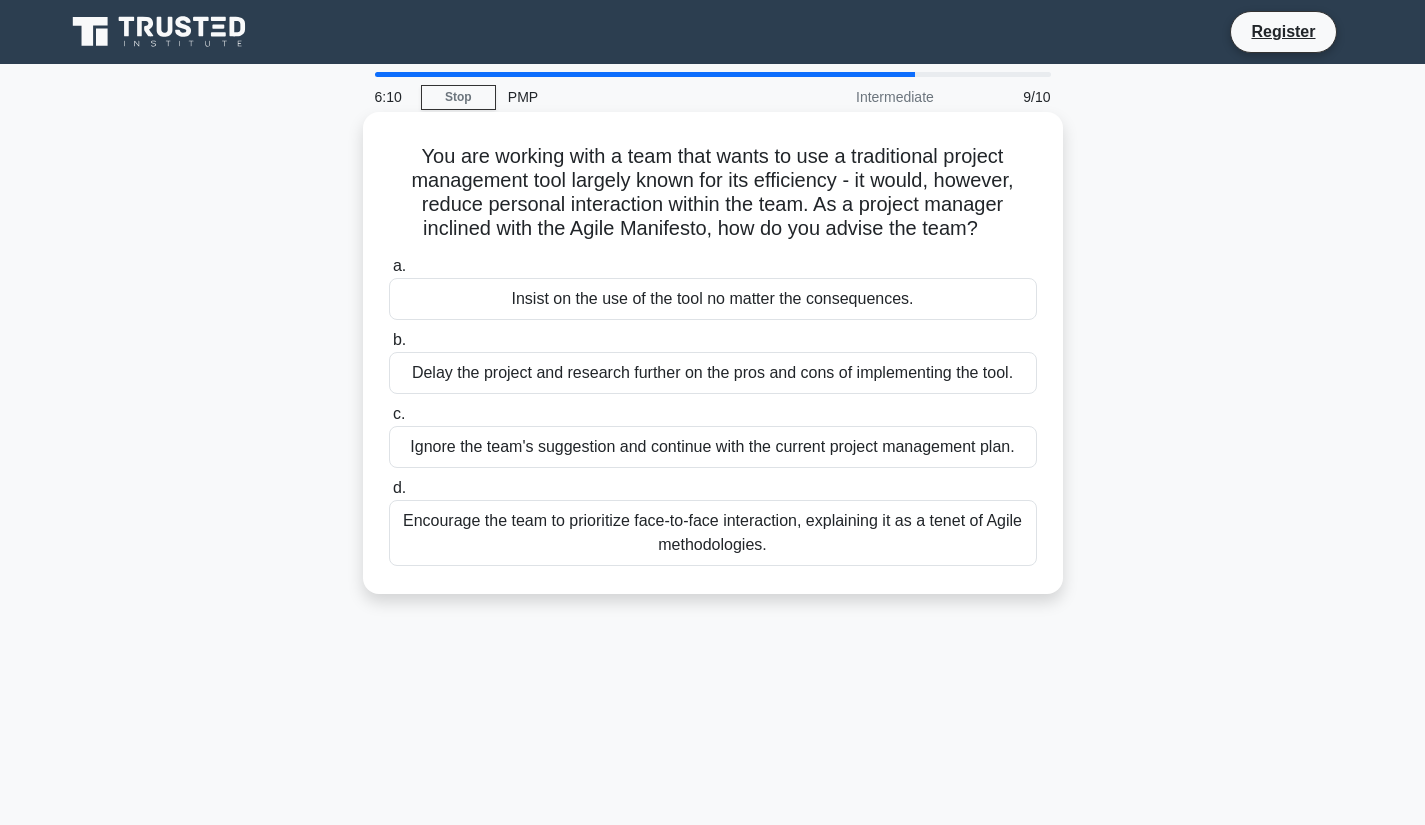 click on "Encourage the team to prioritize face-to-face interaction, explaining it as a tenet of Agile methodologies." at bounding box center (713, 533) 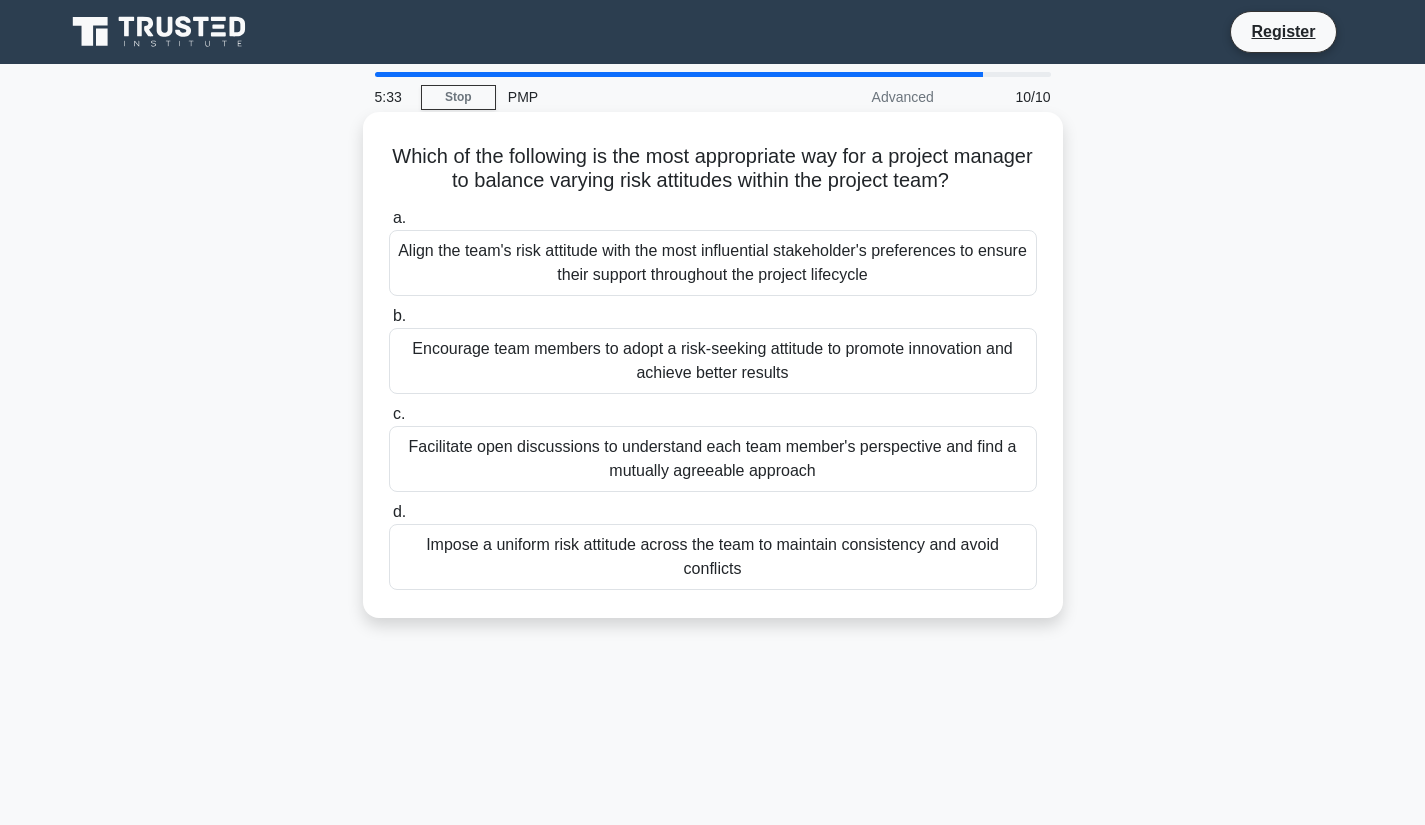 click on "Facilitate open discussions to understand each team member's perspective and find a mutually agreeable approach" at bounding box center [713, 459] 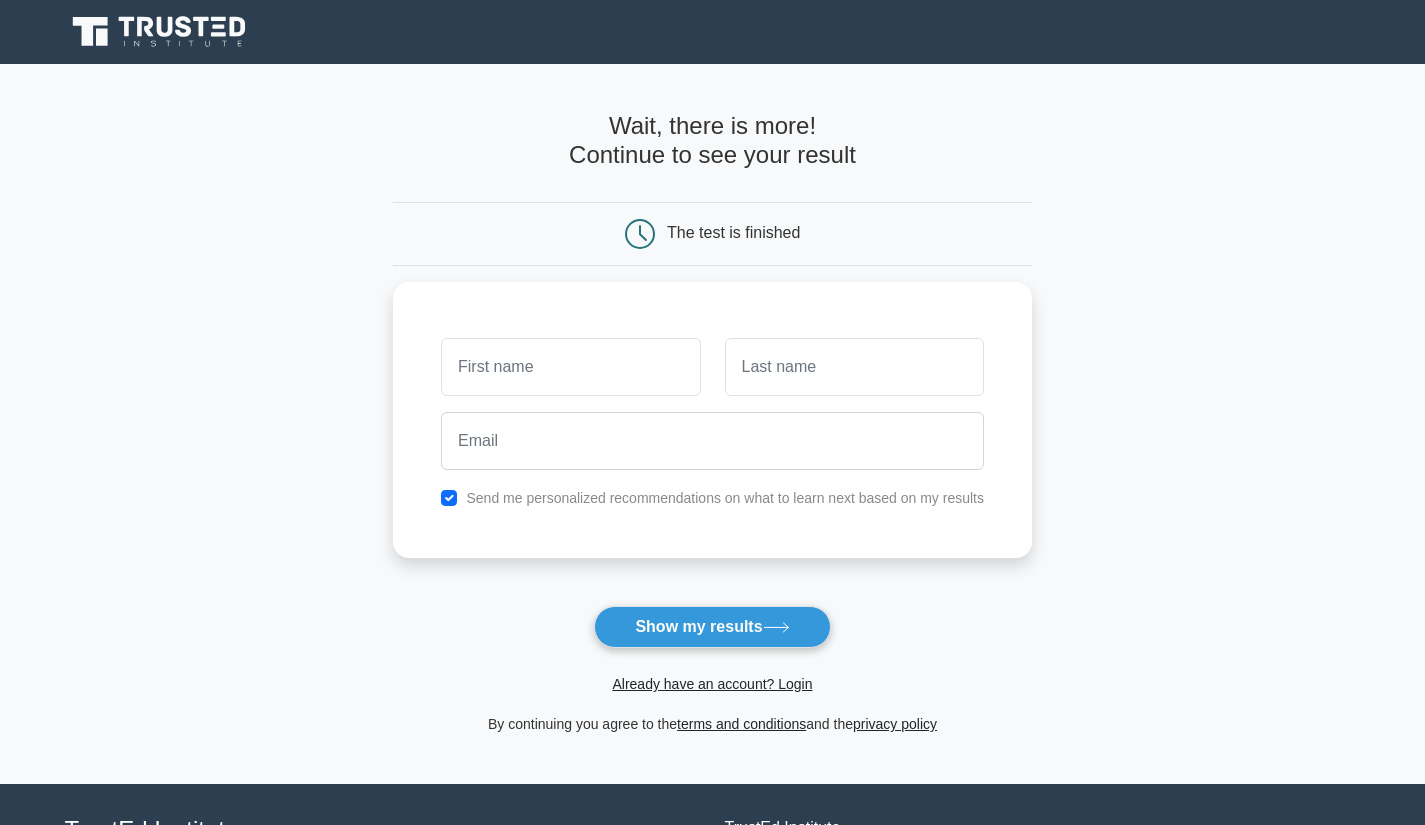 scroll, scrollTop: 0, scrollLeft: 0, axis: both 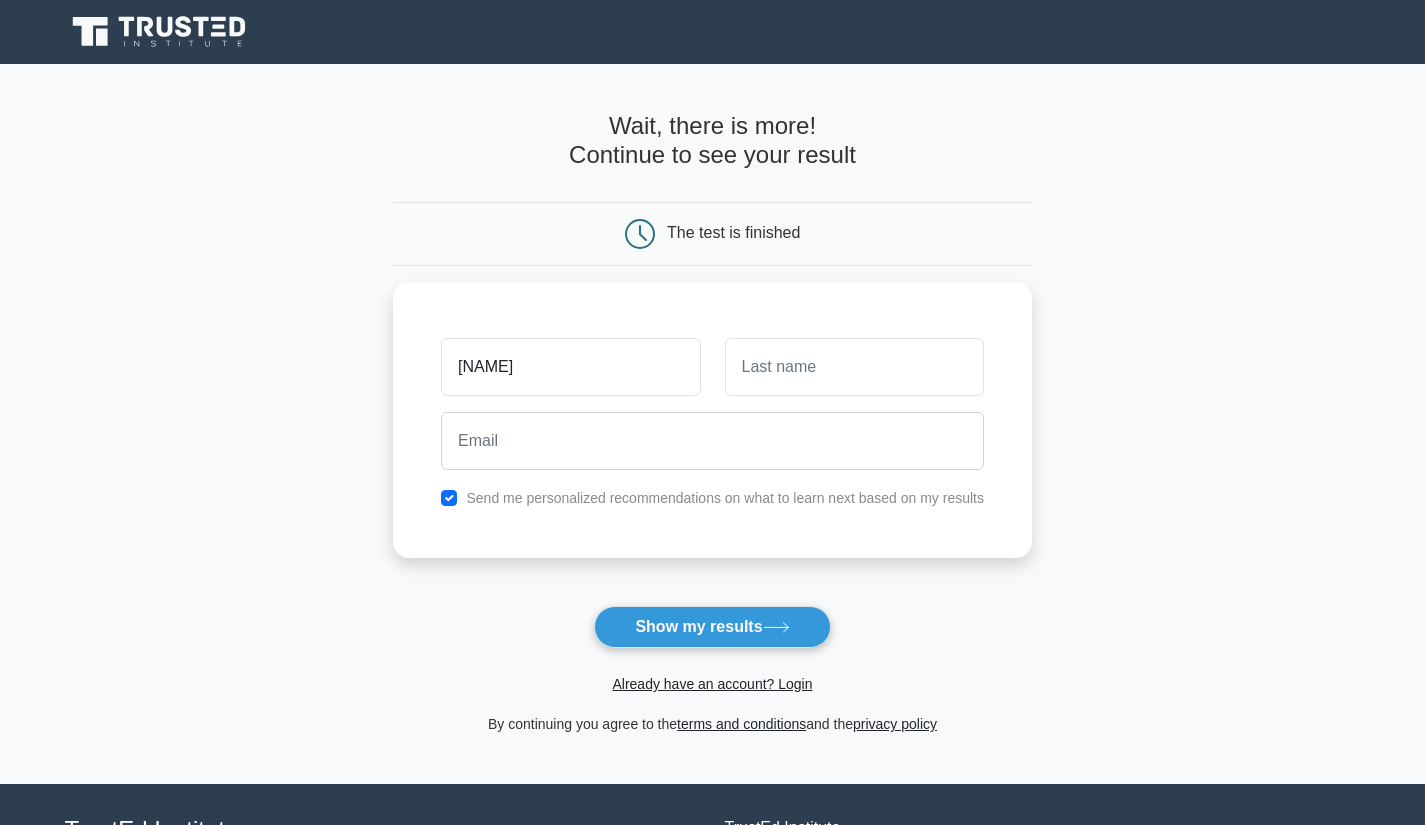 type on "[NAME]" 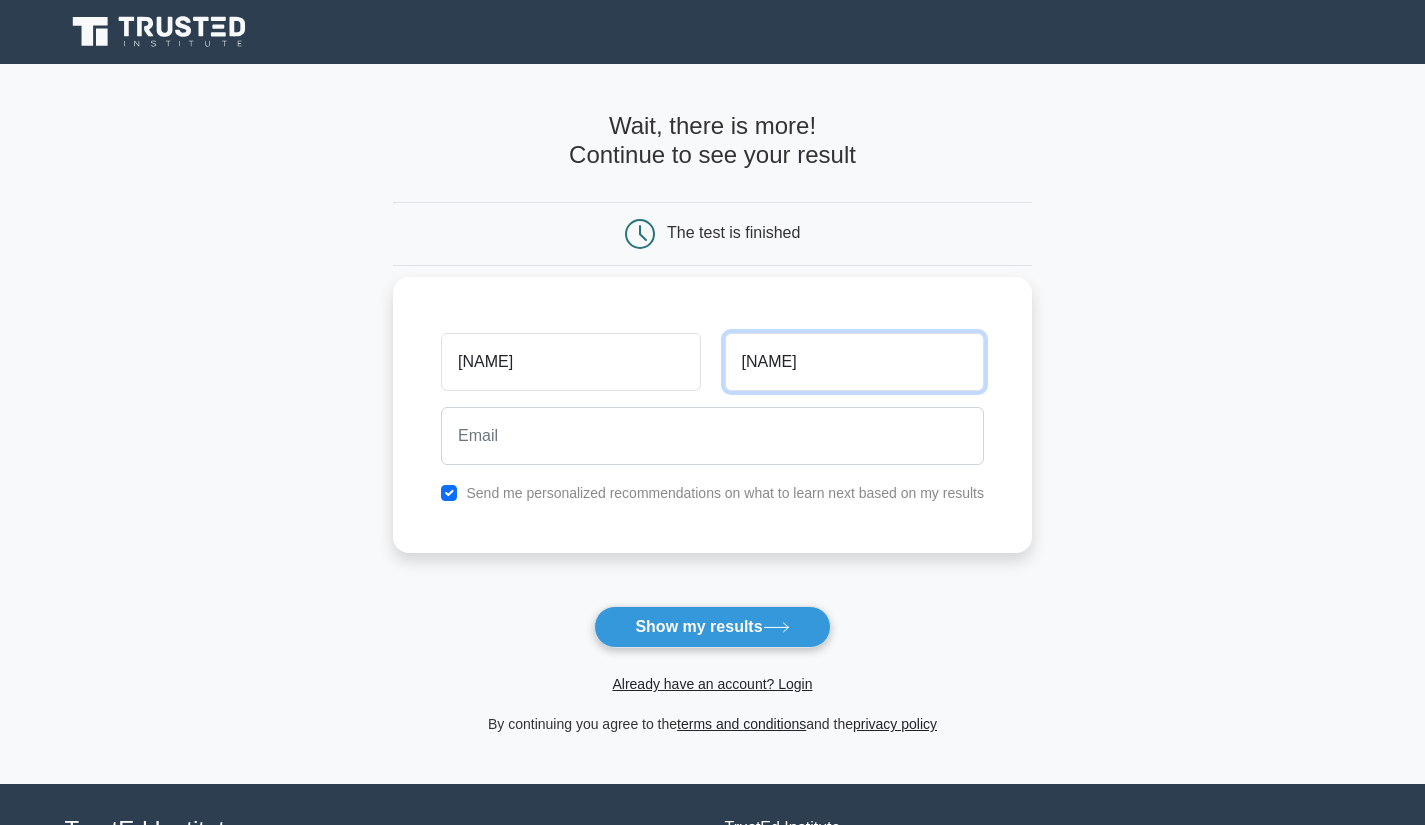type on "[NAME]" 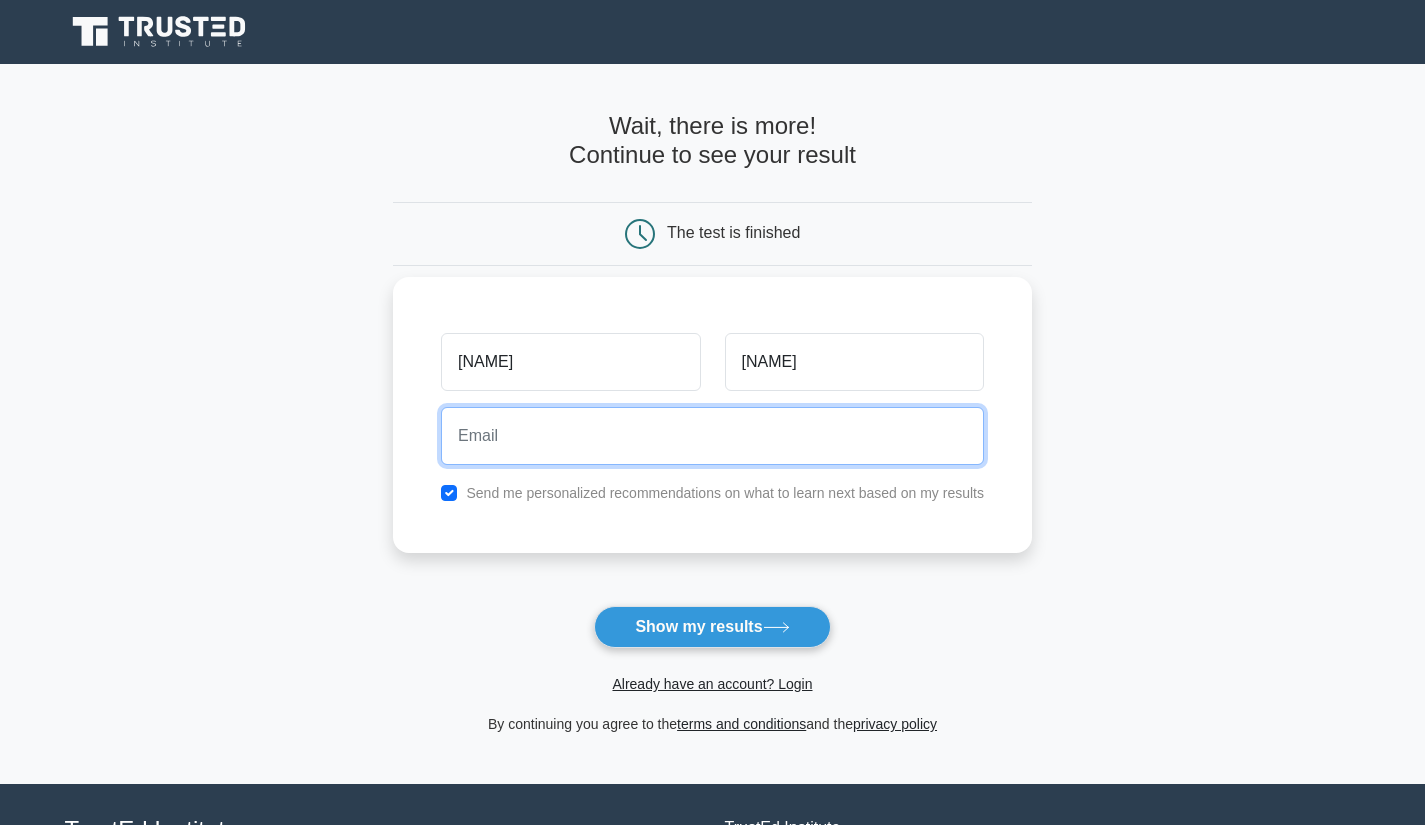 click at bounding box center [712, 436] 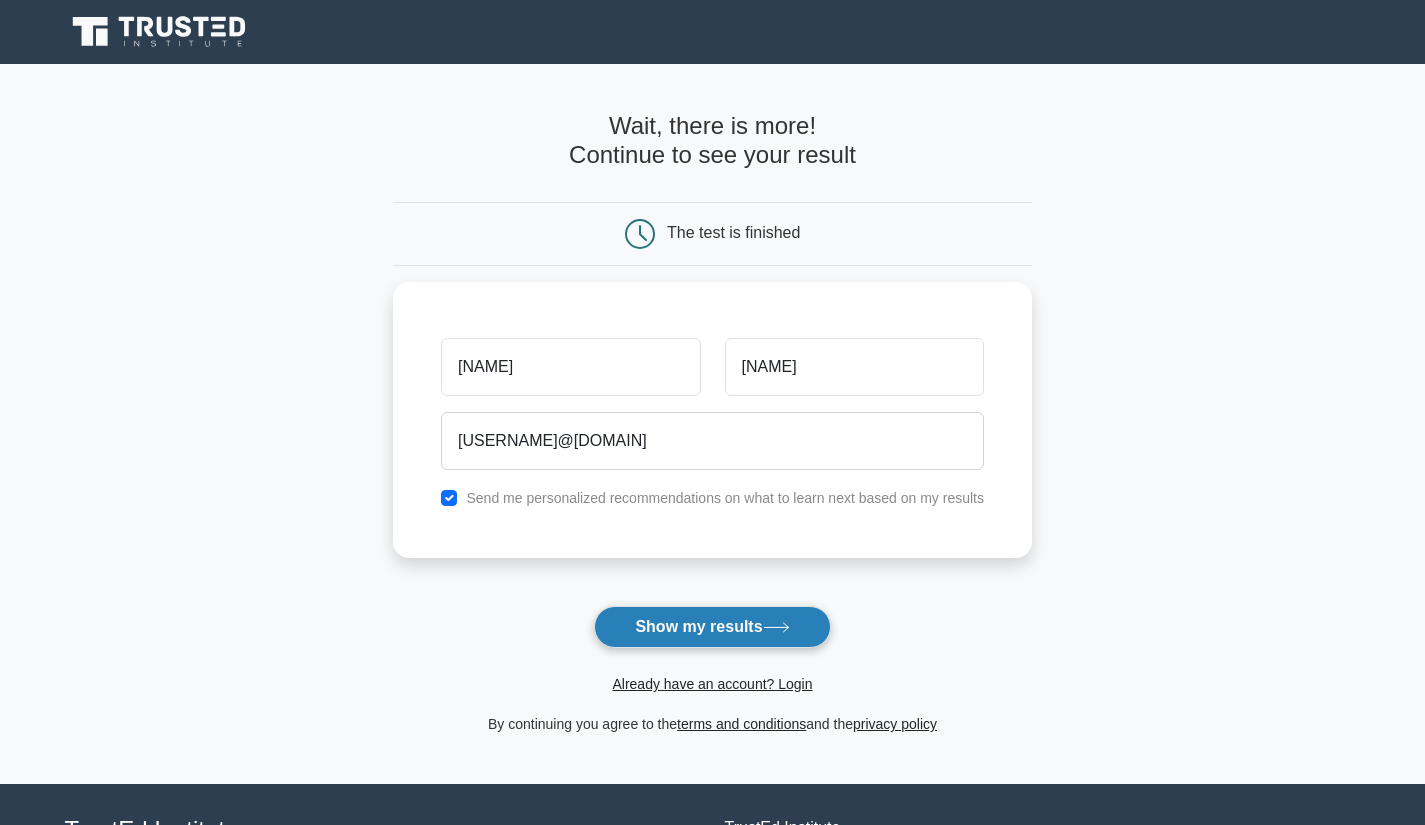 click on "Show my results" at bounding box center (712, 627) 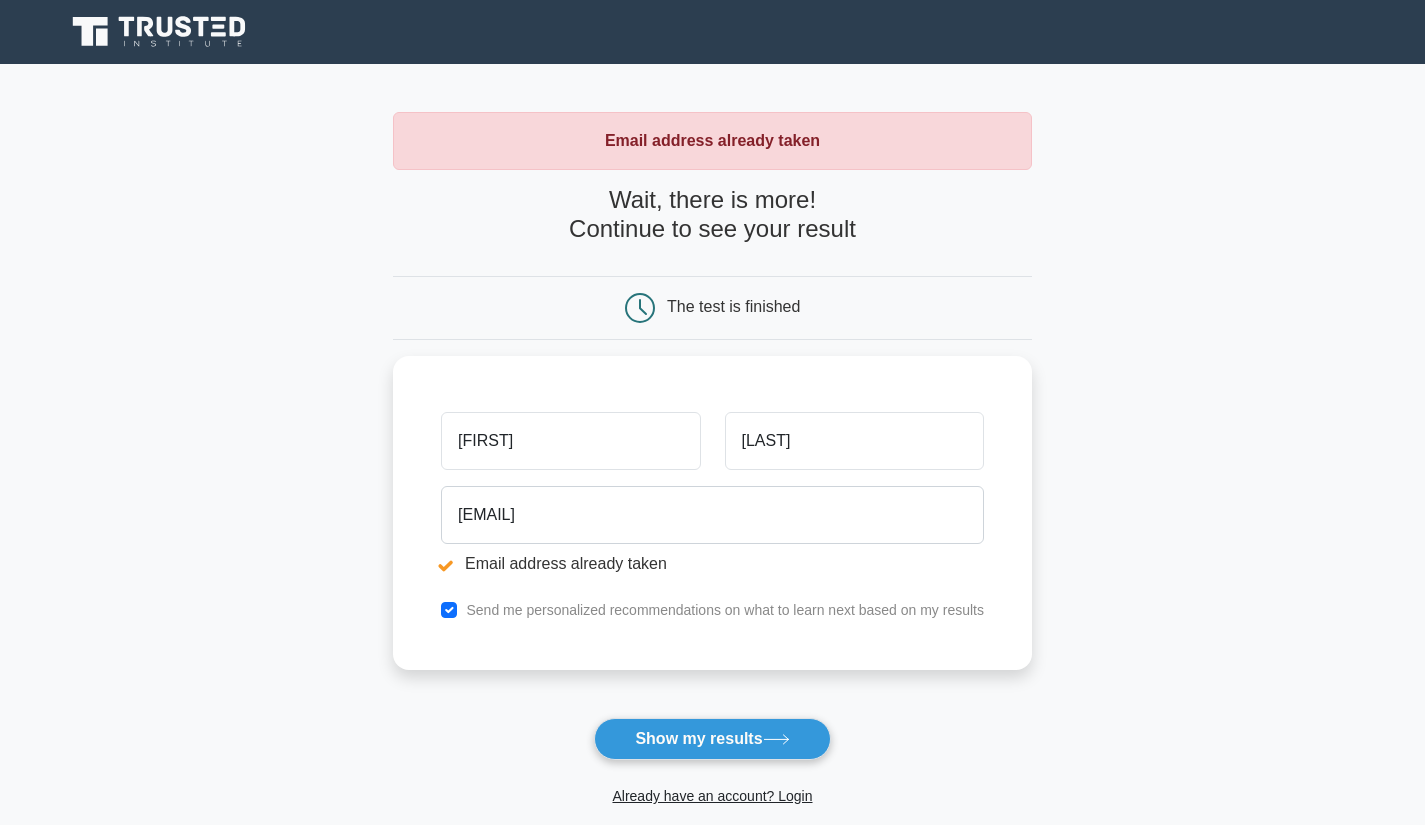 scroll, scrollTop: 0, scrollLeft: 0, axis: both 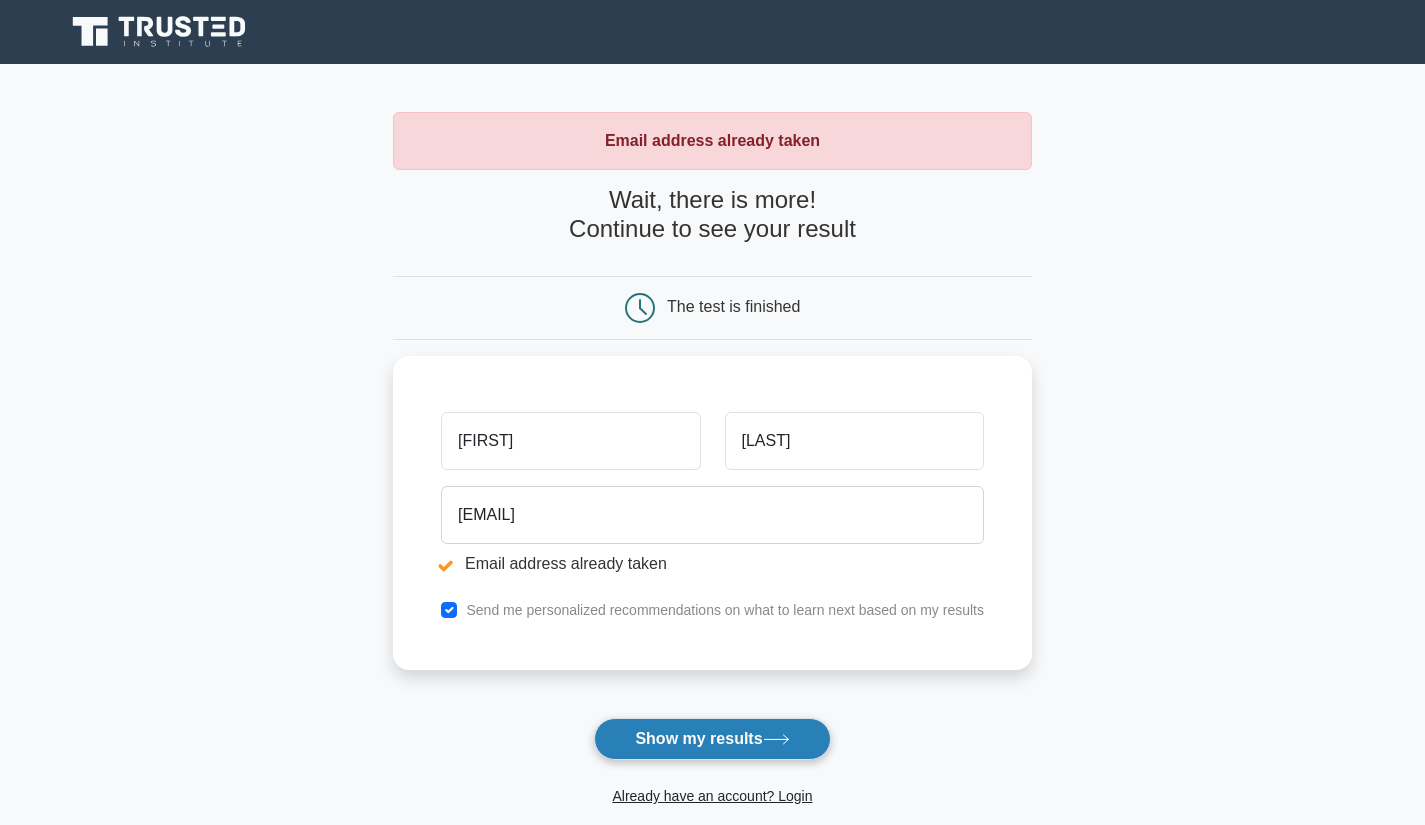 click on "Show my results" at bounding box center (712, 739) 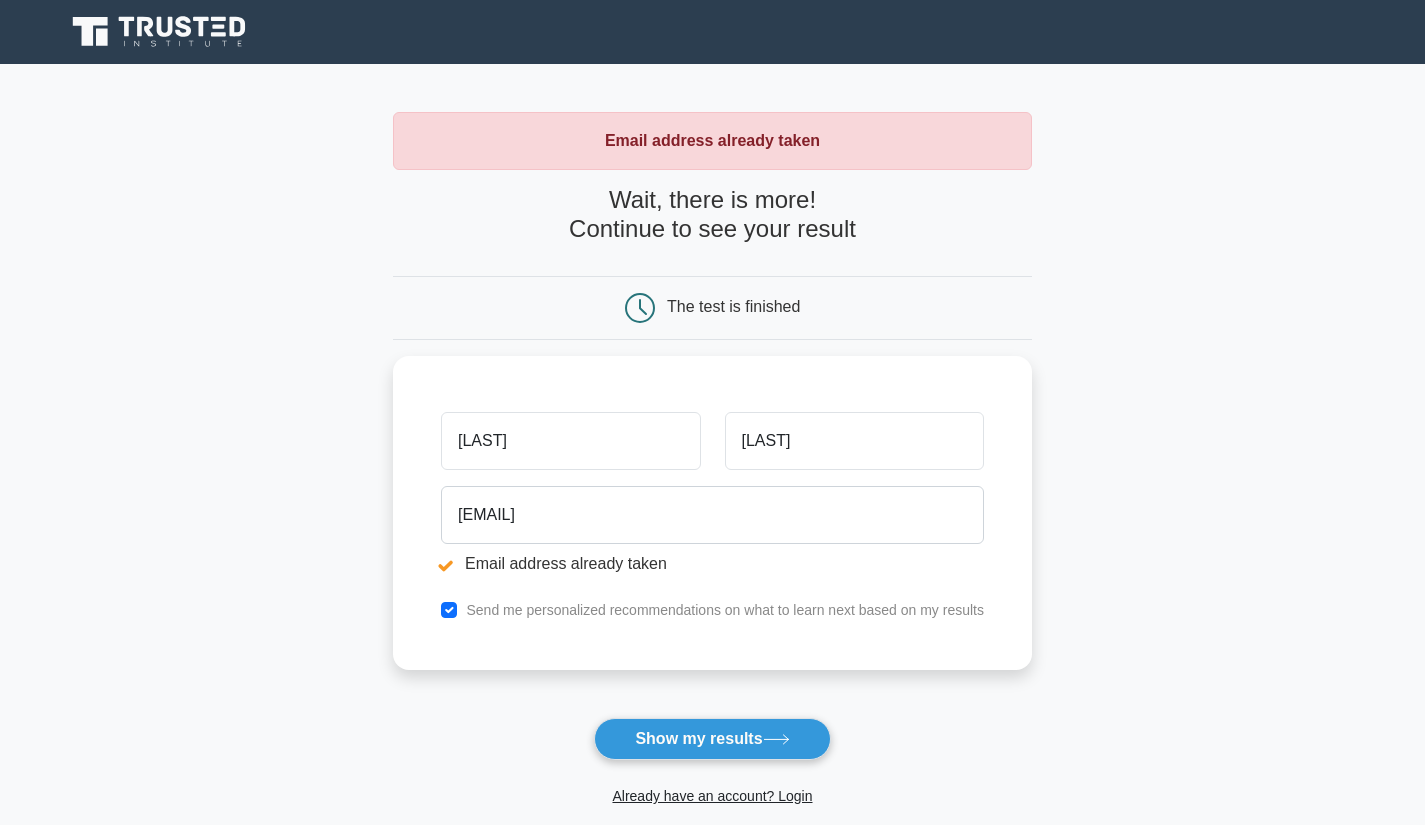 scroll, scrollTop: 0, scrollLeft: 0, axis: both 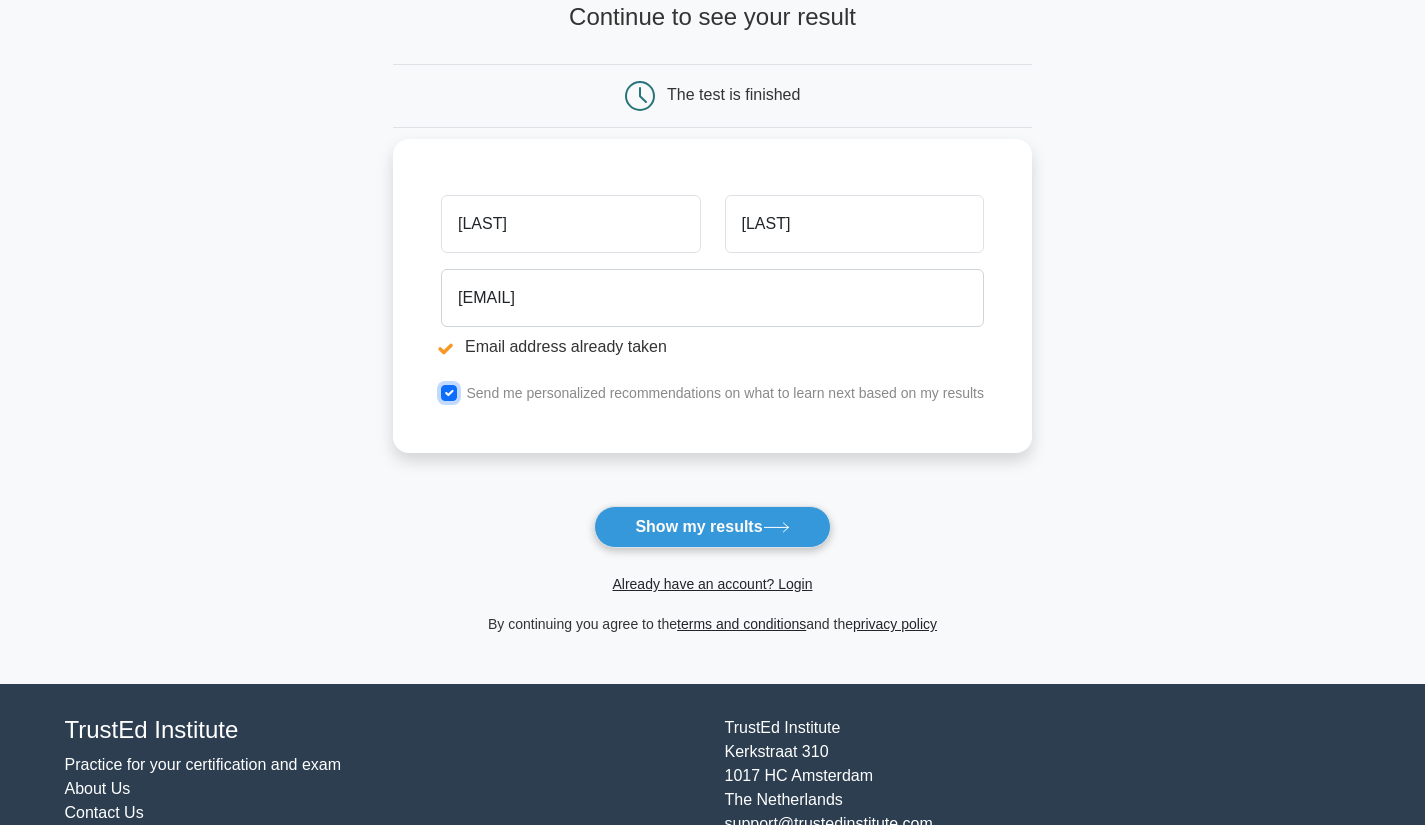 click at bounding box center [449, 393] 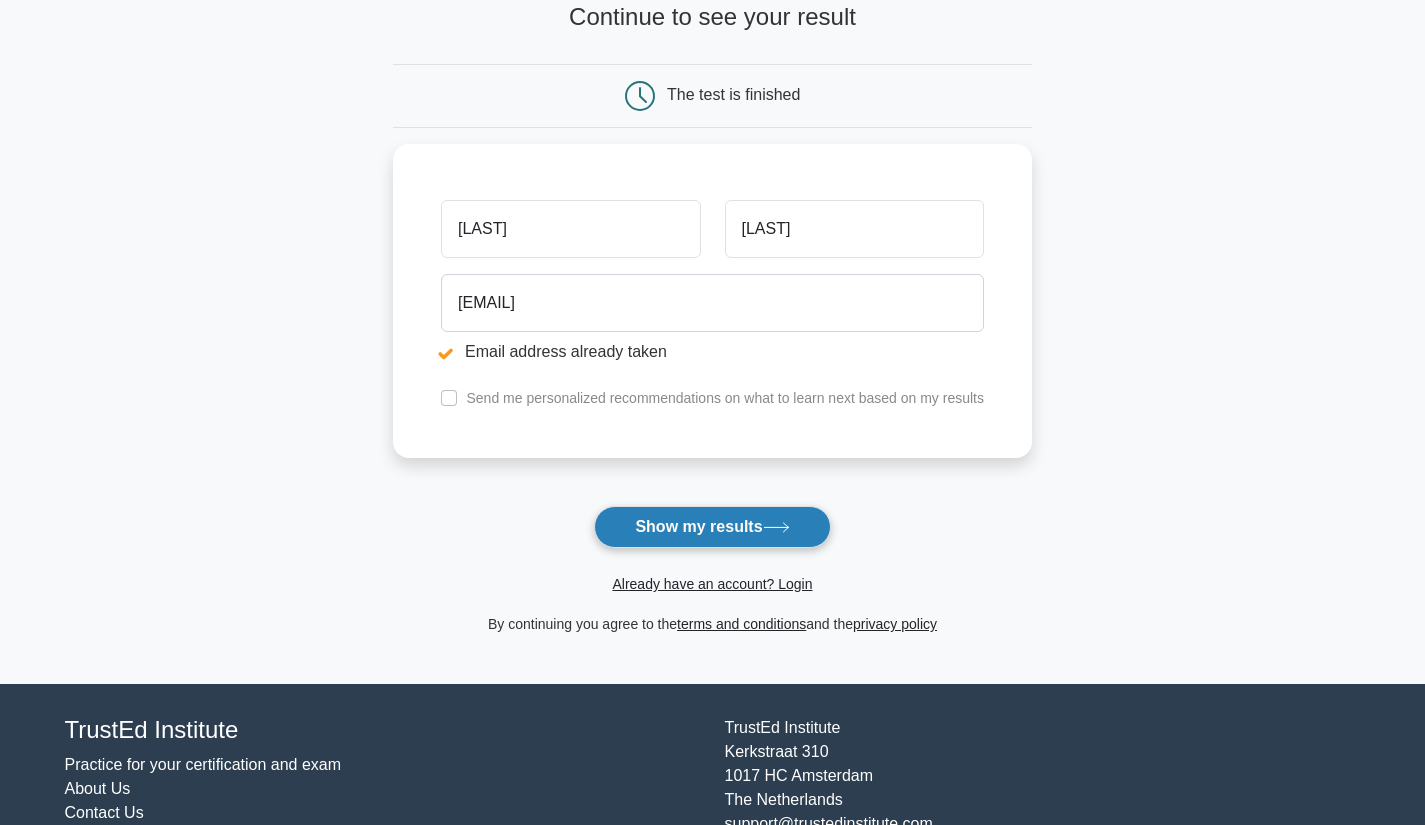 click on "Show my results" at bounding box center (712, 527) 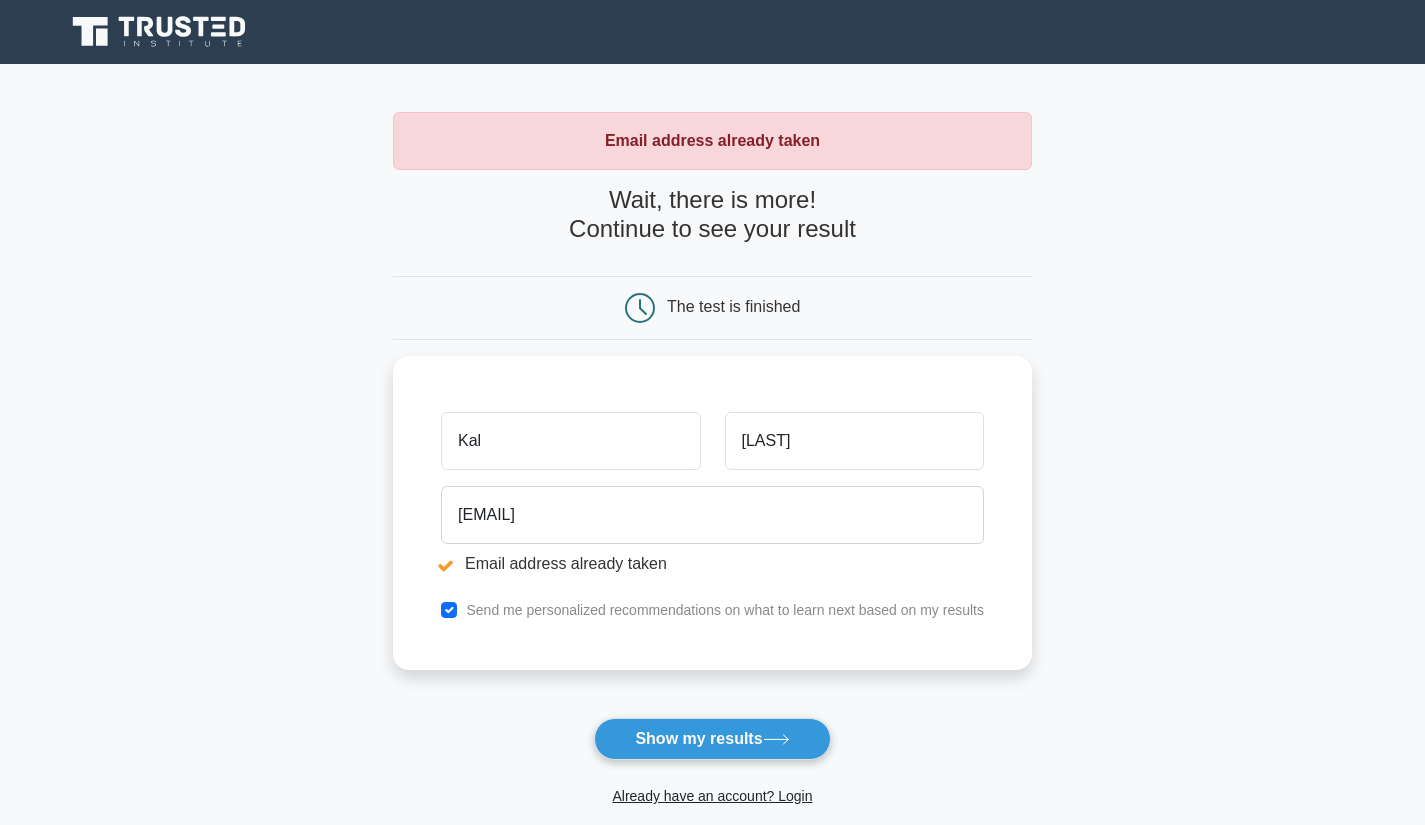 scroll, scrollTop: 0, scrollLeft: 0, axis: both 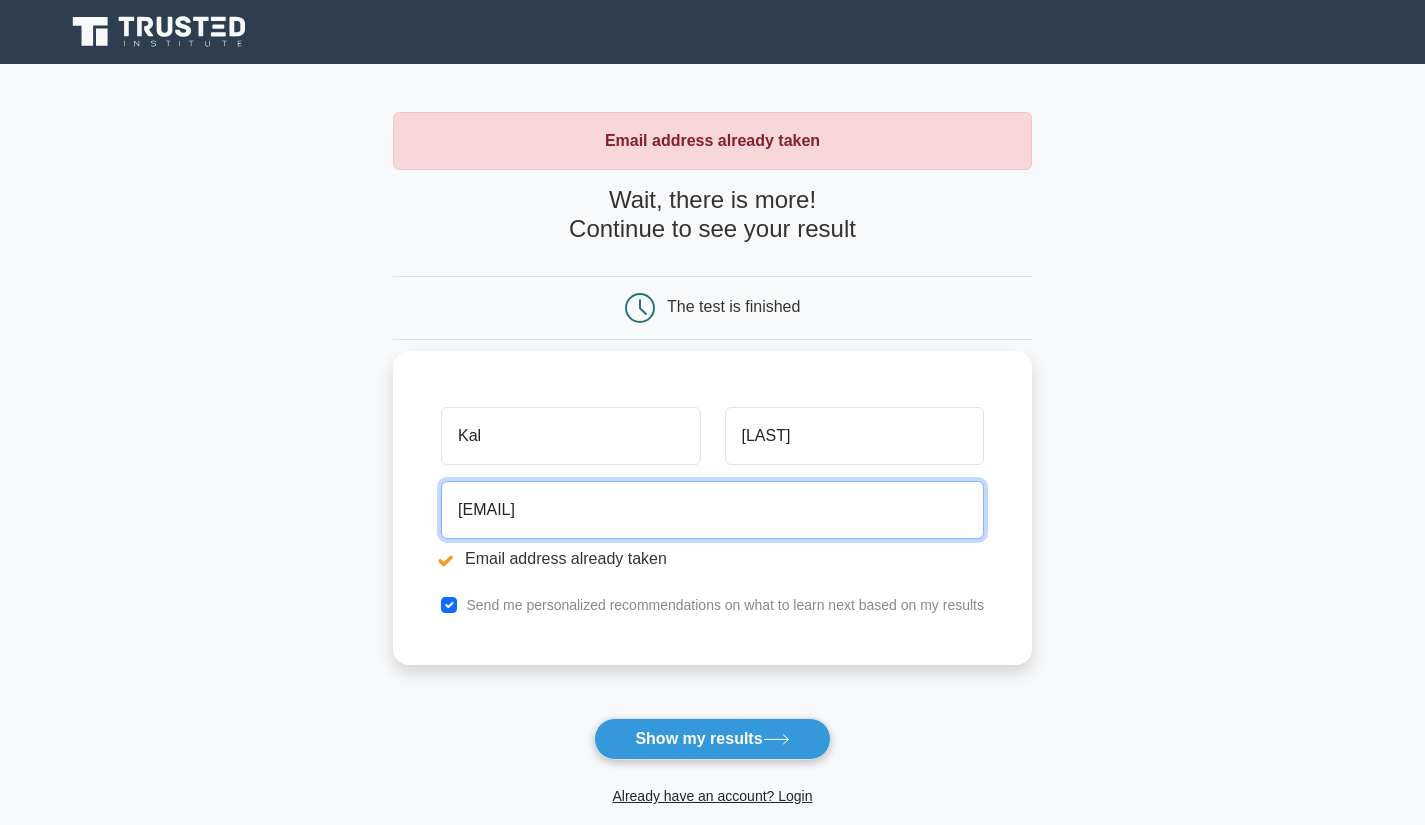 click on "kalyanisekhar12@gmail.com" at bounding box center [712, 510] 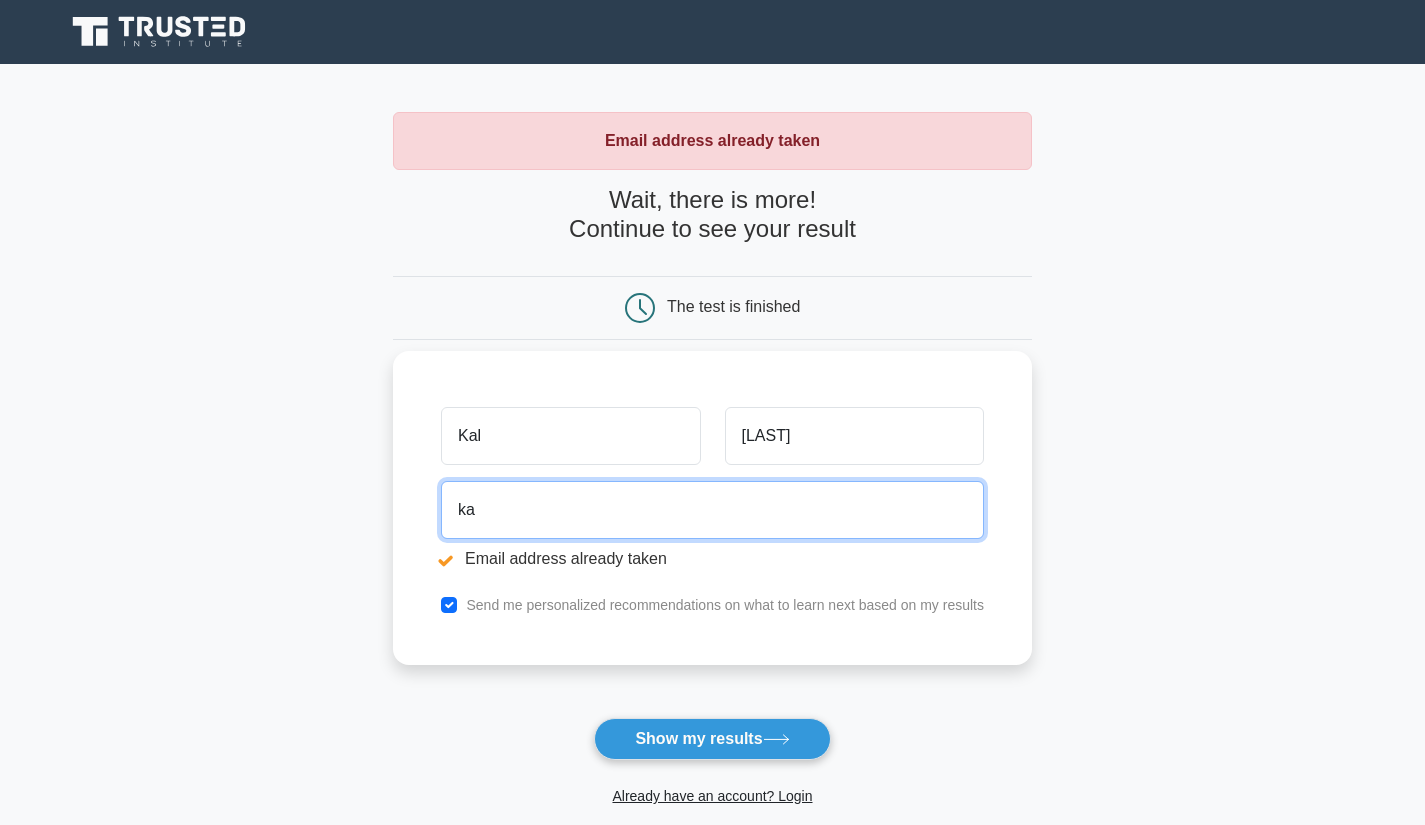 type on "k" 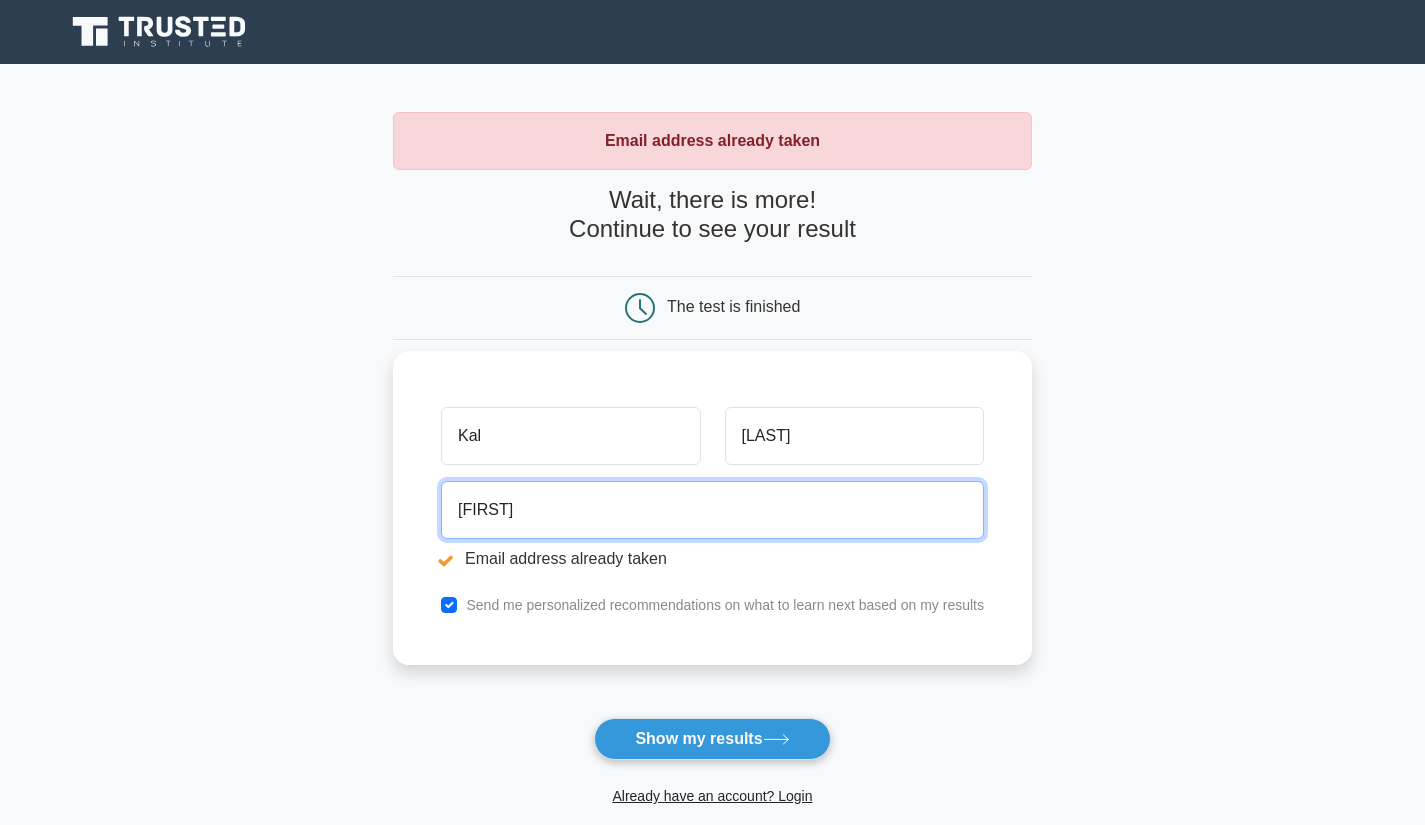 type on "deepak.mohan07@gmail.com" 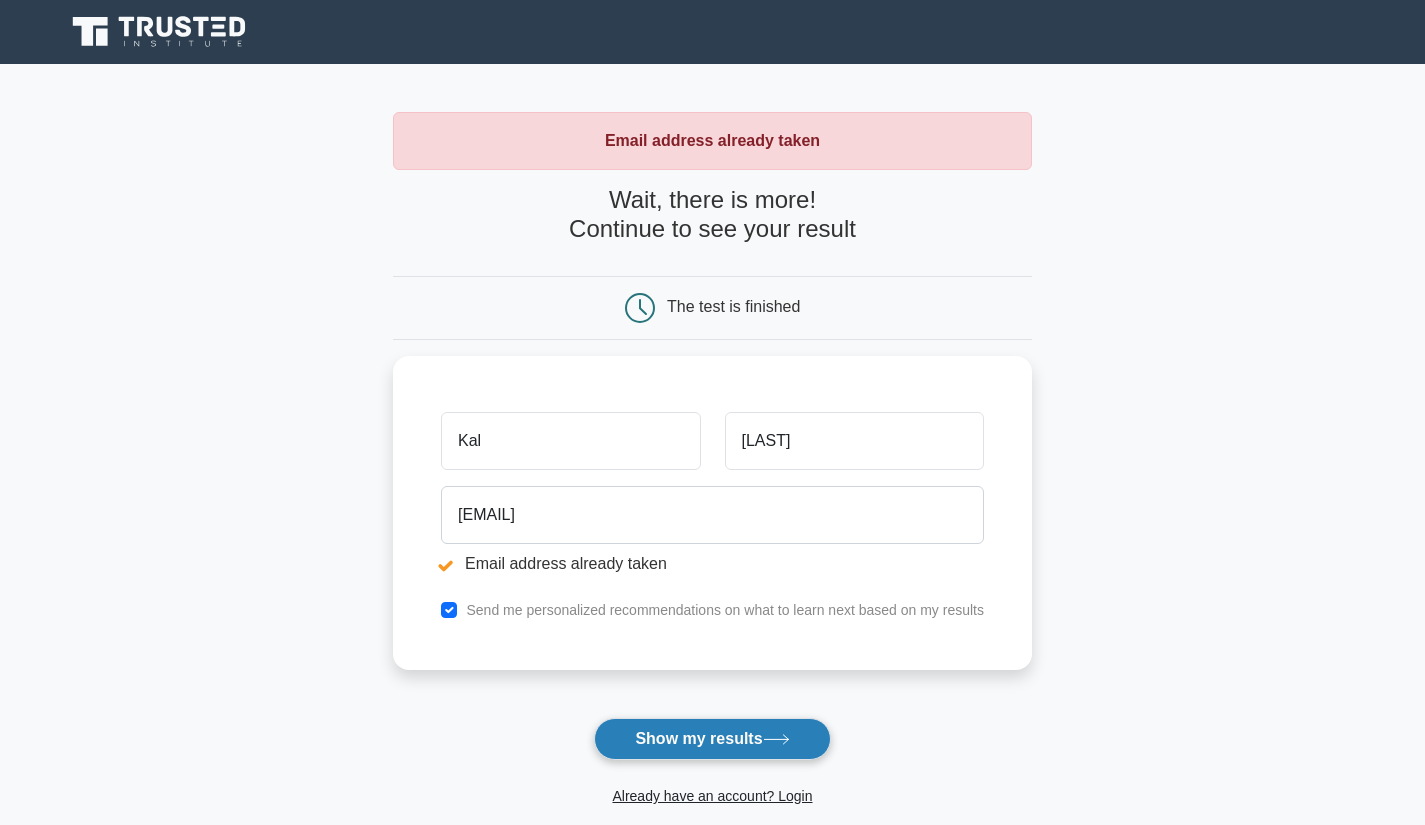 click on "Show my results" at bounding box center (712, 739) 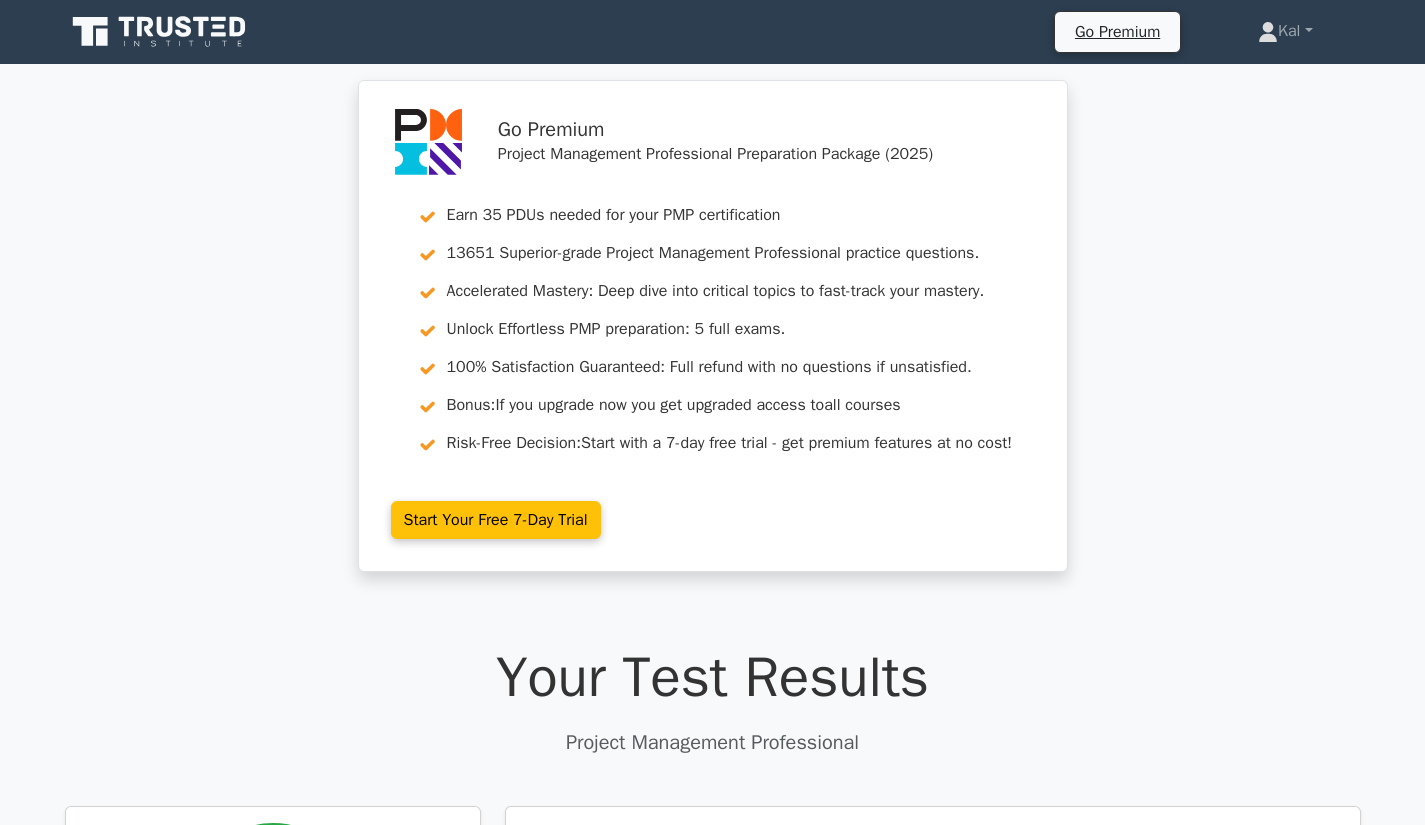 scroll, scrollTop: 0, scrollLeft: 0, axis: both 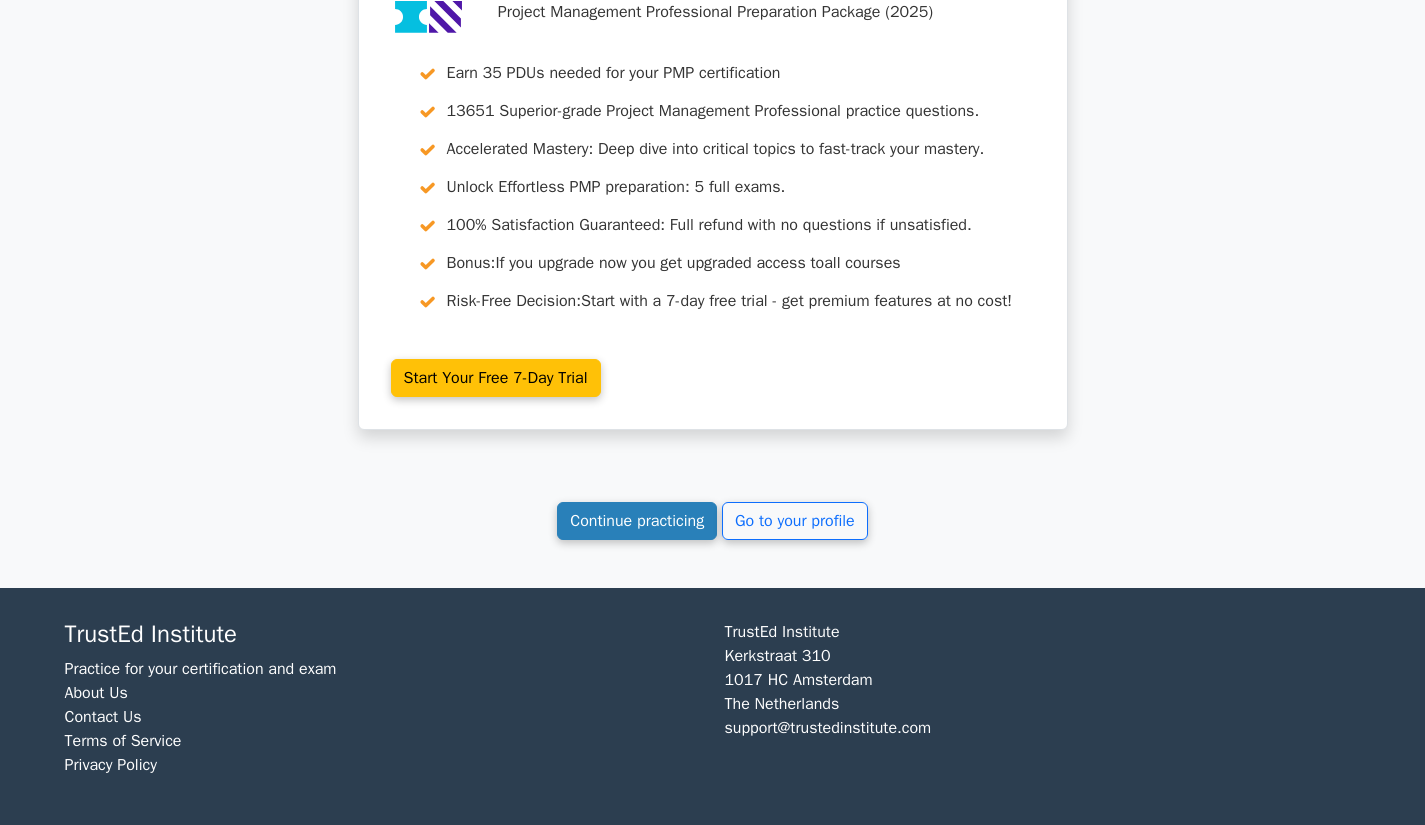click on "Continue practicing" at bounding box center [637, 521] 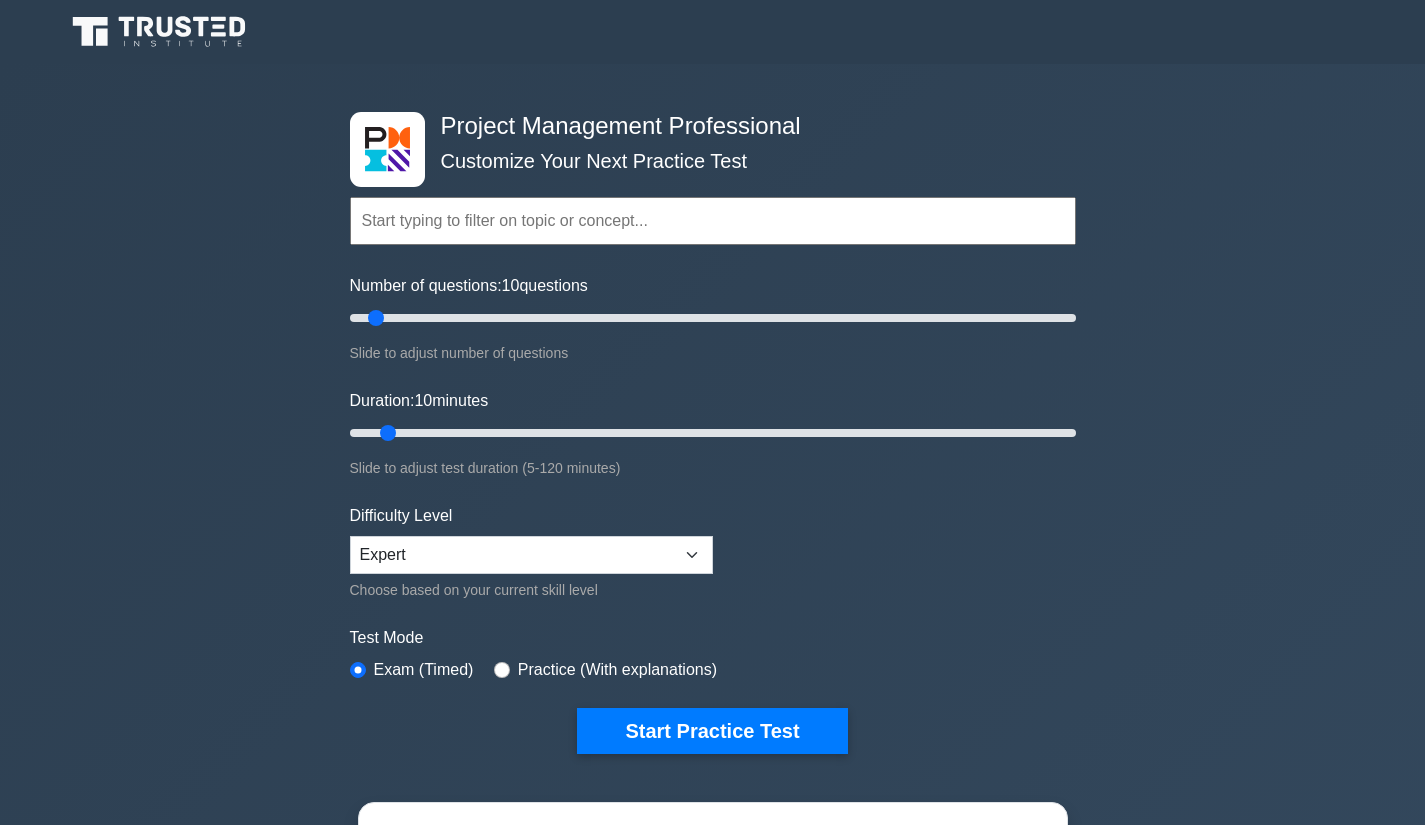 scroll, scrollTop: 0, scrollLeft: 0, axis: both 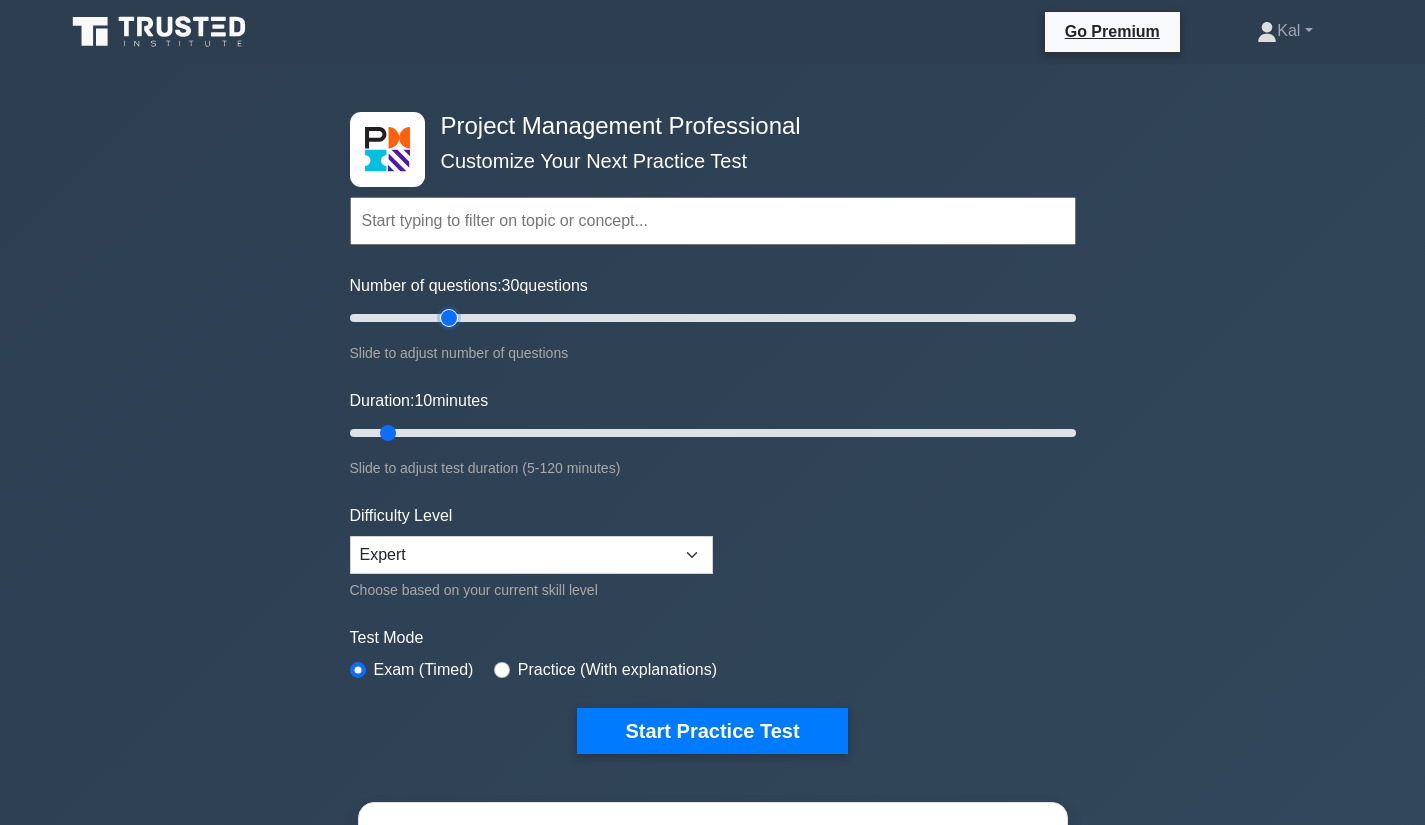 drag, startPoint x: 373, startPoint y: 317, endPoint x: 447, endPoint y: 351, distance: 81.437096 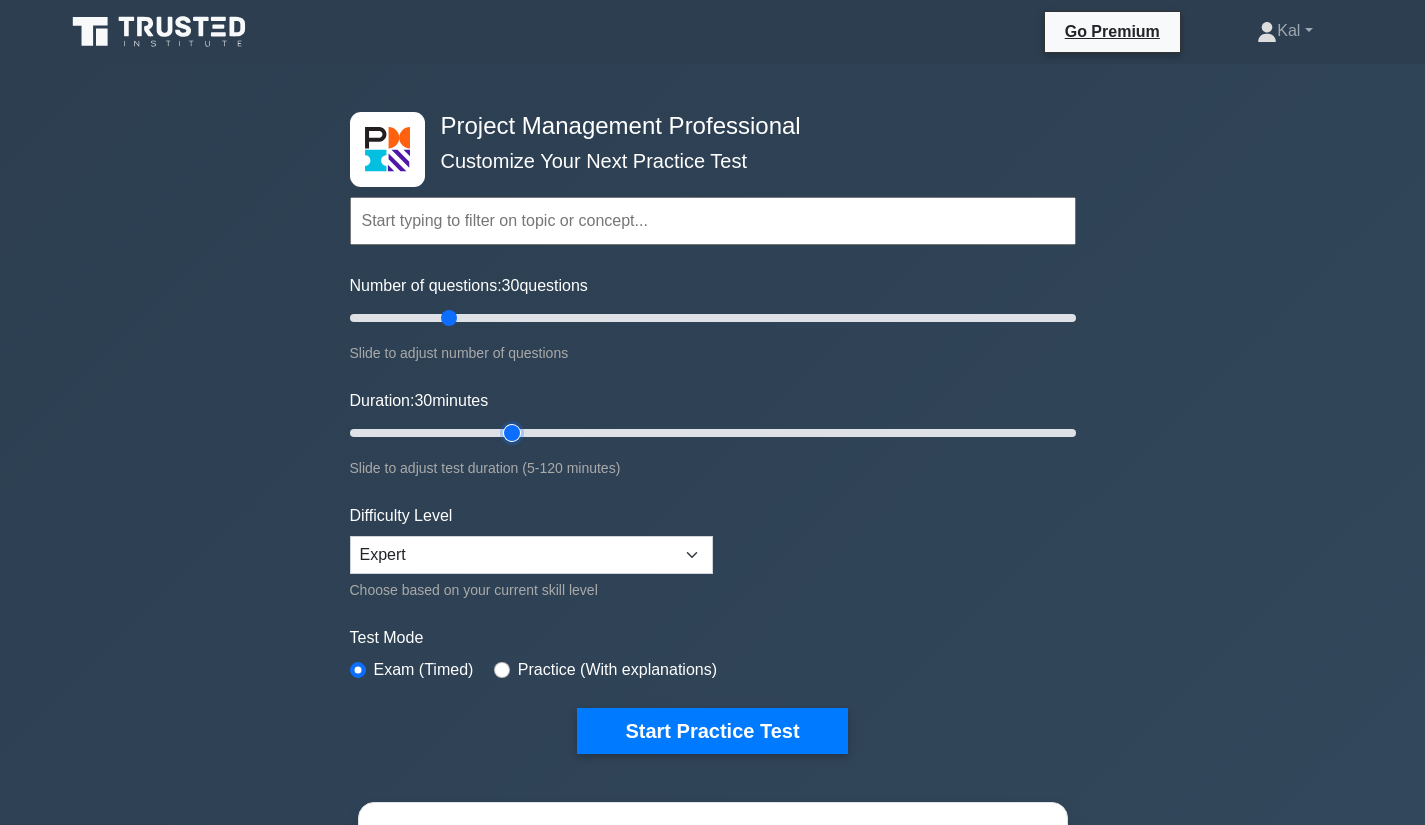 drag, startPoint x: 388, startPoint y: 429, endPoint x: 508, endPoint y: 434, distance: 120.10412 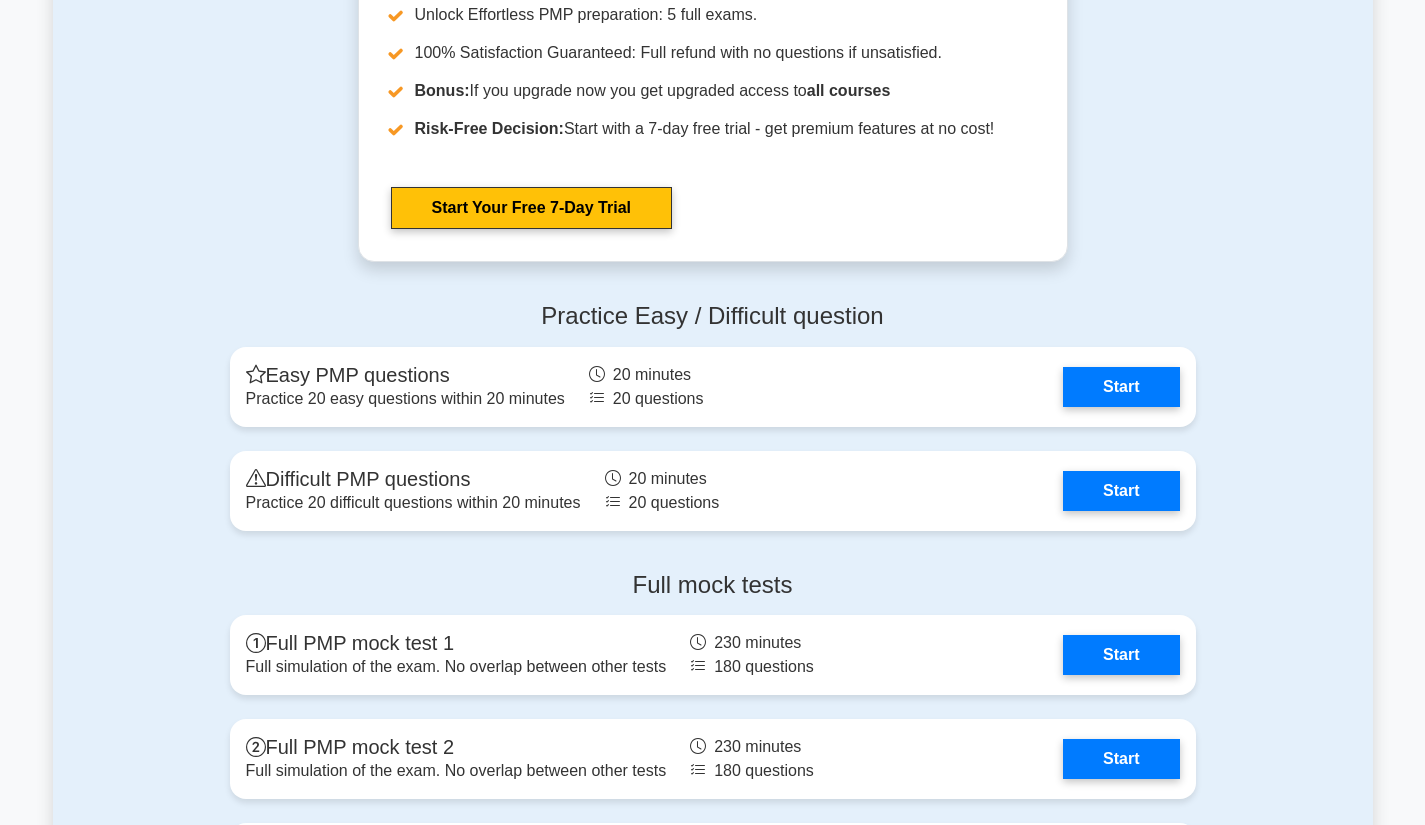 scroll, scrollTop: 5986, scrollLeft: 0, axis: vertical 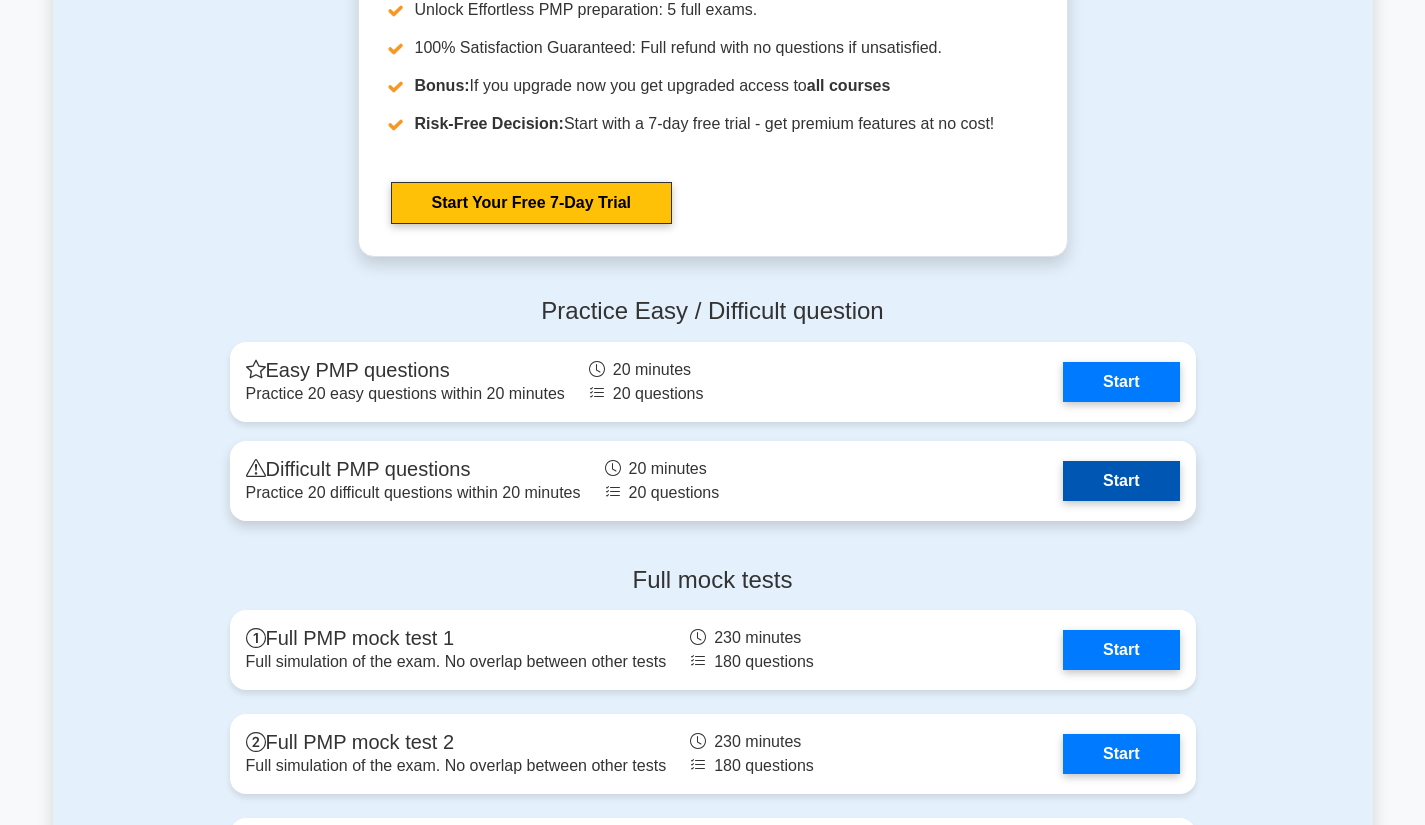 click on "Start" at bounding box center (1121, 481) 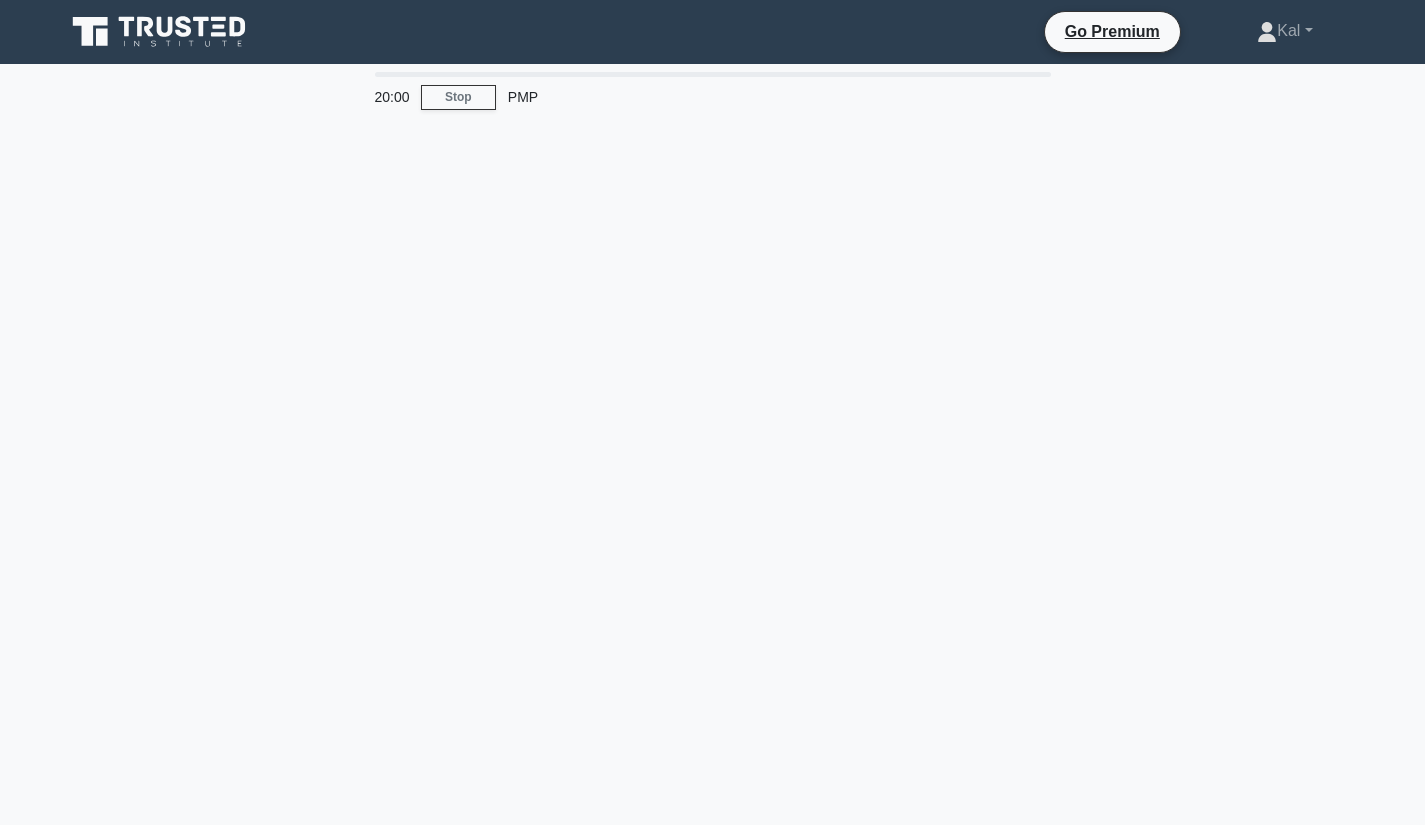 scroll, scrollTop: 0, scrollLeft: 0, axis: both 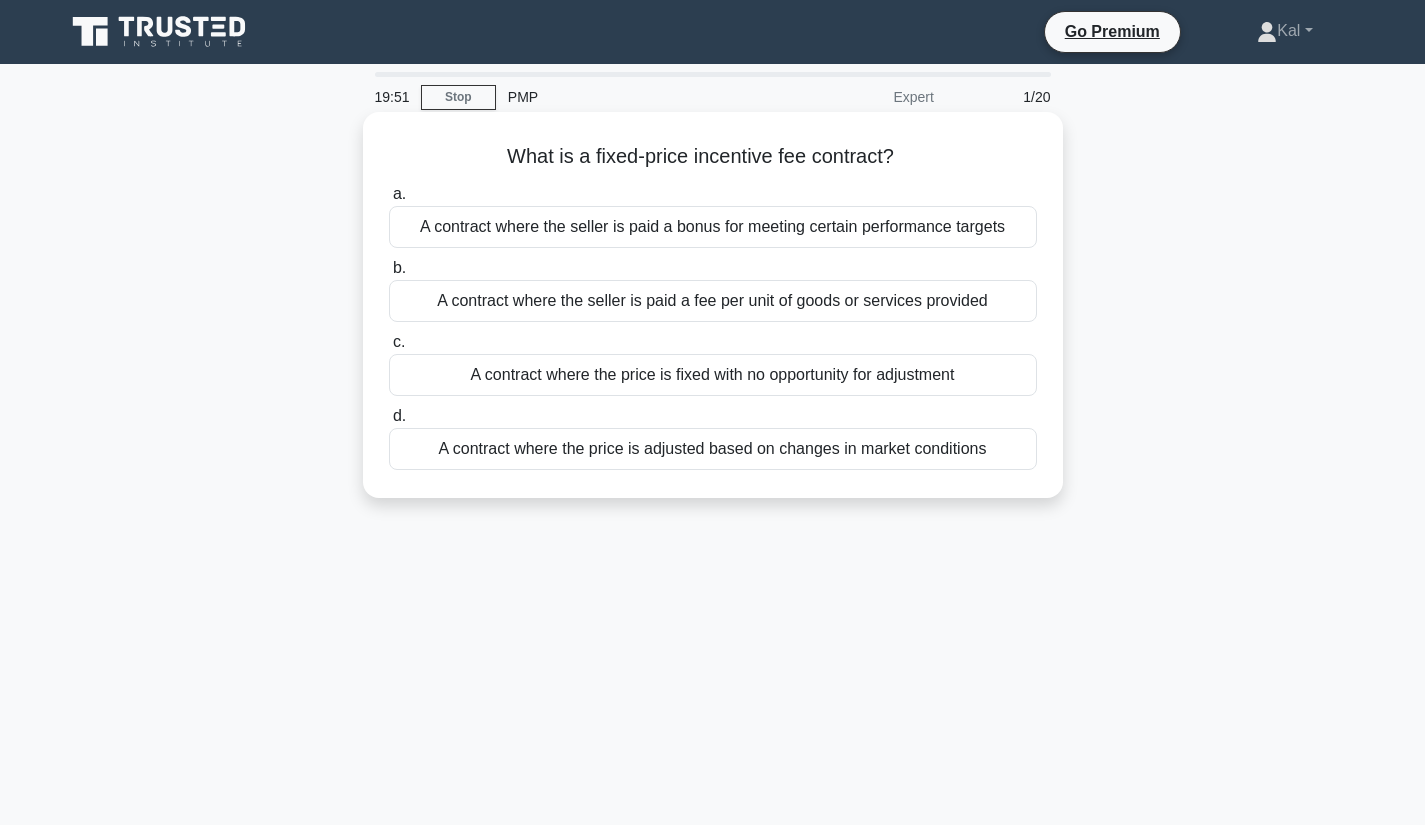 click on "A contract where the seller is paid a bonus for meeting certain performance targets" at bounding box center (713, 227) 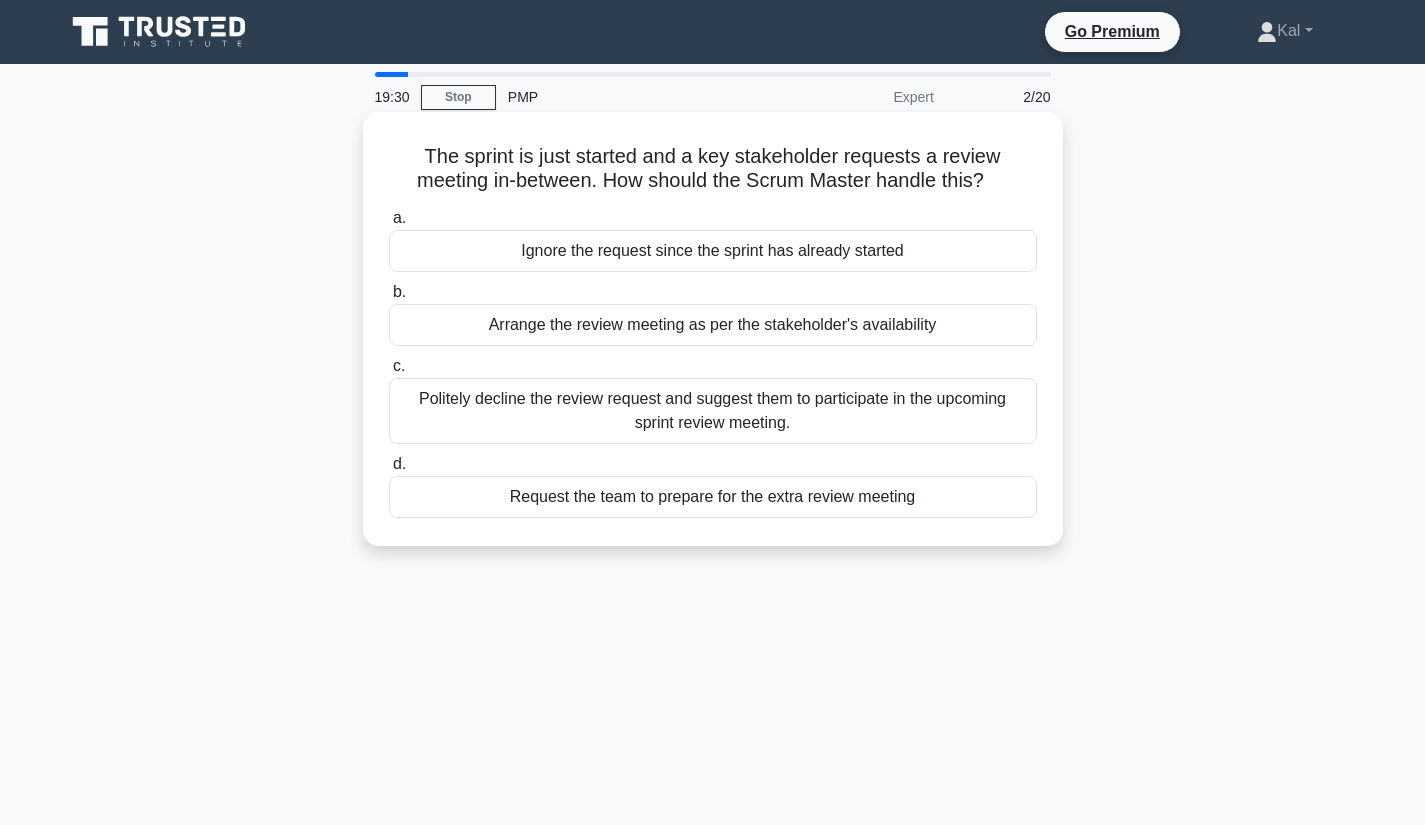 click on "Politely decline the review request and suggest them to participate in the upcoming sprint review meeting." at bounding box center (713, 411) 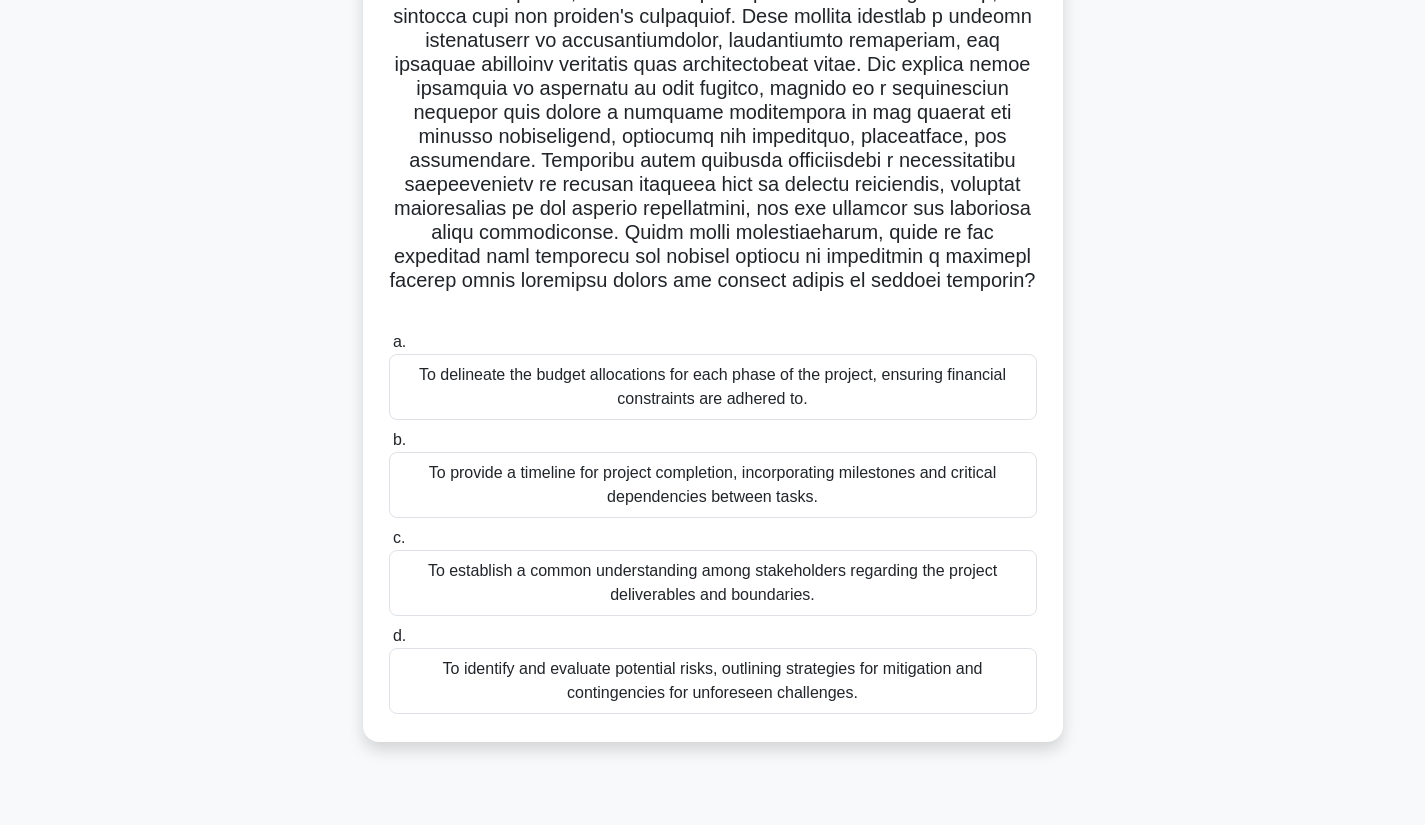 scroll, scrollTop: 255, scrollLeft: 0, axis: vertical 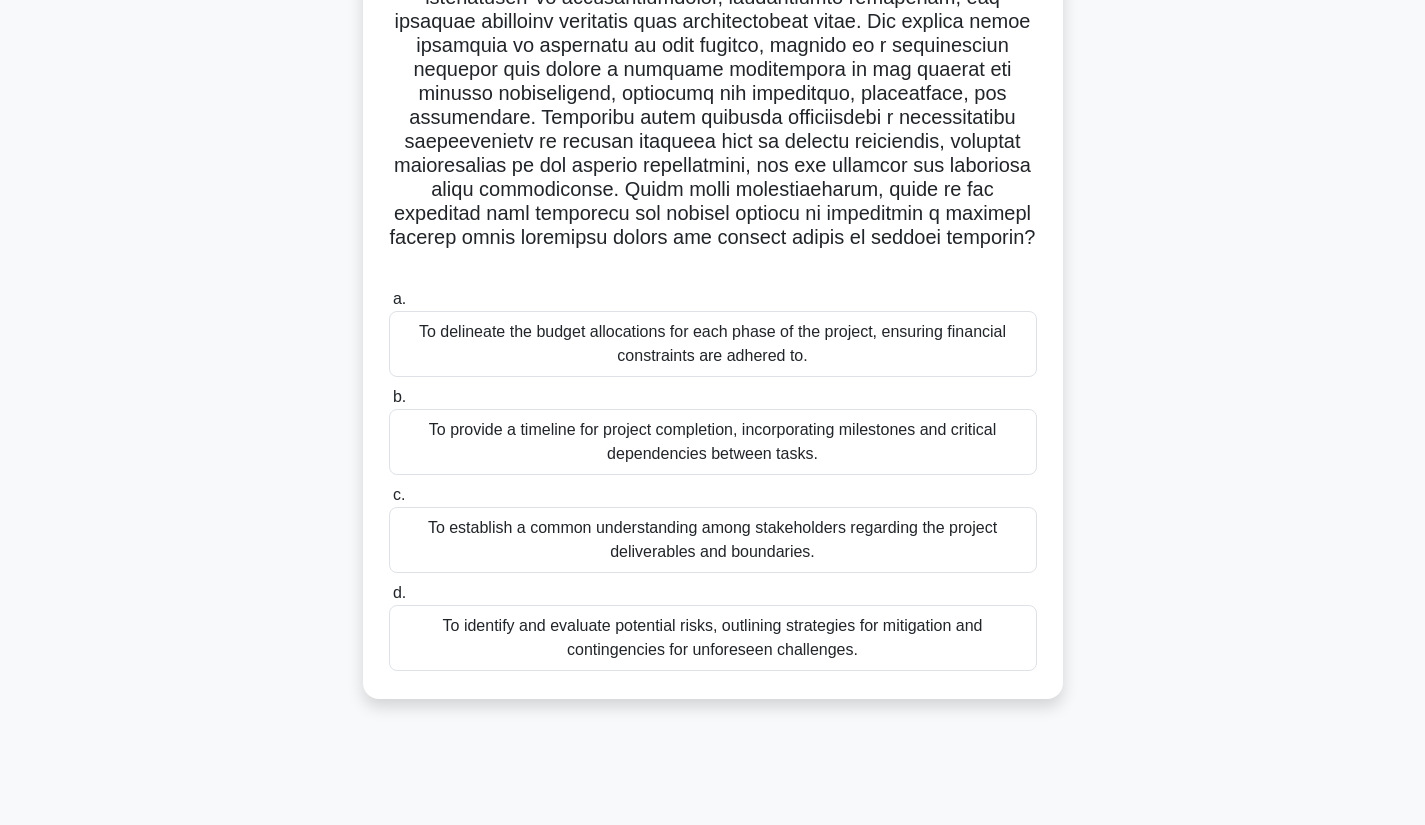 click on "To provide a timeline for project completion, incorporating milestones and critical dependencies between tasks." at bounding box center (713, 442) 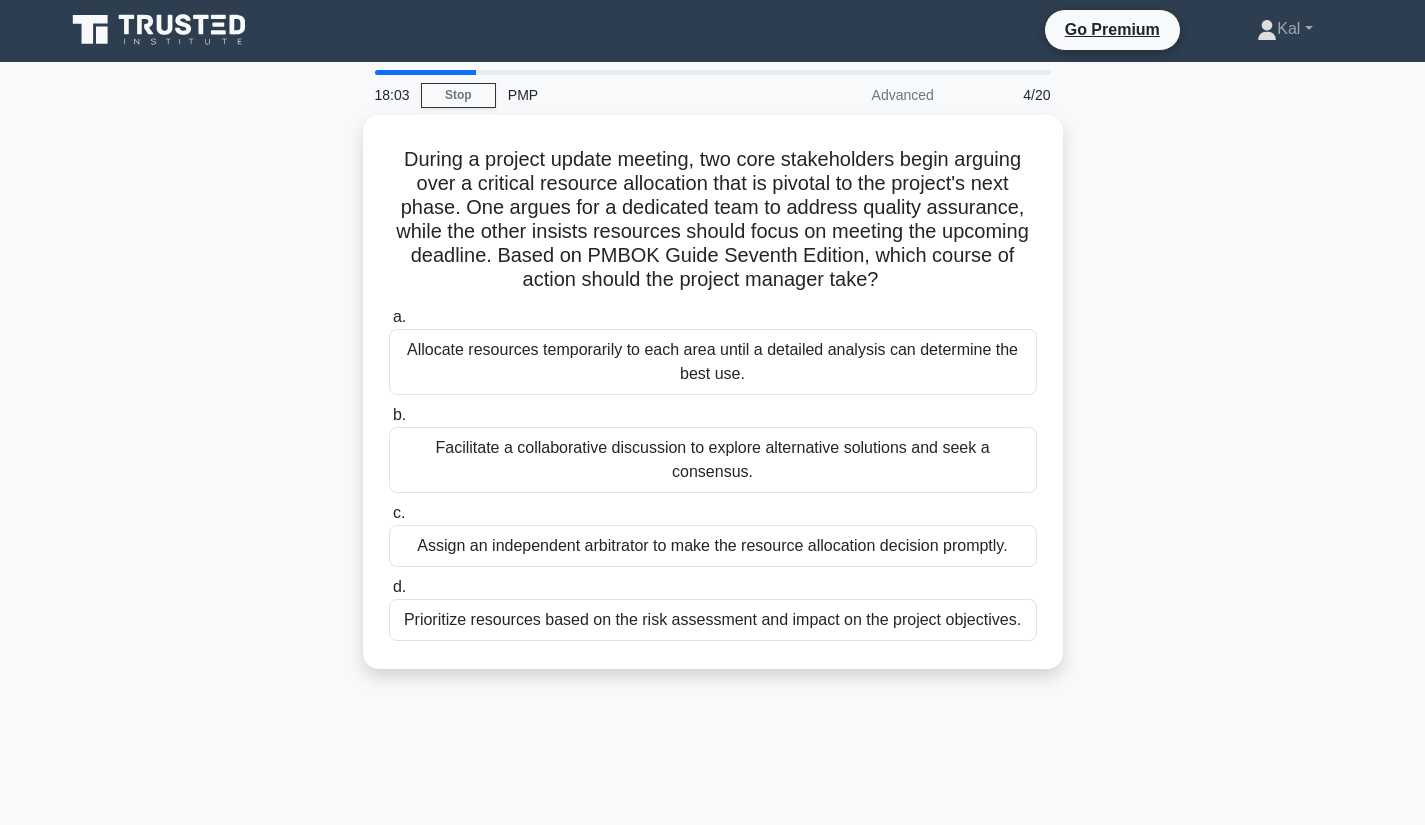 scroll, scrollTop: 0, scrollLeft: 0, axis: both 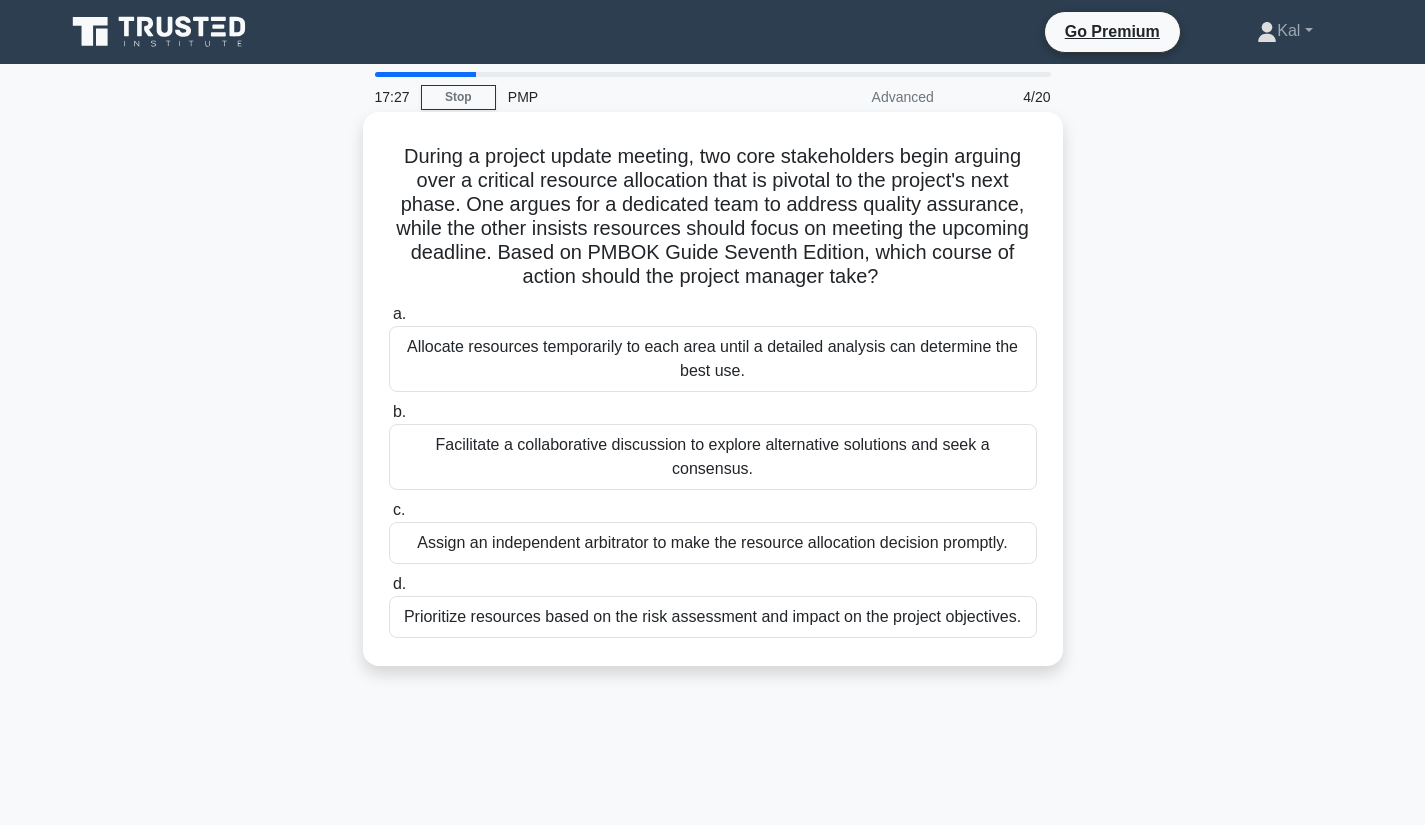 click on "Facilitate a collaborative discussion to explore alternative solutions and seek a consensus." at bounding box center (713, 457) 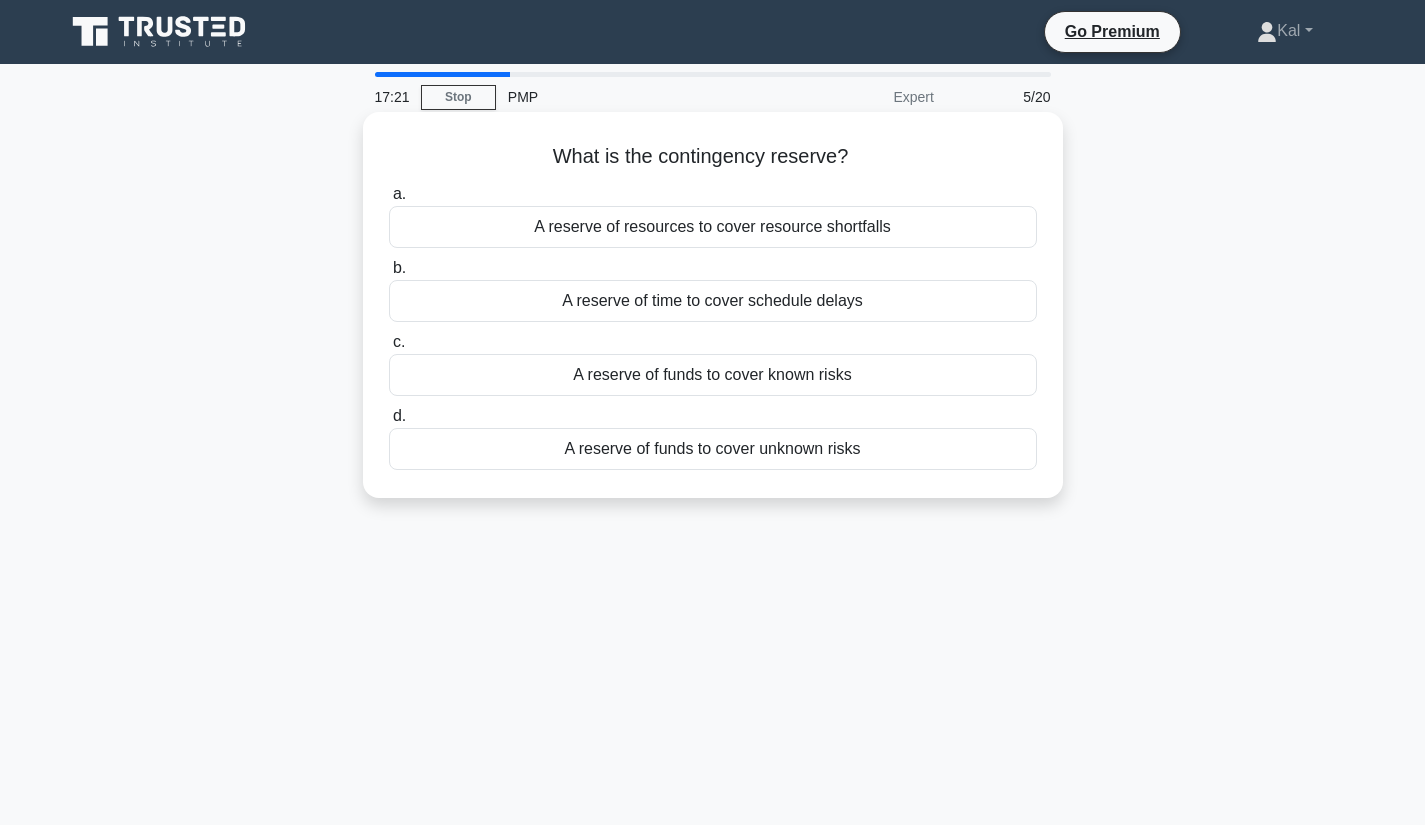 click on "A reserve of funds to cover known risks" at bounding box center [713, 375] 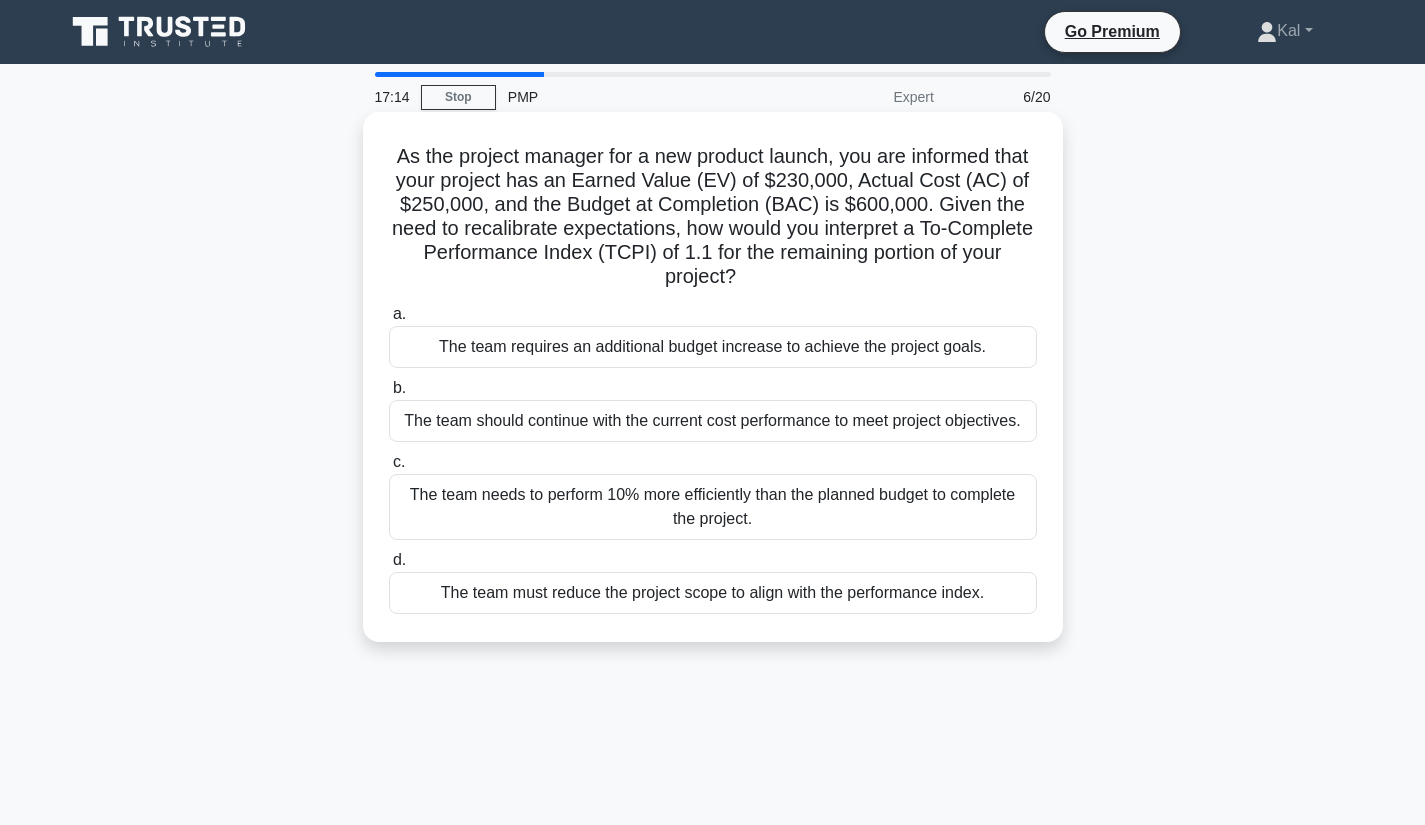 click on "The team needs to perform 10% more efficiently than the planned budget to complete the project." at bounding box center (713, 507) 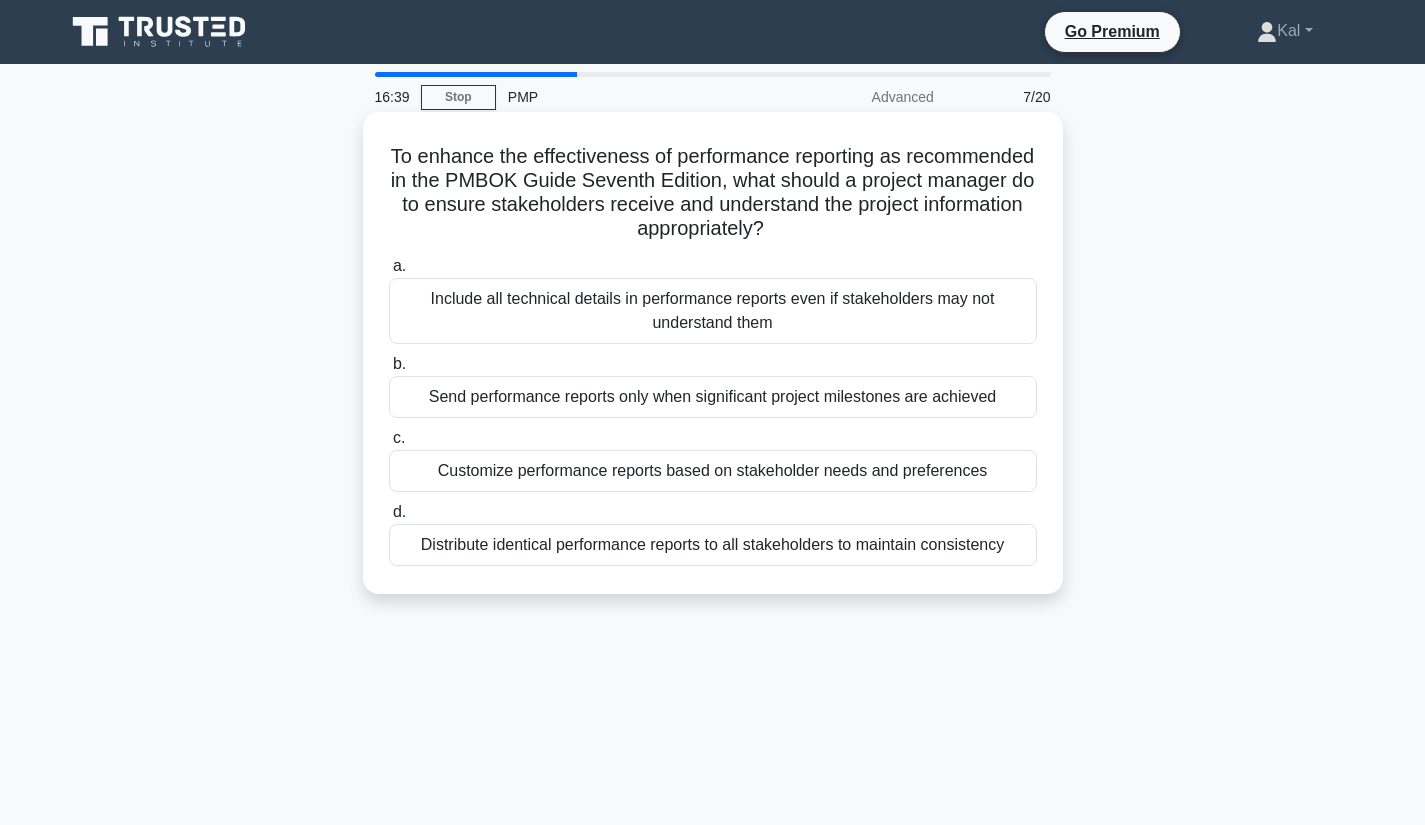 click on "Customize performance reports based on stakeholder needs and preferences" at bounding box center (713, 471) 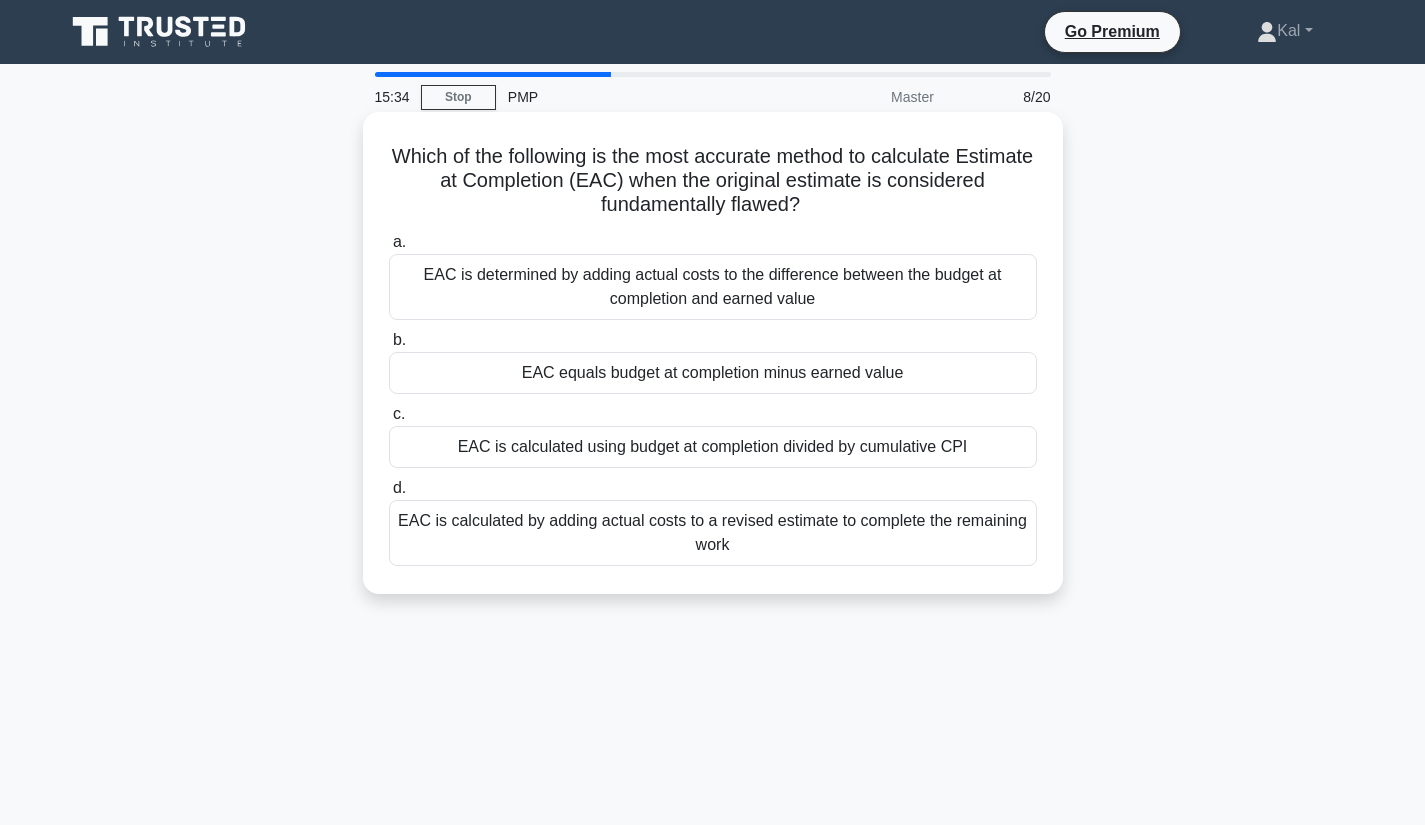 click on "EAC is calculated by adding actual costs to a revised estimate to complete the remaining work" at bounding box center (713, 533) 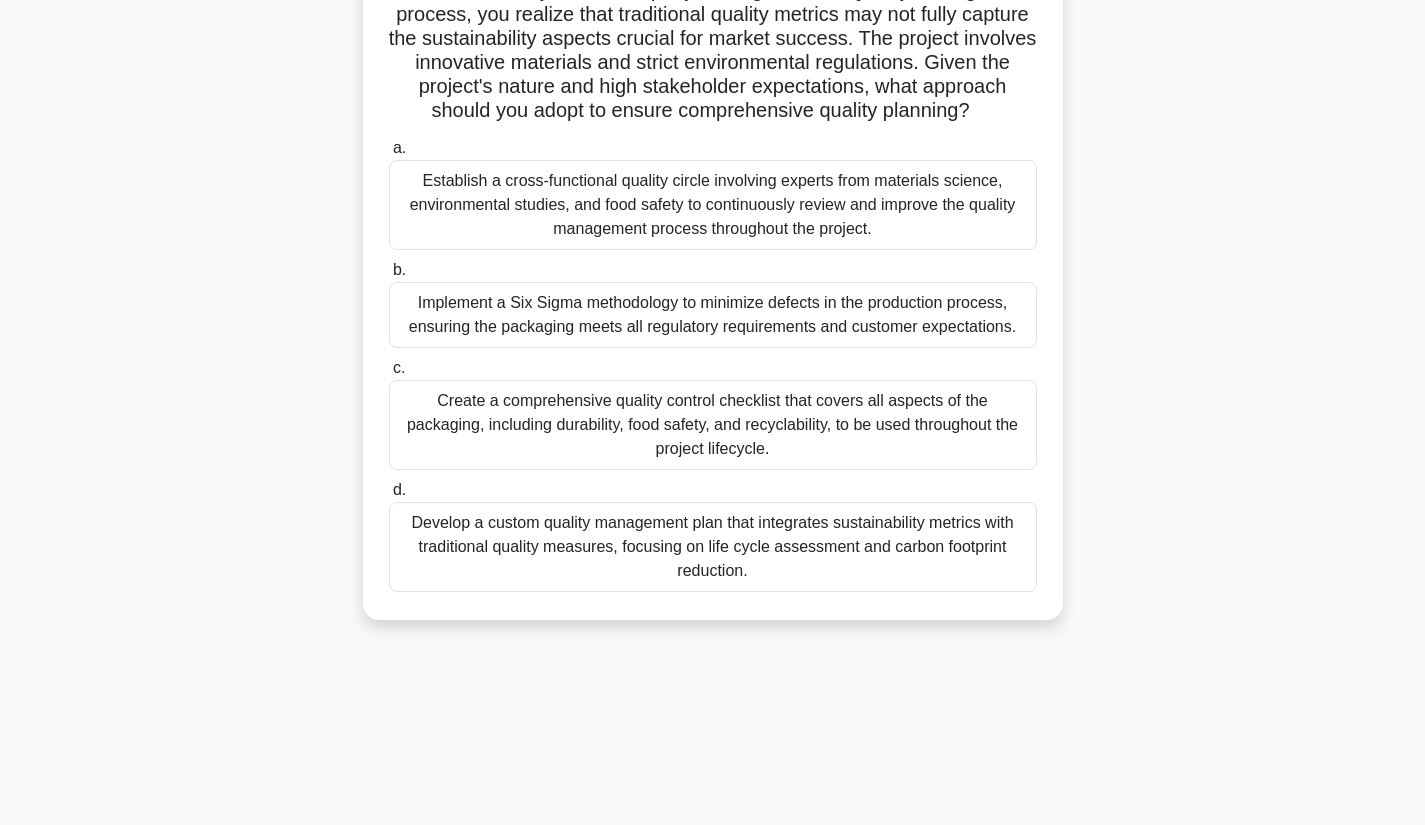 scroll, scrollTop: 200, scrollLeft: 0, axis: vertical 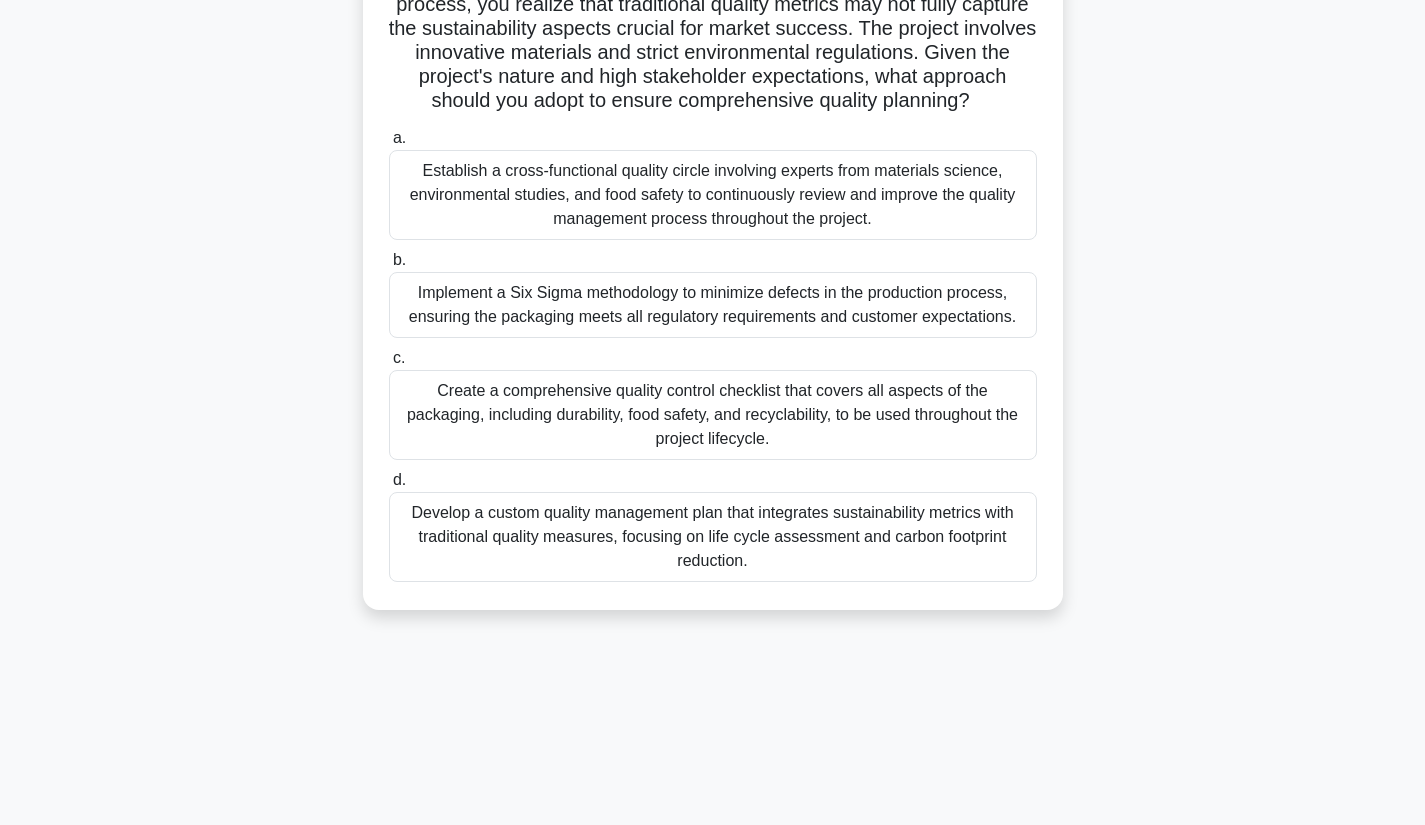 click on "Establish a cross-functional quality circle involving experts from materials science, environmental studies, and food safety to continuously review and improve the quality management process throughout the project." at bounding box center (713, 195) 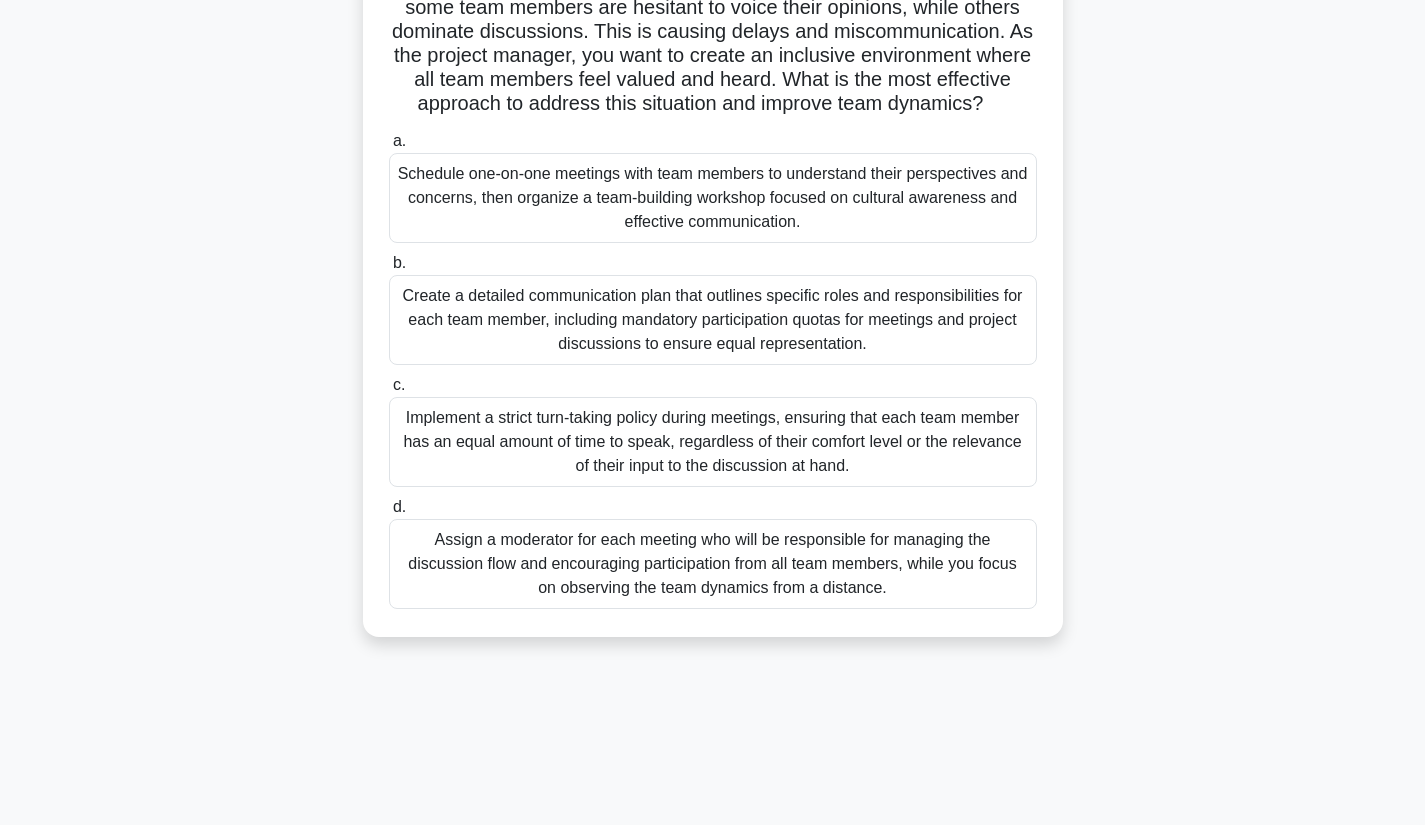 scroll, scrollTop: 203, scrollLeft: 0, axis: vertical 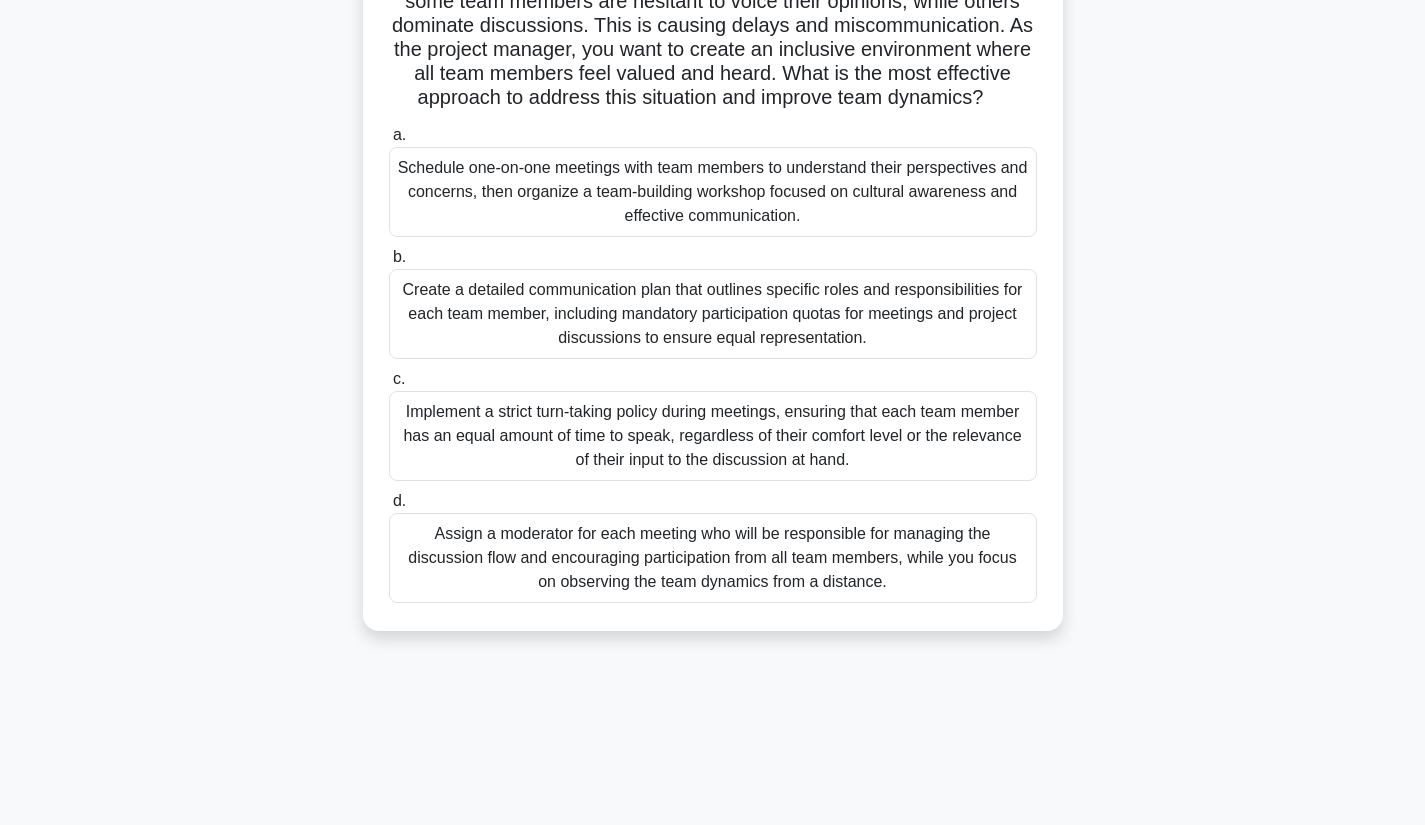 click on "Schedule one-on-one meetings with team members to understand their perspectives and concerns, then organize a team-building workshop focused on cultural awareness and effective communication." at bounding box center (713, 192) 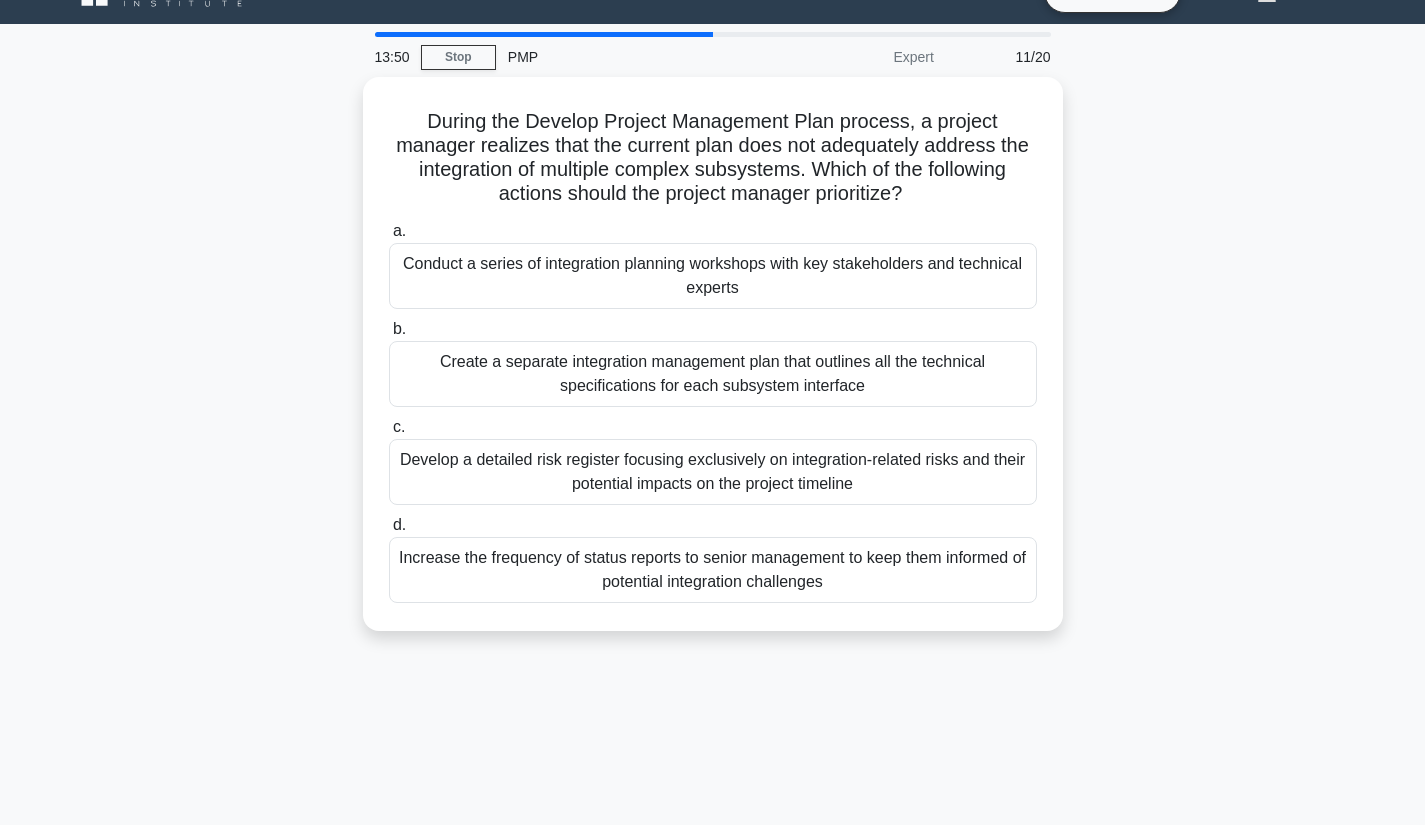 scroll, scrollTop: 0, scrollLeft: 0, axis: both 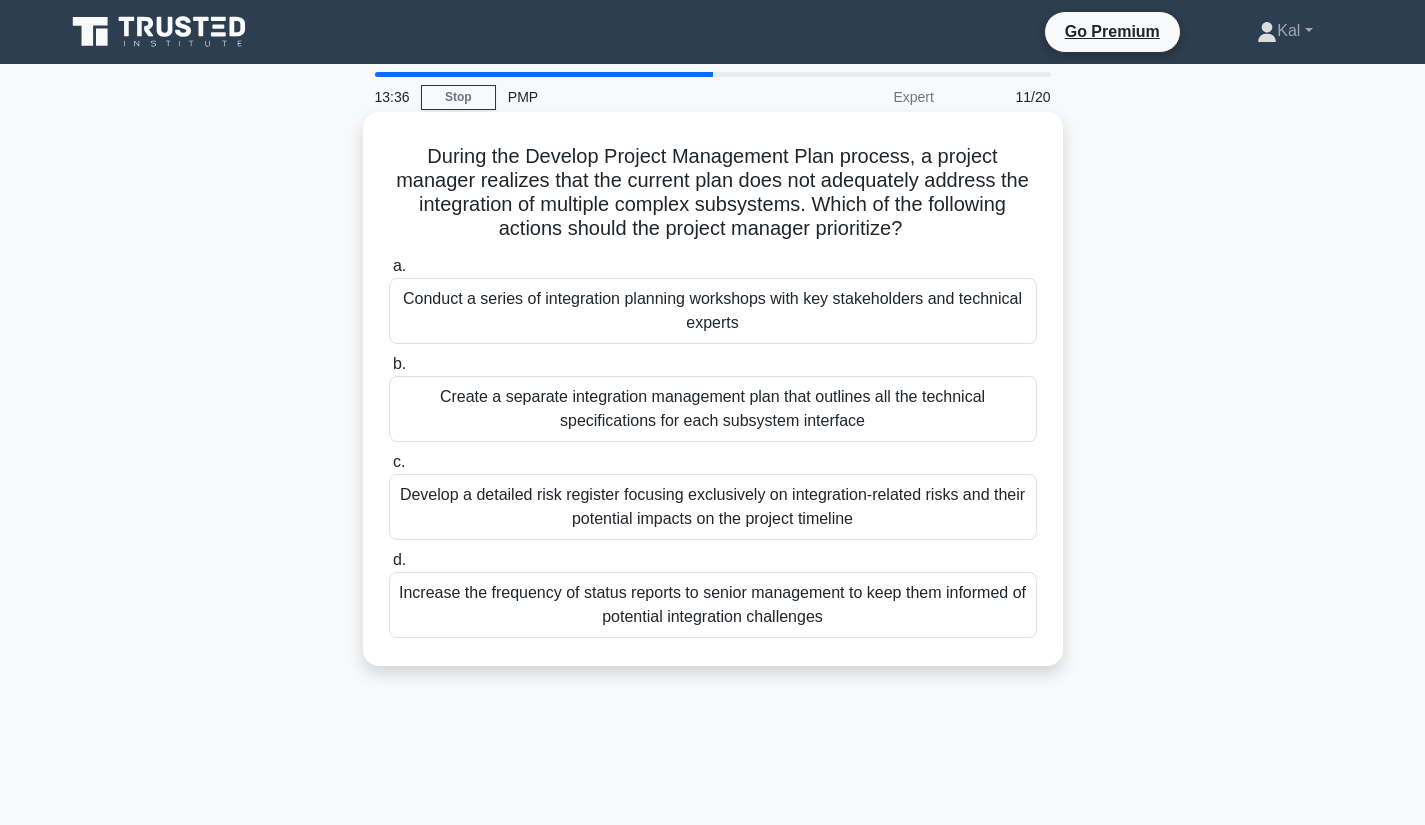 click on "Conduct a series of integration planning workshops with key stakeholders and technical experts" at bounding box center (713, 311) 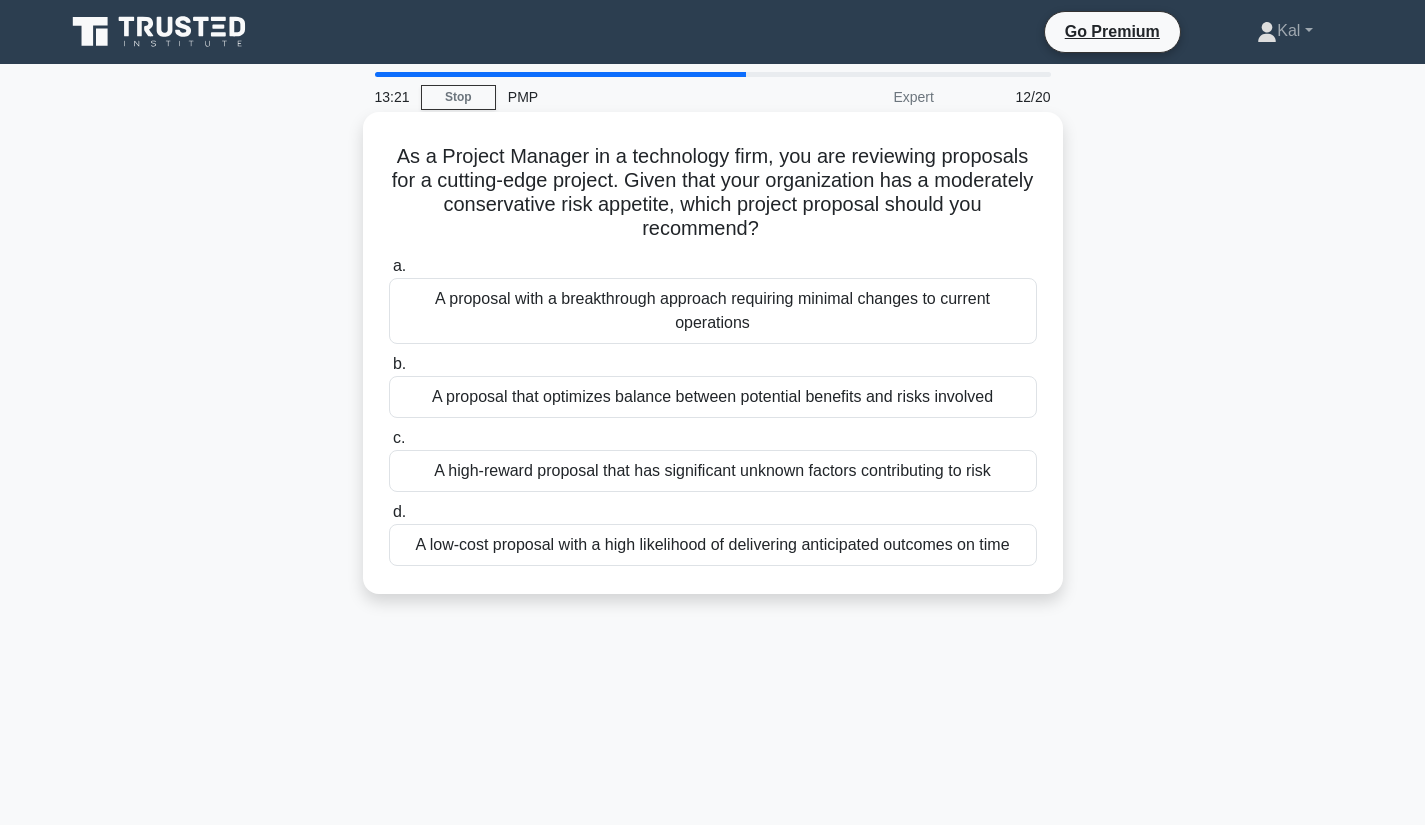 click on "A proposal that optimizes balance between potential benefits and risks involved" at bounding box center [713, 397] 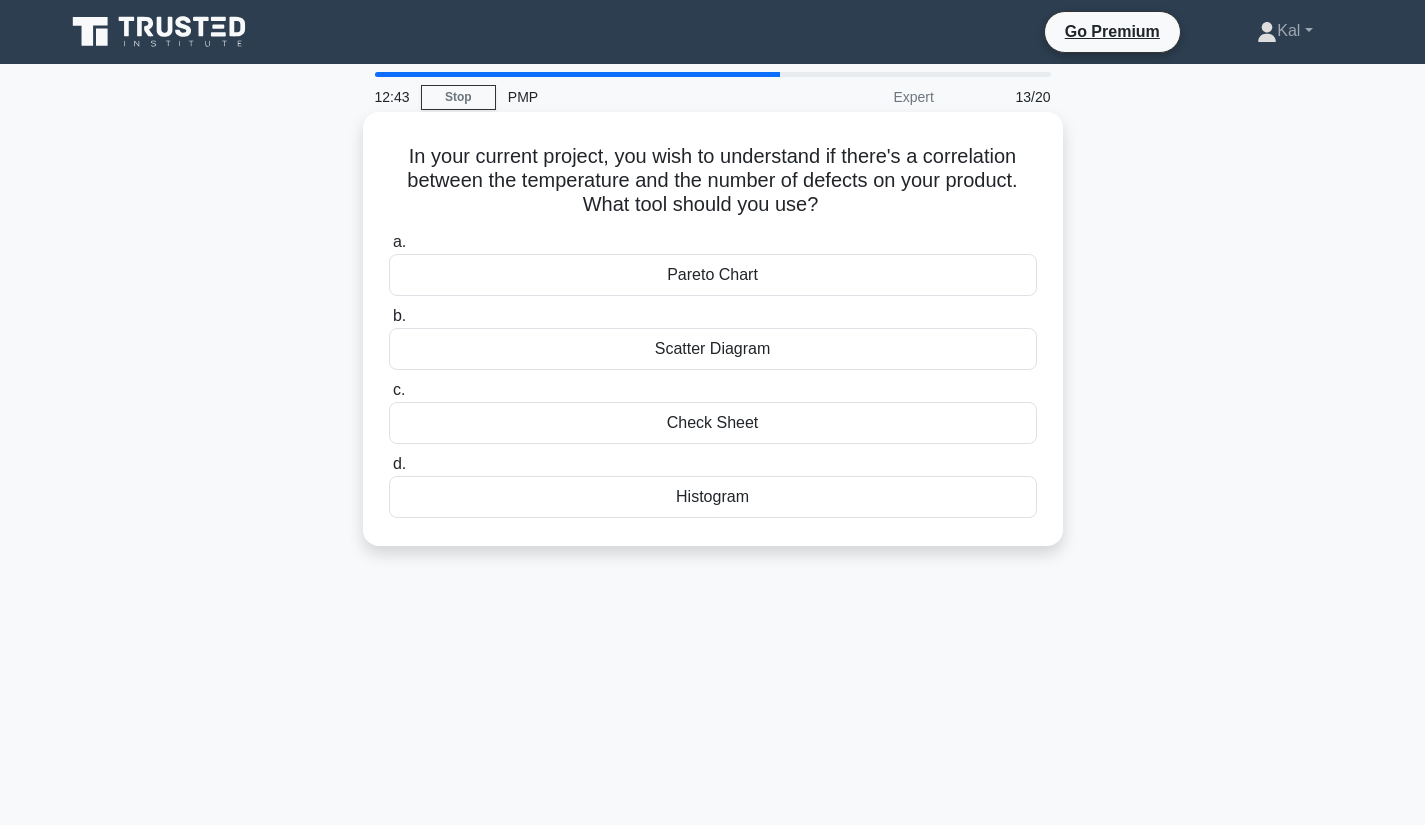 click on "Scatter Diagram" at bounding box center [713, 349] 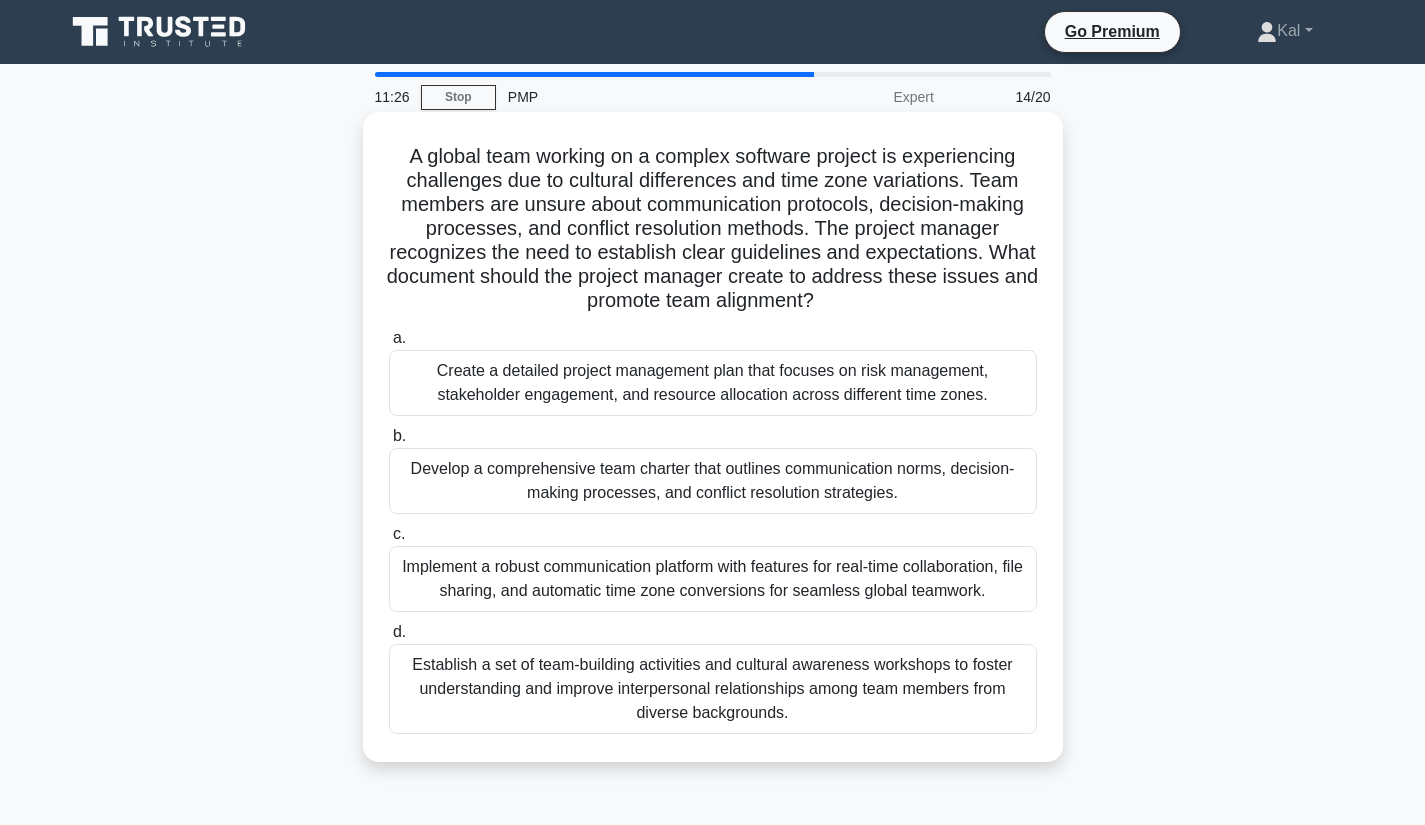 click on "Establish a set of team-building activities and cultural awareness workshops to foster understanding and improve interpersonal relationships among team members from diverse backgrounds." at bounding box center (713, 689) 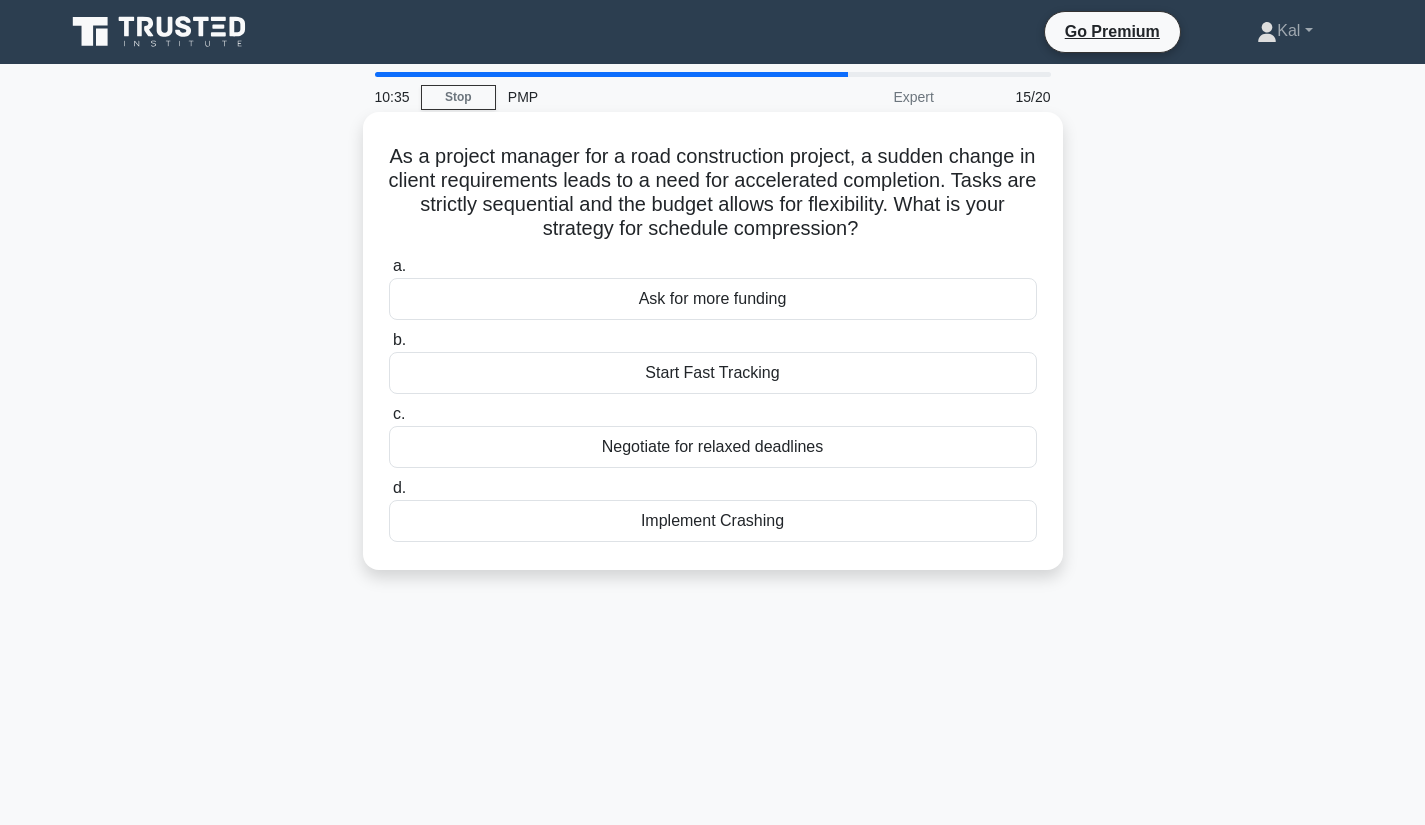 click on "Implement Crashing" at bounding box center [713, 521] 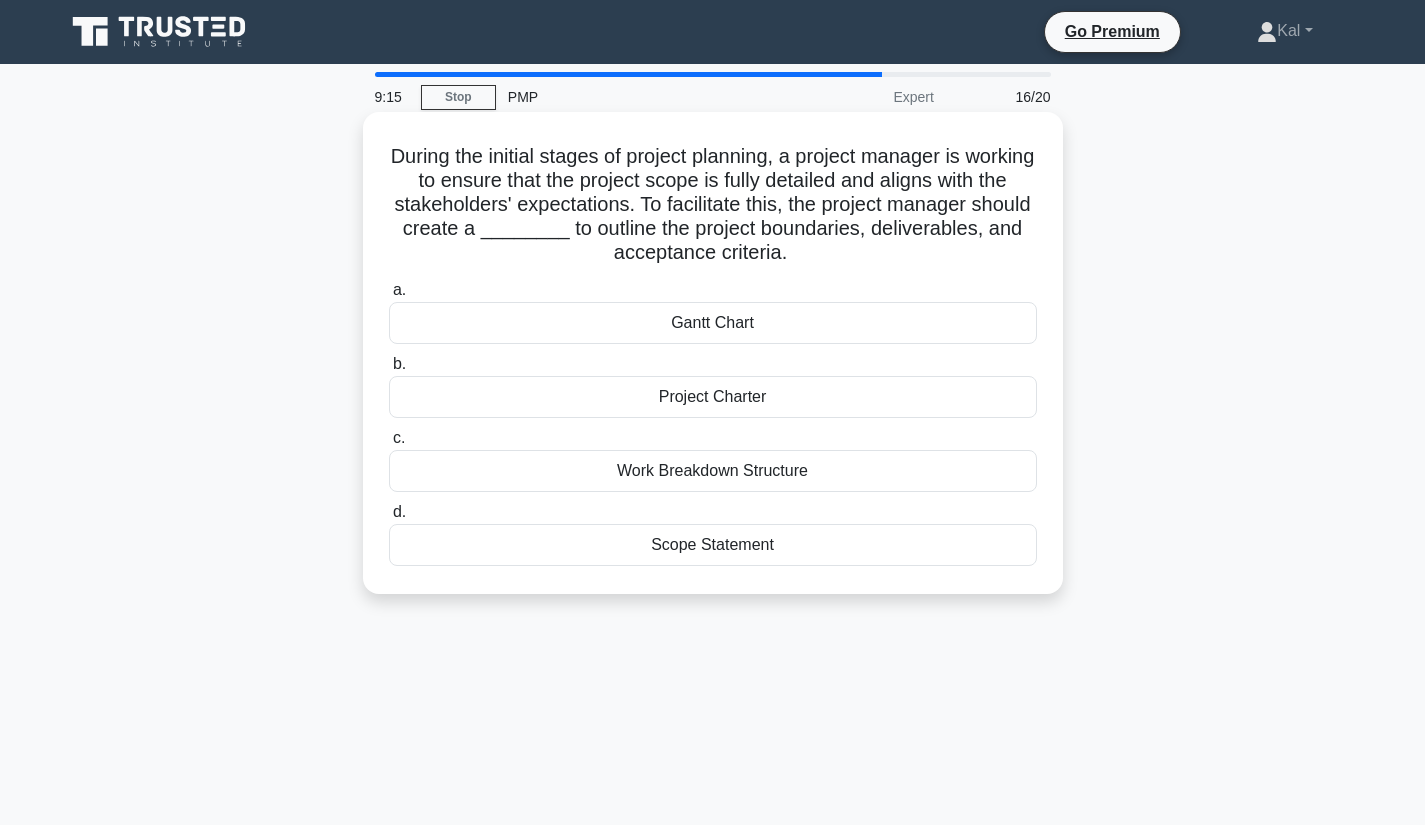 click on "Scope Statement" at bounding box center [713, 545] 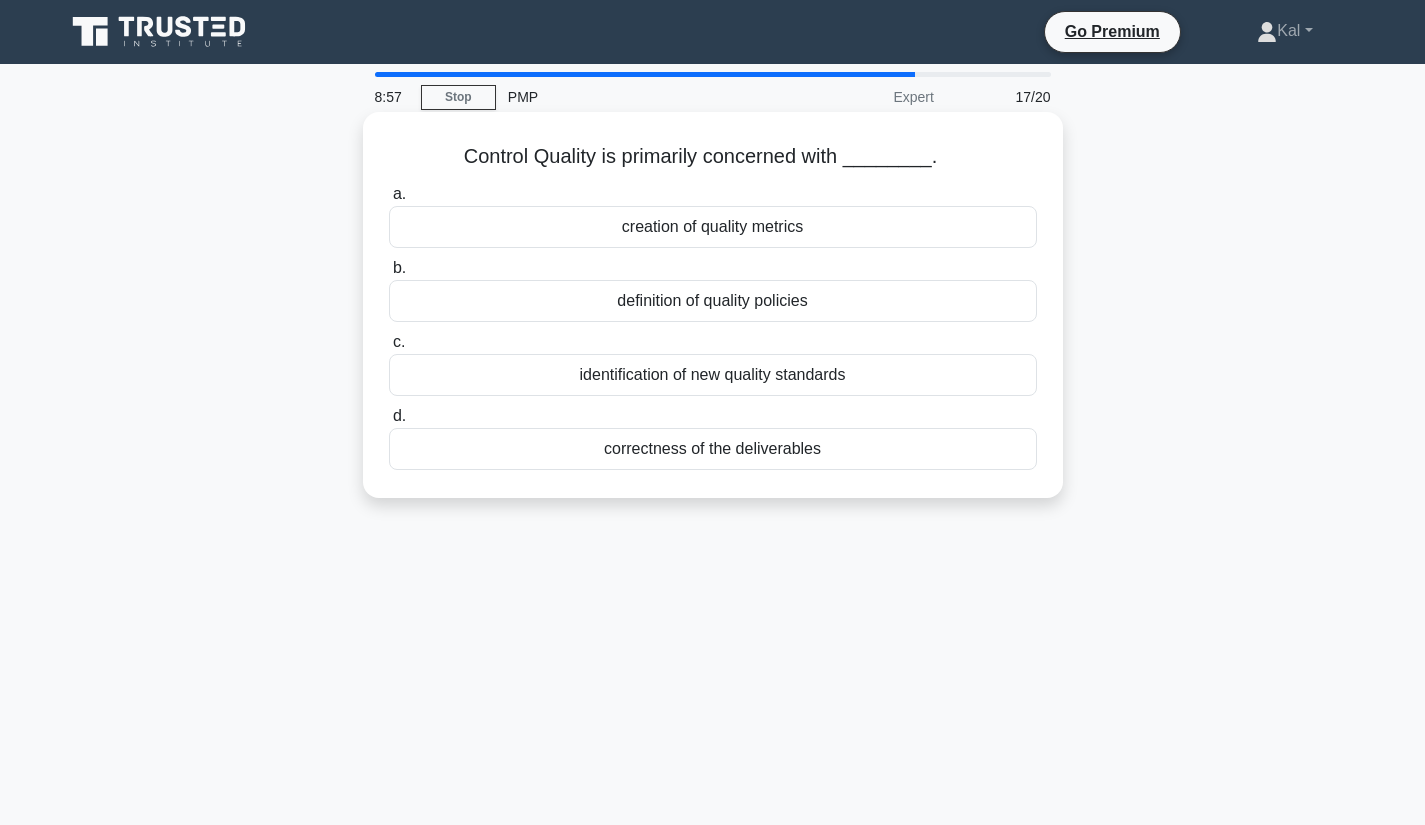 click on "correctness of the deliverables" at bounding box center [713, 449] 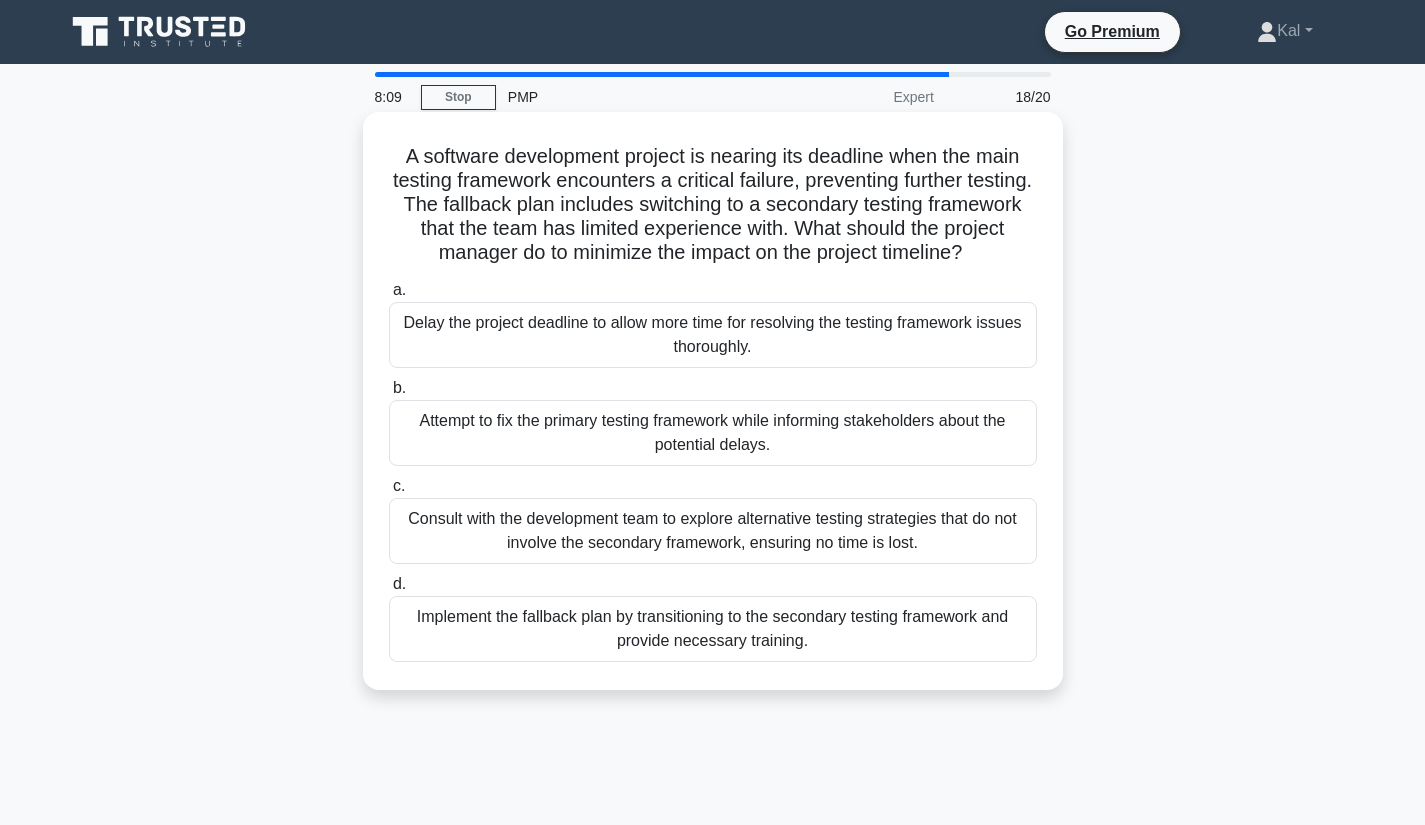 click on "Implement the fallback plan by transitioning to the secondary testing framework and provide necessary training." at bounding box center [713, 629] 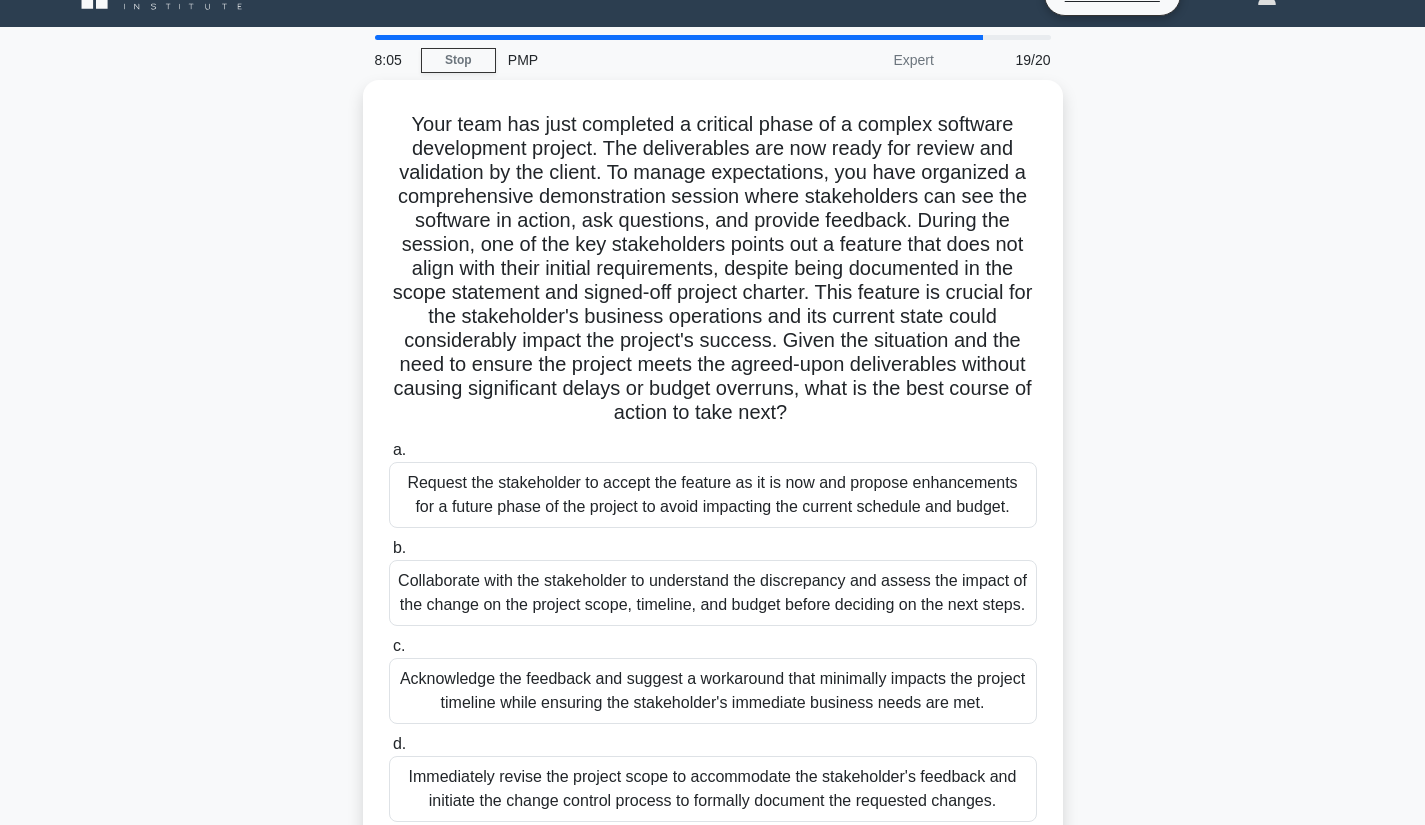 scroll, scrollTop: 0, scrollLeft: 0, axis: both 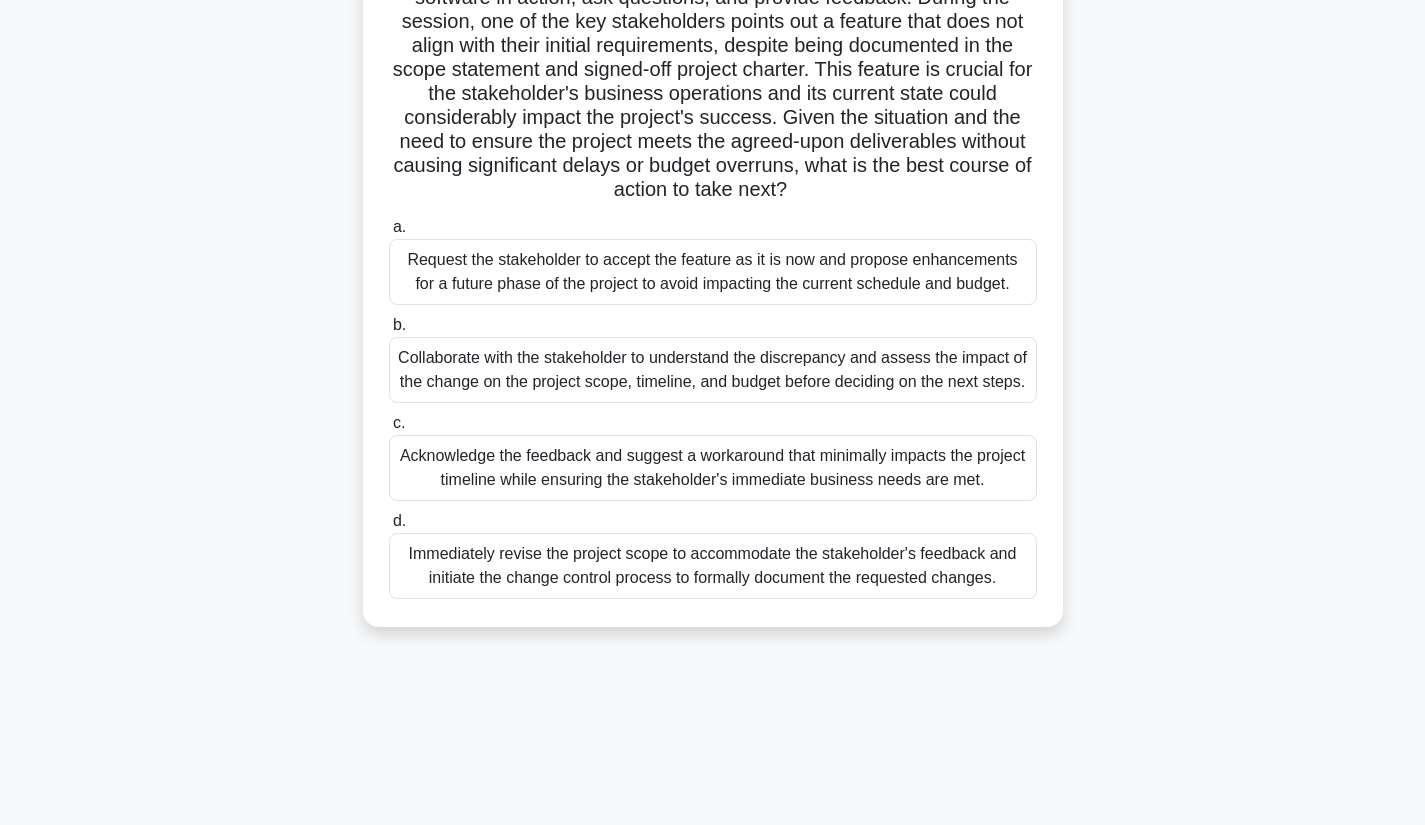 click on "Collaborate with the stakeholder to understand the discrepancy and assess the impact of the change on the project scope, timeline, and budget before deciding on the next steps." at bounding box center [713, 370] 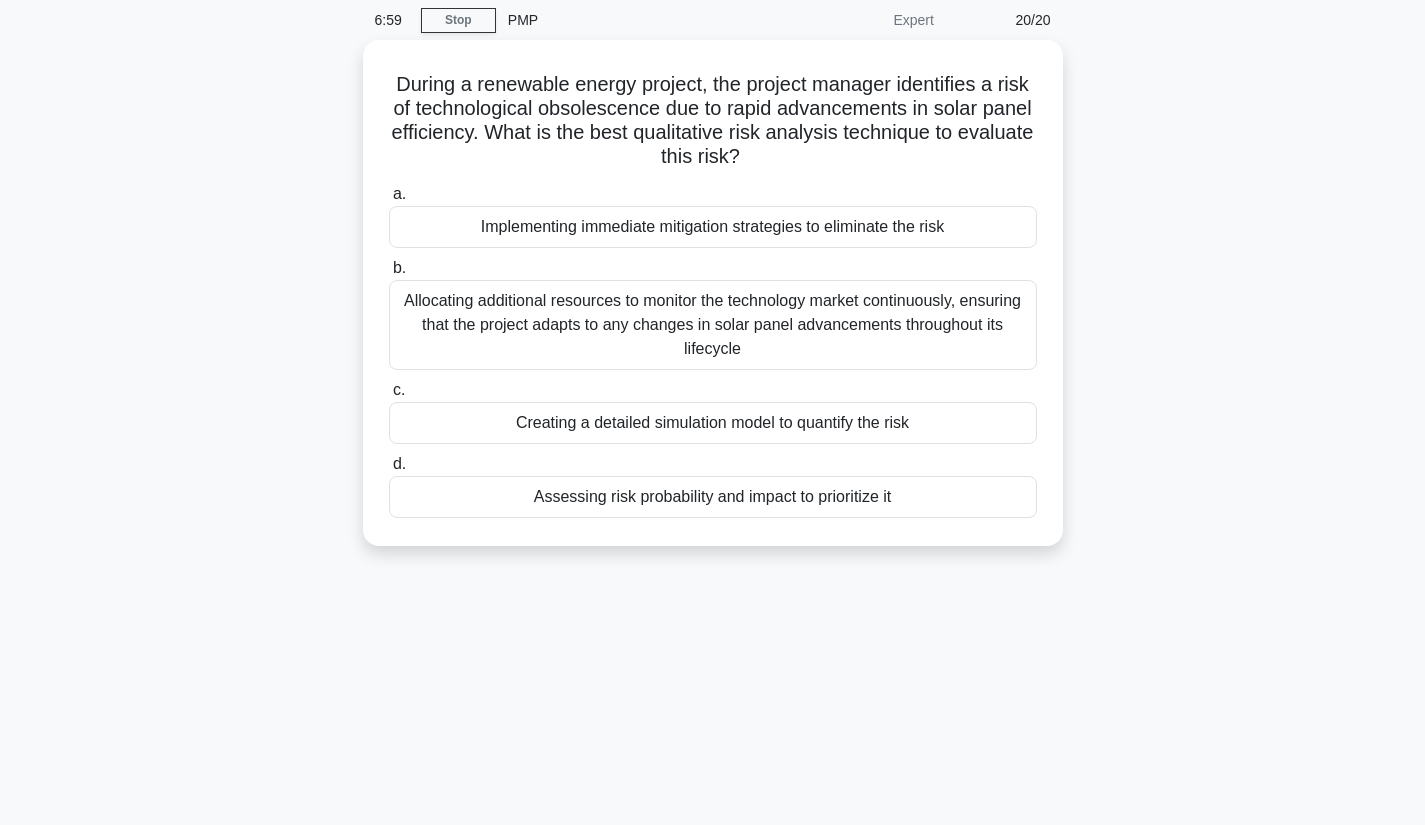 scroll, scrollTop: 0, scrollLeft: 0, axis: both 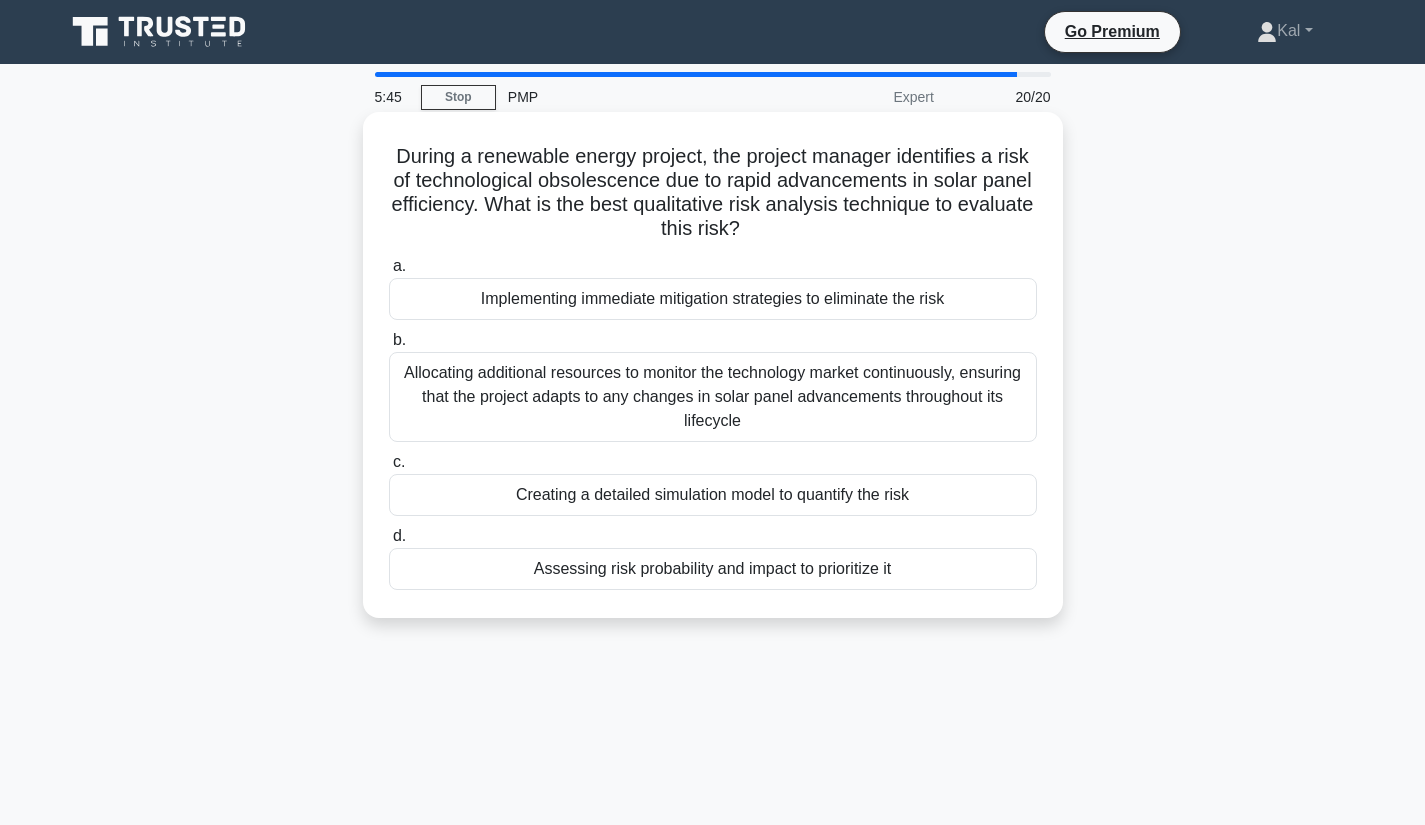 click on "Assessing risk probability and impact to prioritize it" at bounding box center [713, 569] 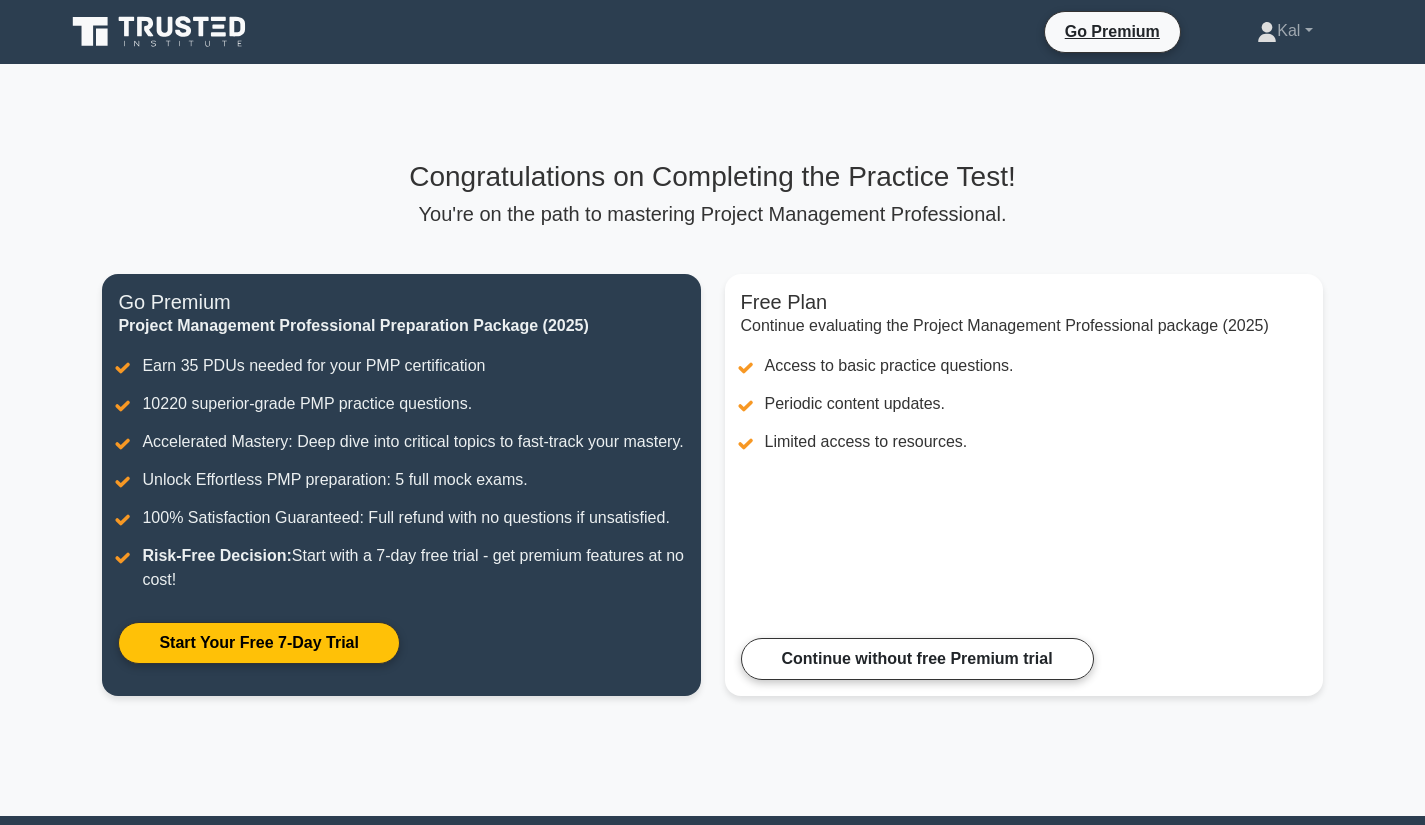 scroll, scrollTop: 0, scrollLeft: 0, axis: both 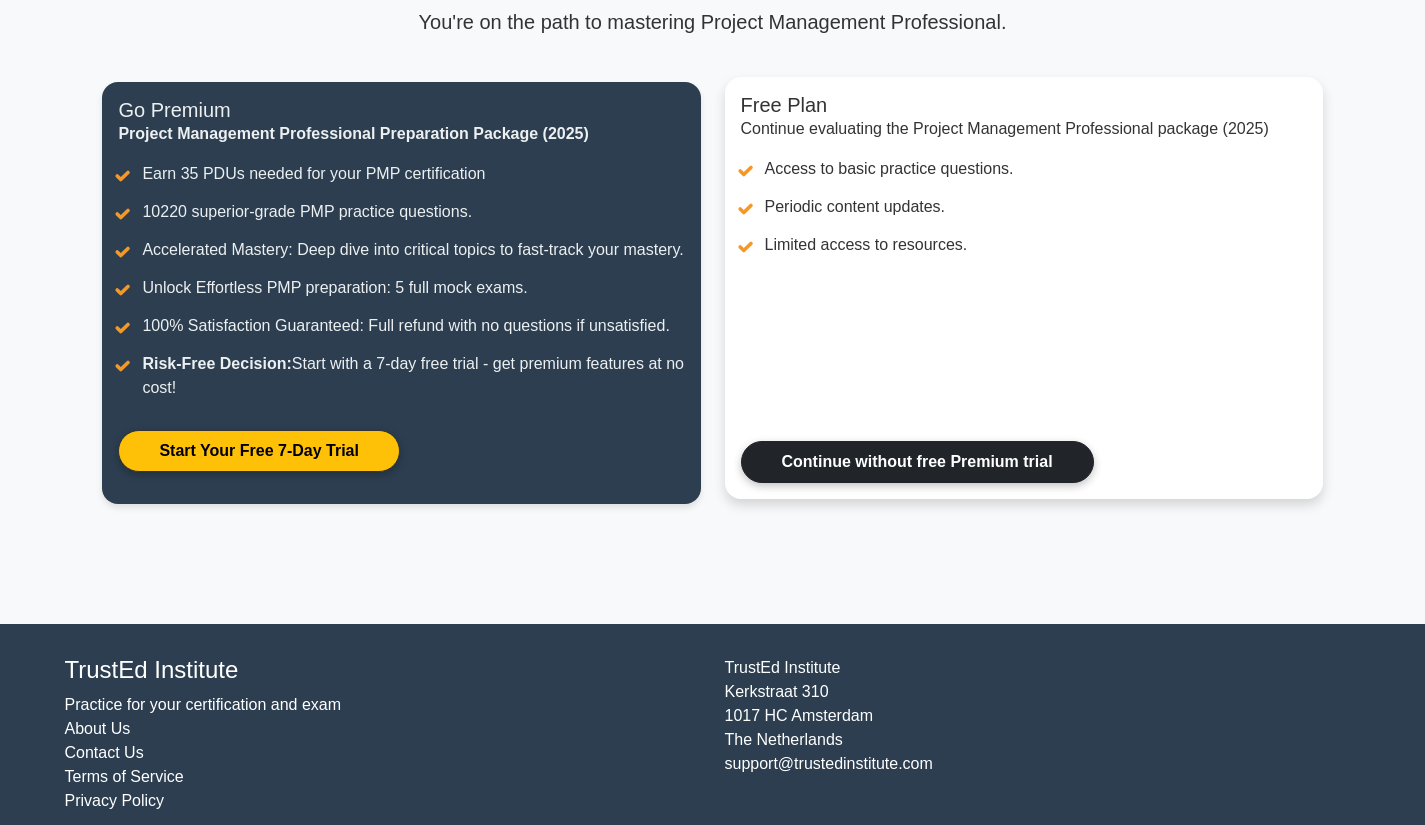 click on "Continue without free Premium trial" at bounding box center (917, 462) 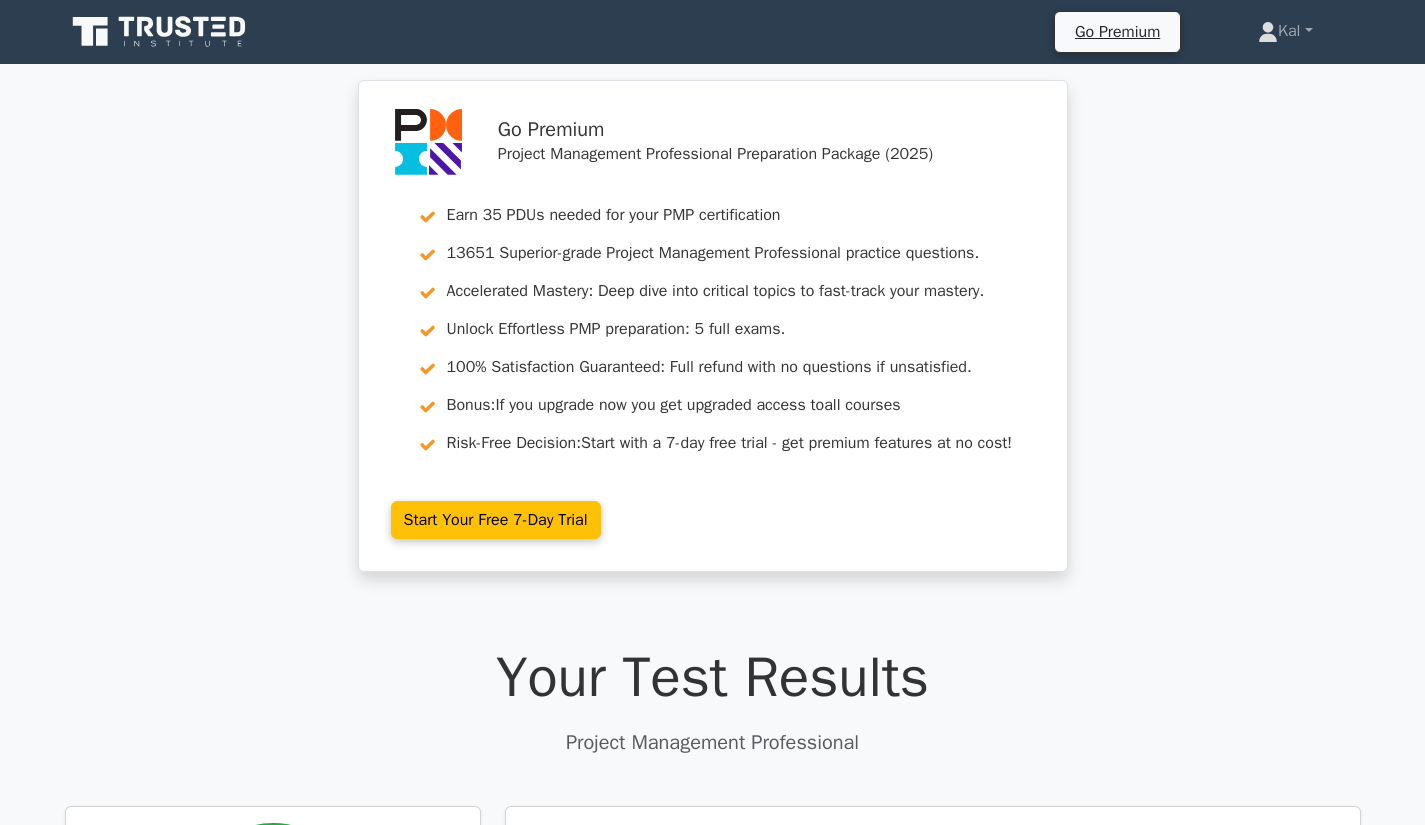 scroll, scrollTop: 0, scrollLeft: 0, axis: both 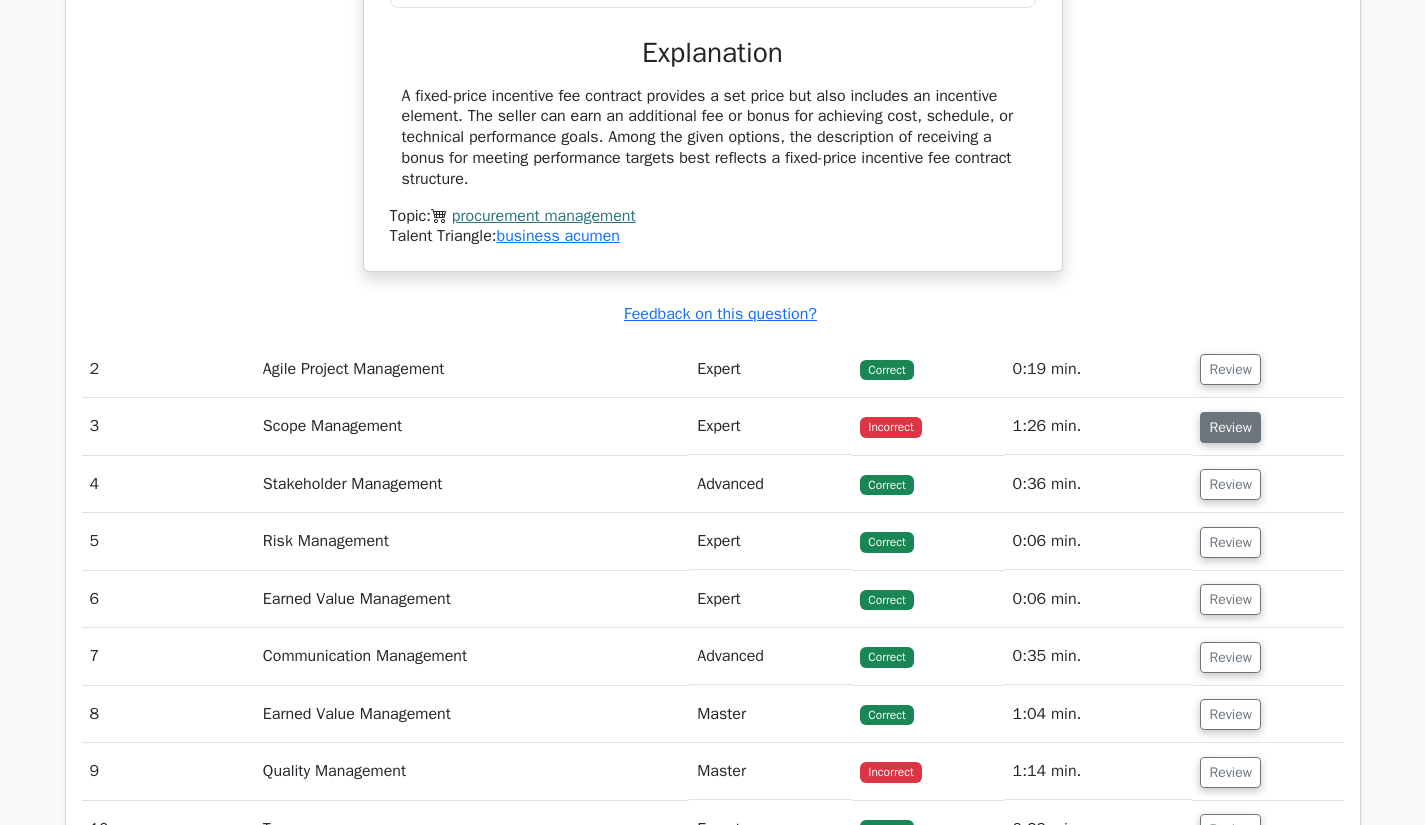 click on "Review" at bounding box center [1230, 427] 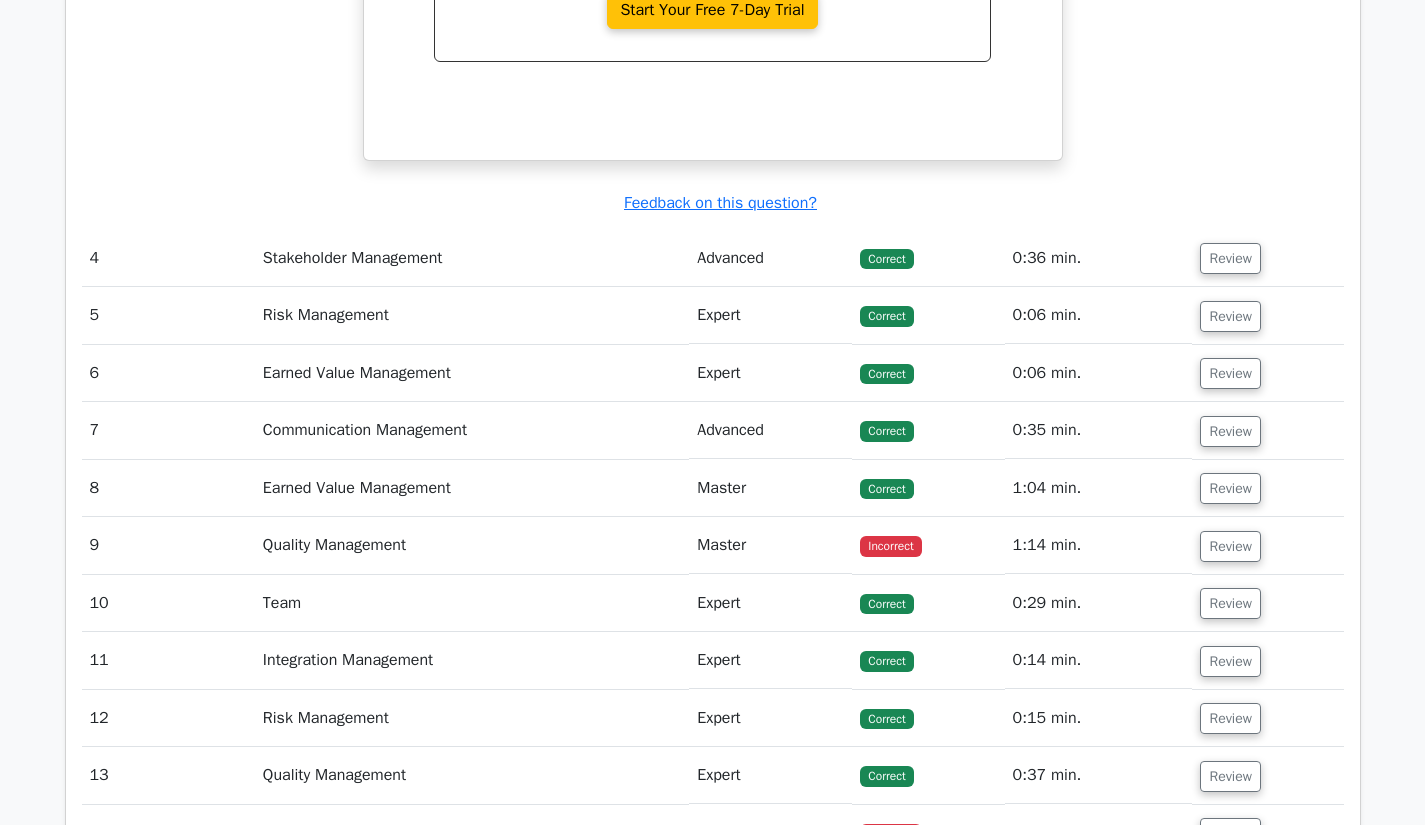 scroll, scrollTop: 3891, scrollLeft: 0, axis: vertical 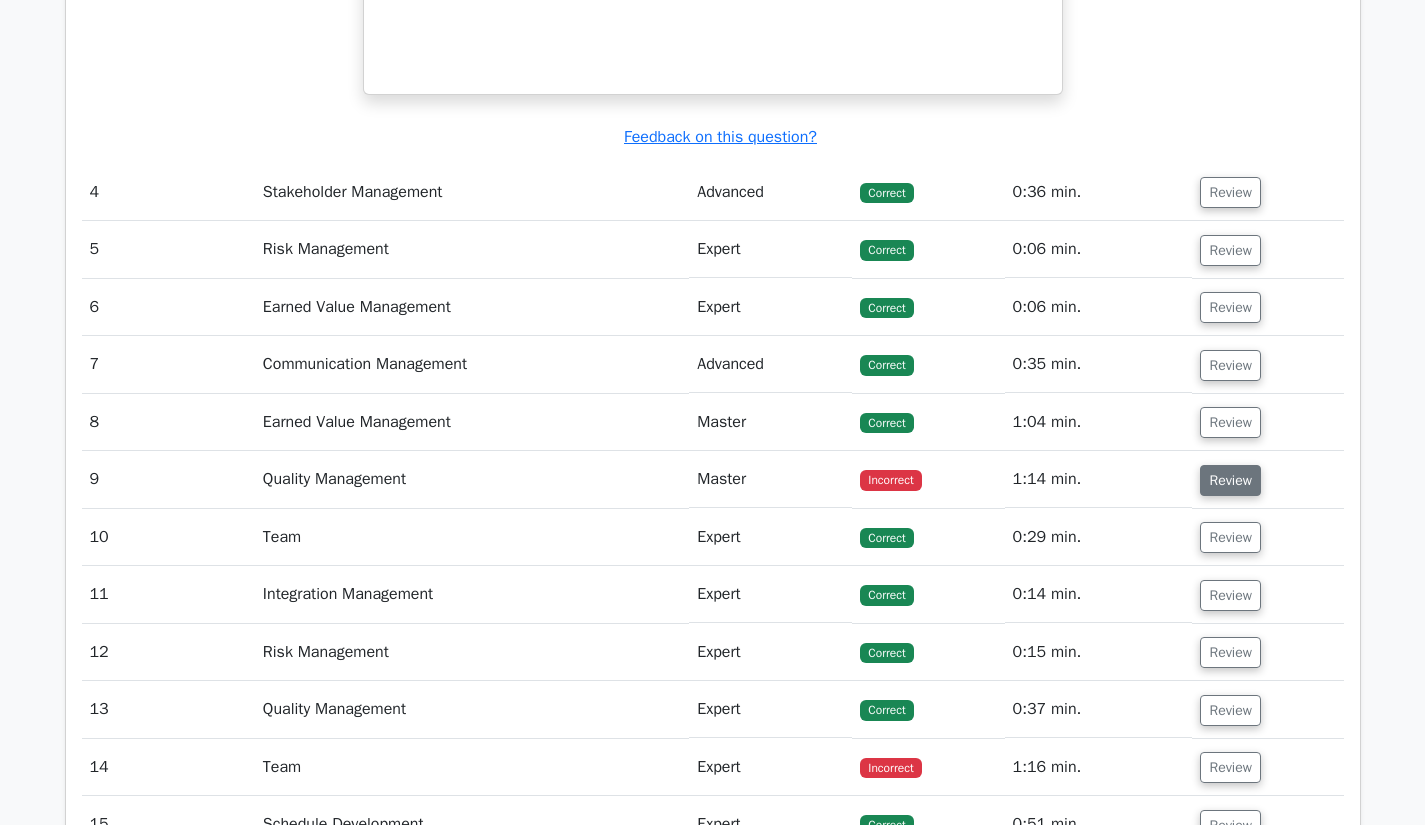click on "Review" at bounding box center (1230, 480) 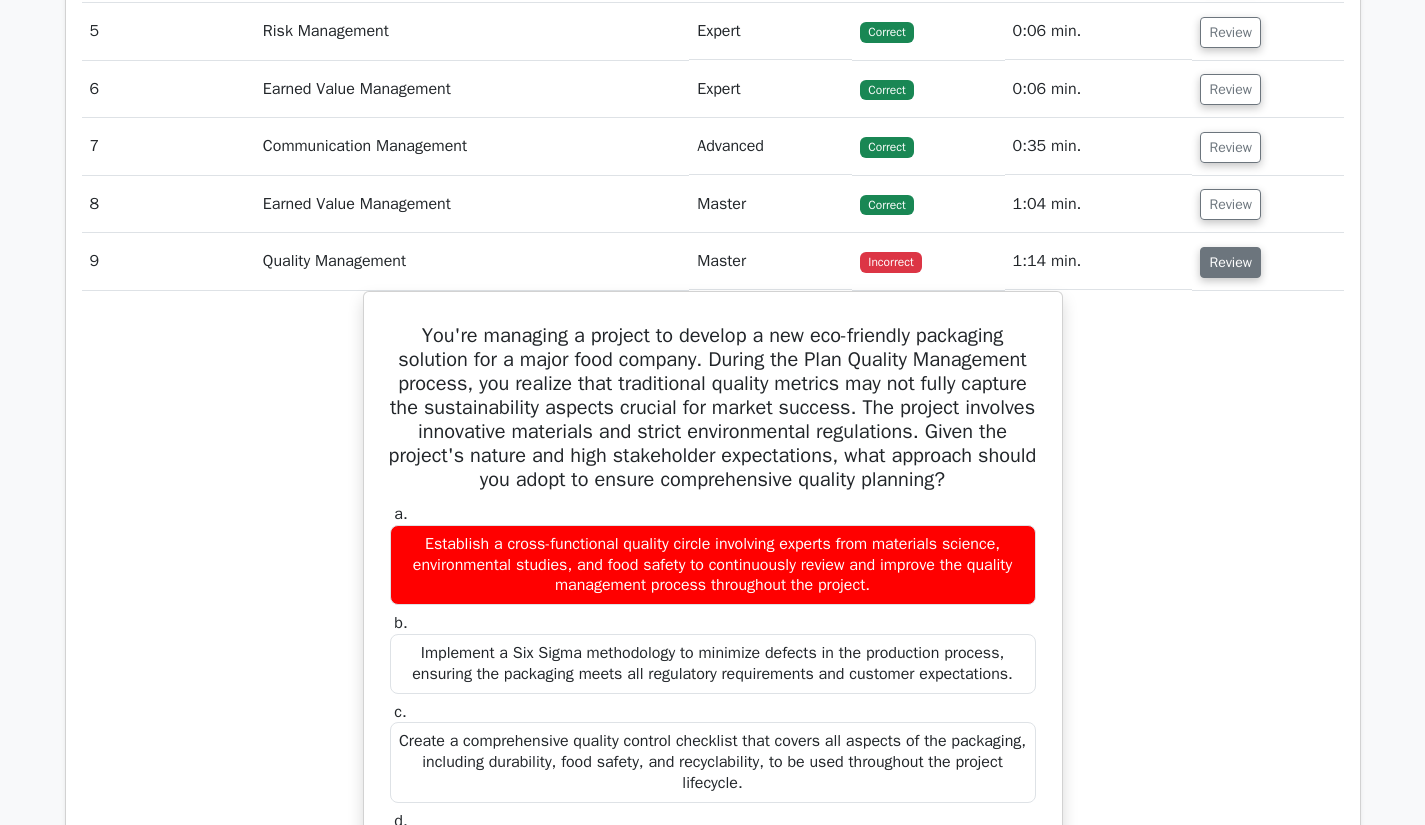 scroll, scrollTop: 4106, scrollLeft: 0, axis: vertical 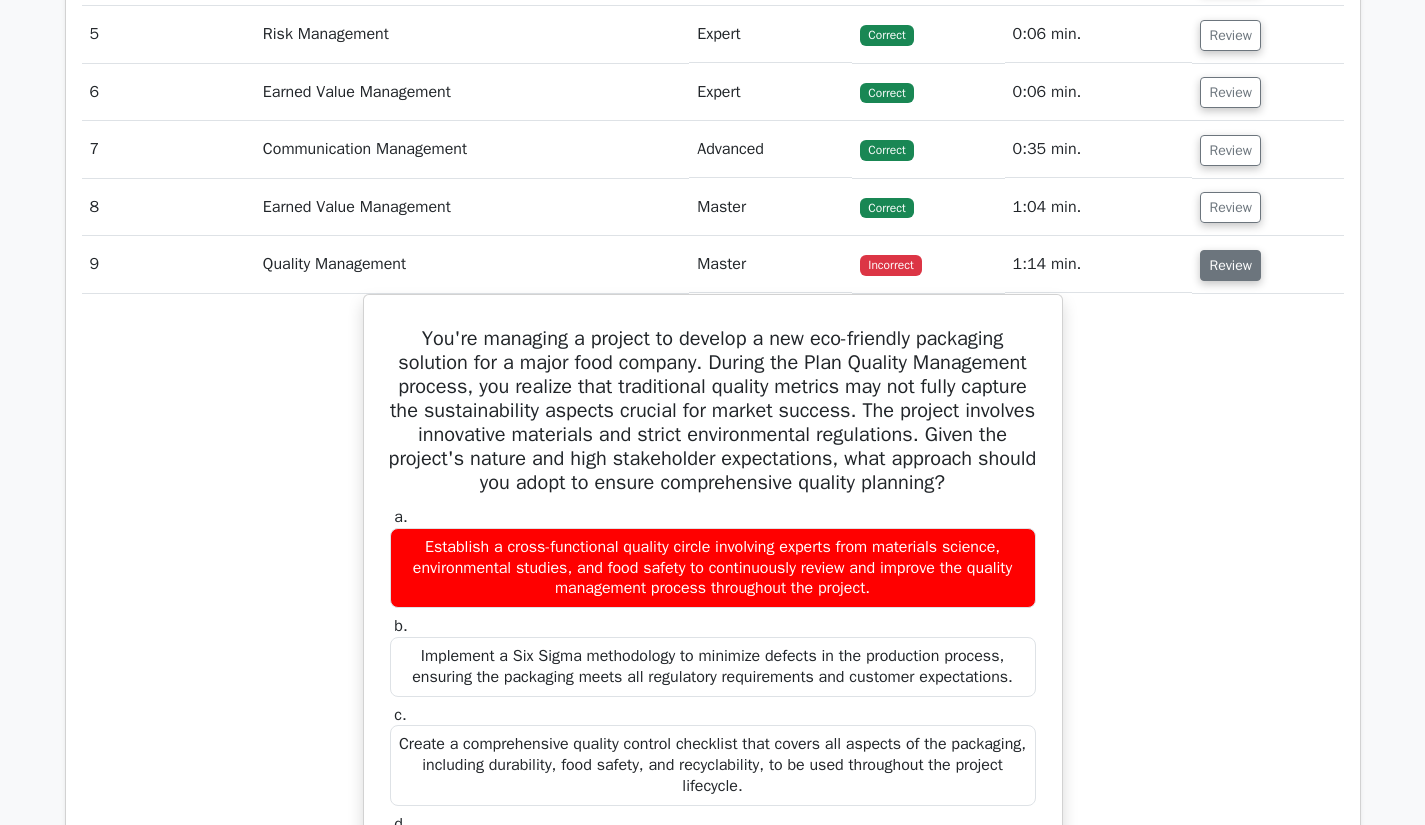 click on "Review" at bounding box center (1230, 265) 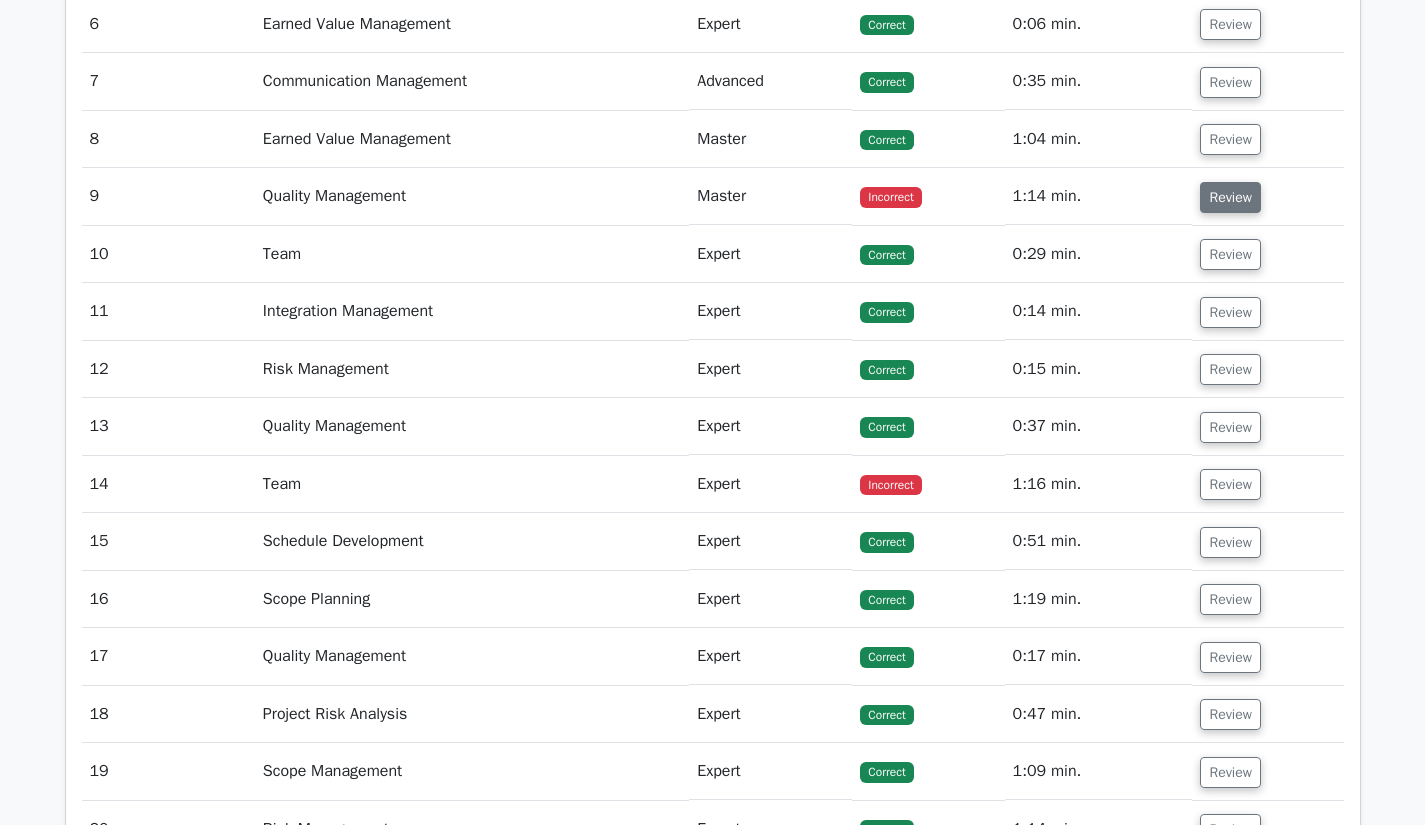 scroll, scrollTop: 4311, scrollLeft: 0, axis: vertical 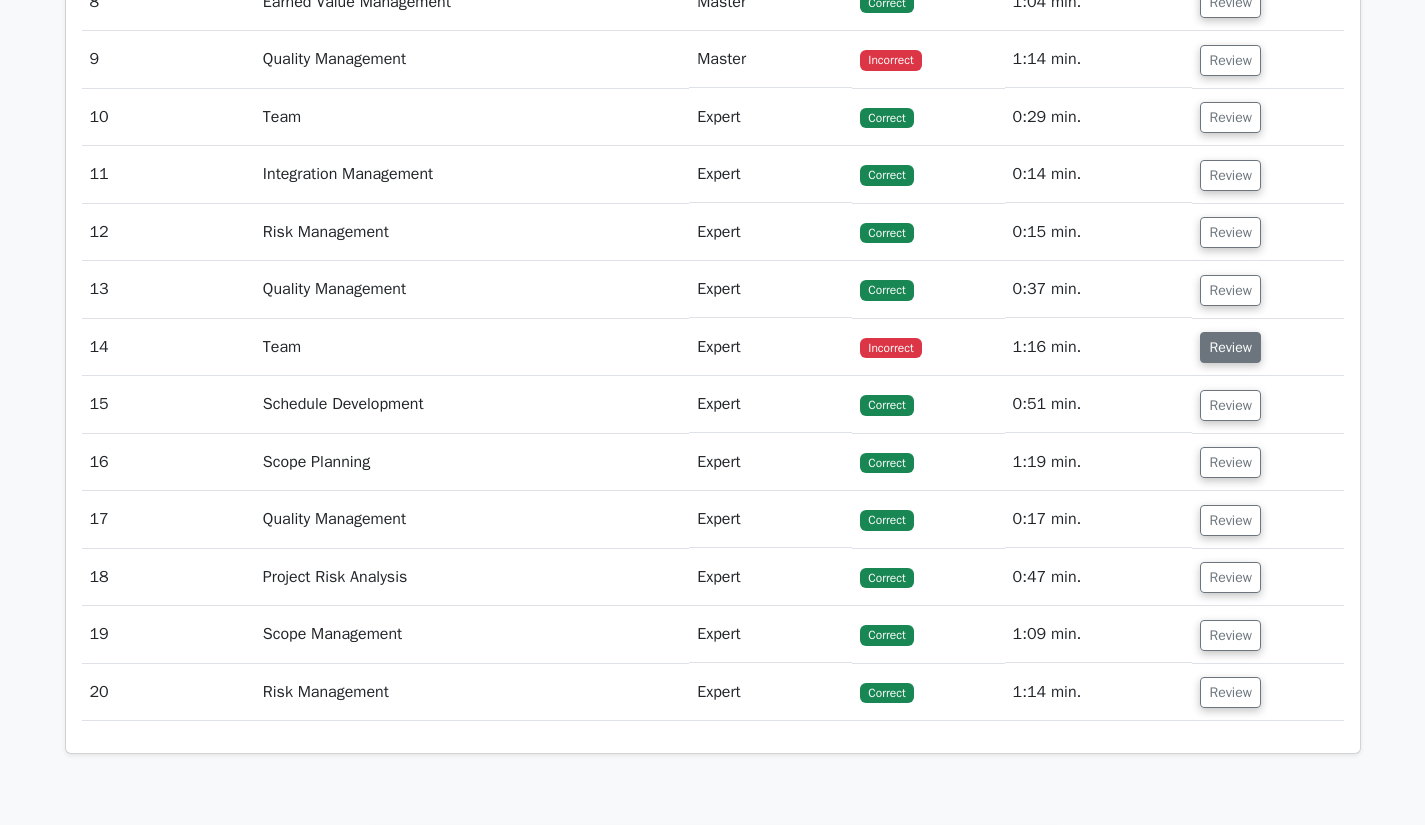 click on "Review" at bounding box center [1230, 347] 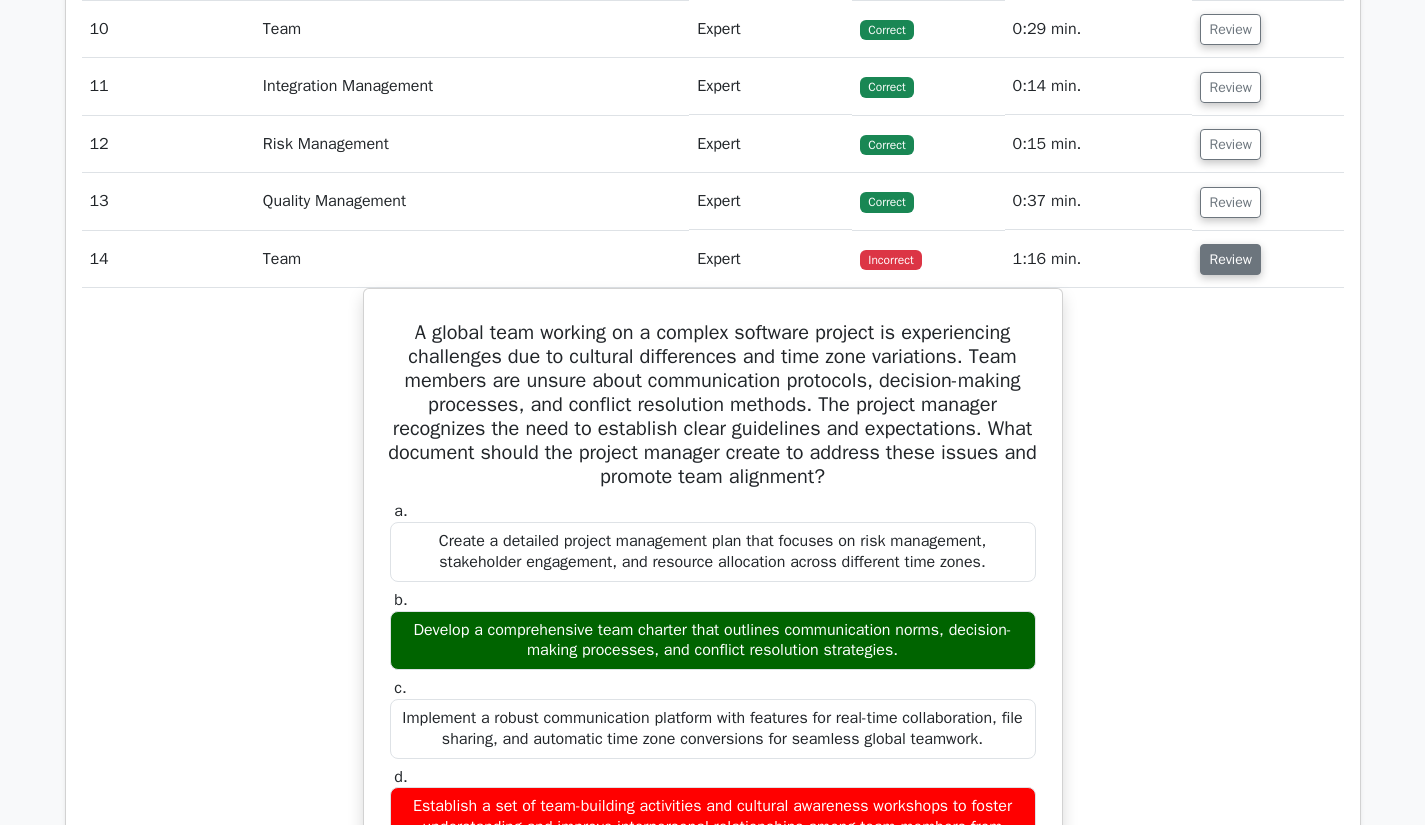 scroll, scrollTop: 4397, scrollLeft: 0, axis: vertical 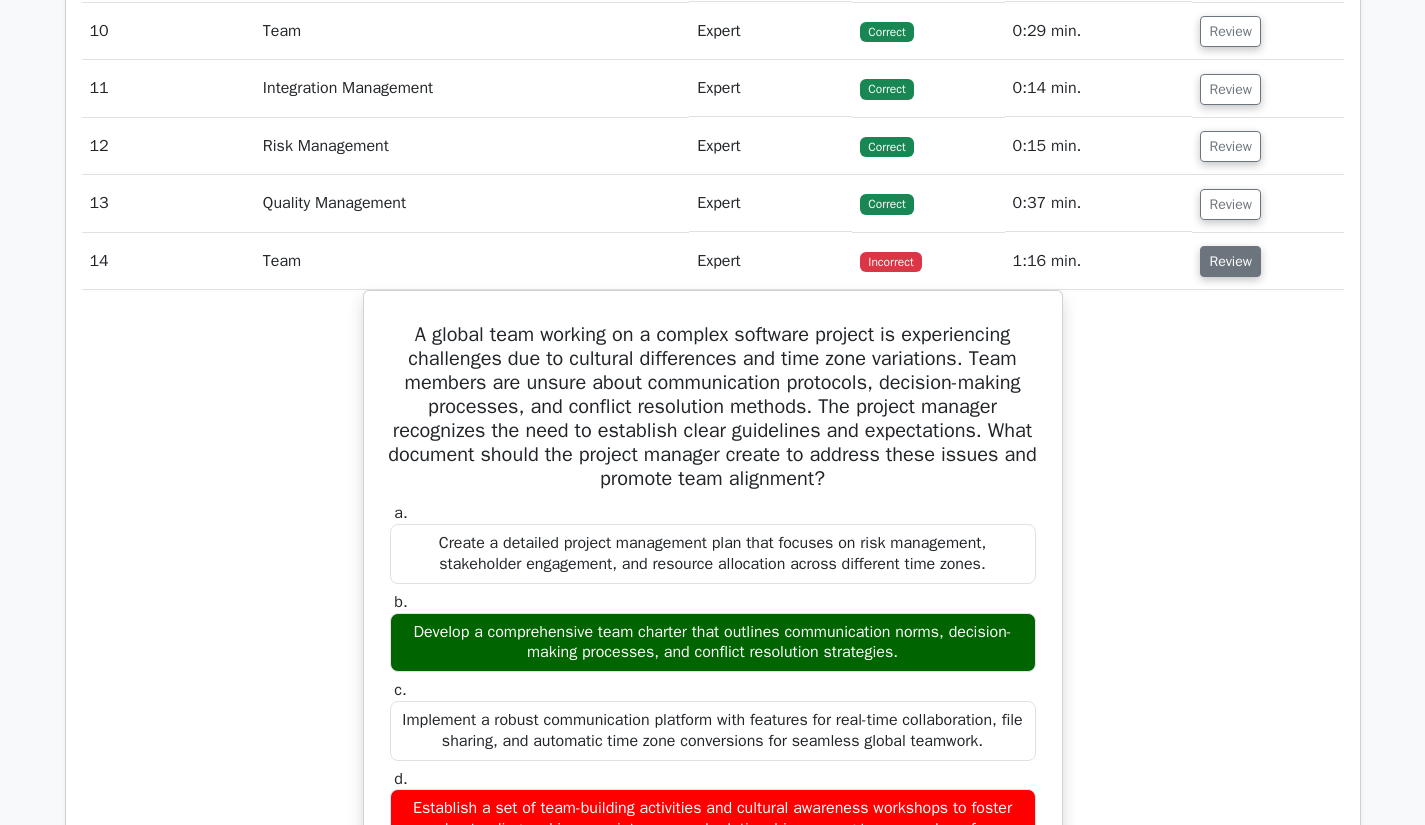 click on "Review" at bounding box center (1230, 261) 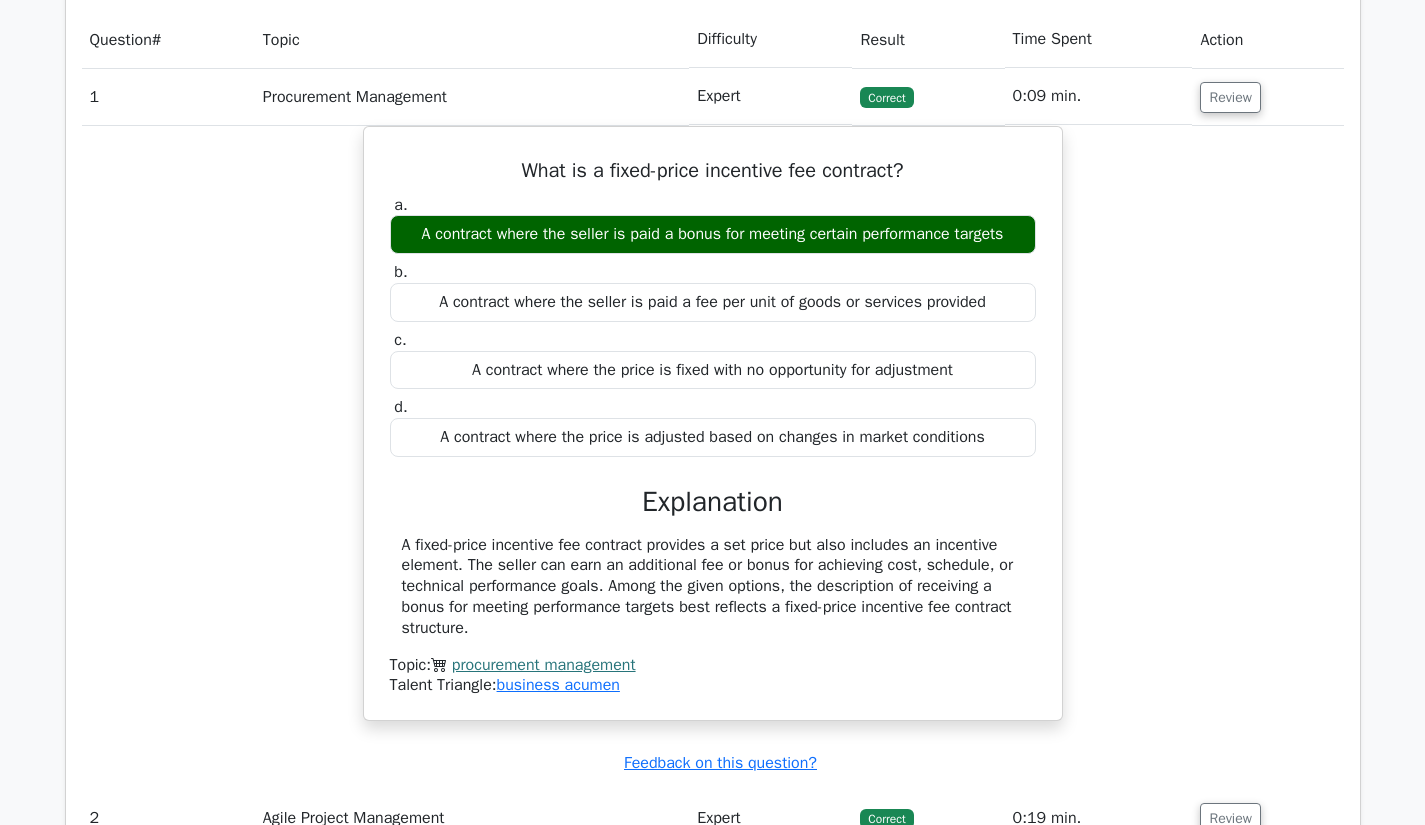 scroll, scrollTop: 1937, scrollLeft: 0, axis: vertical 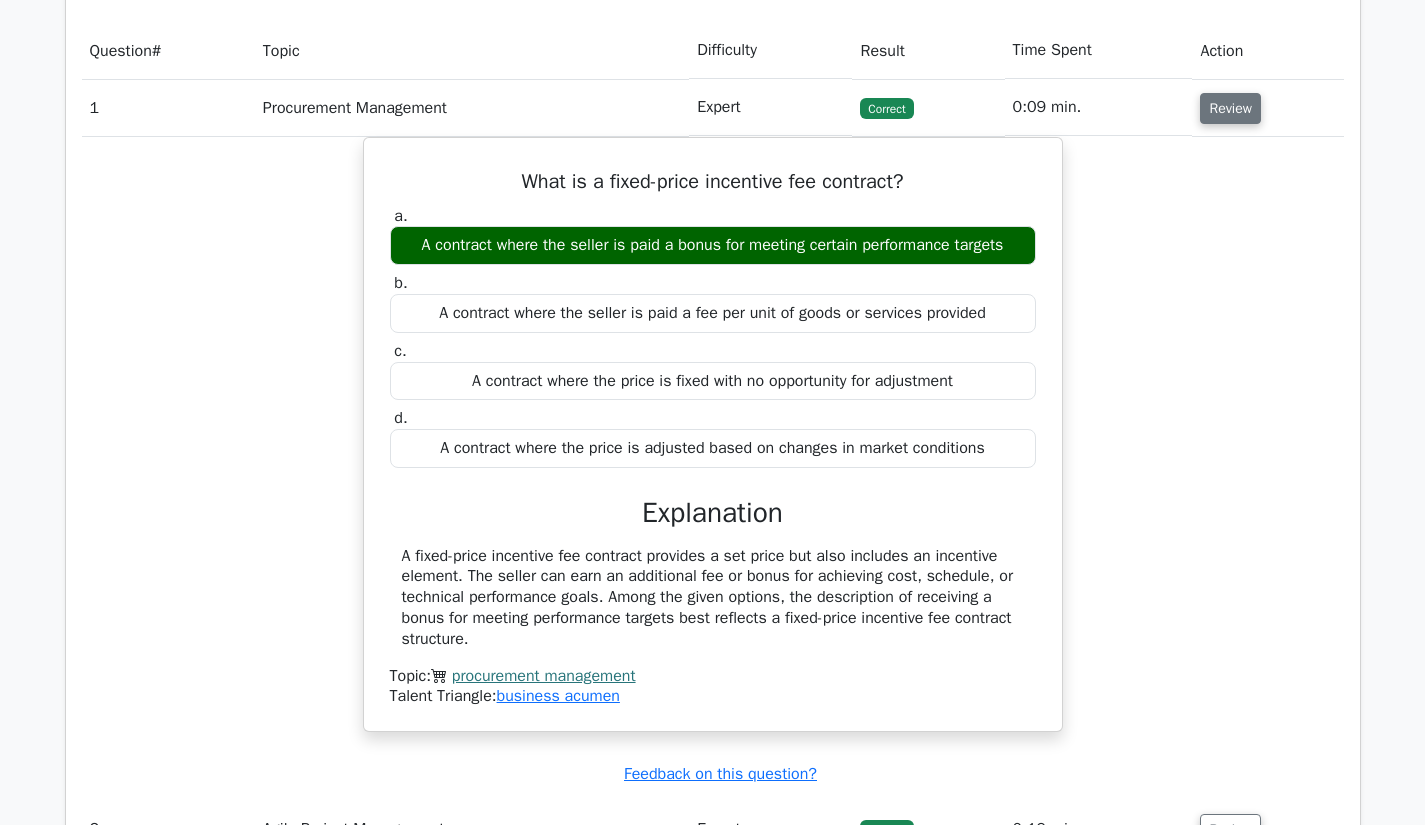 click on "Review" at bounding box center (1230, 108) 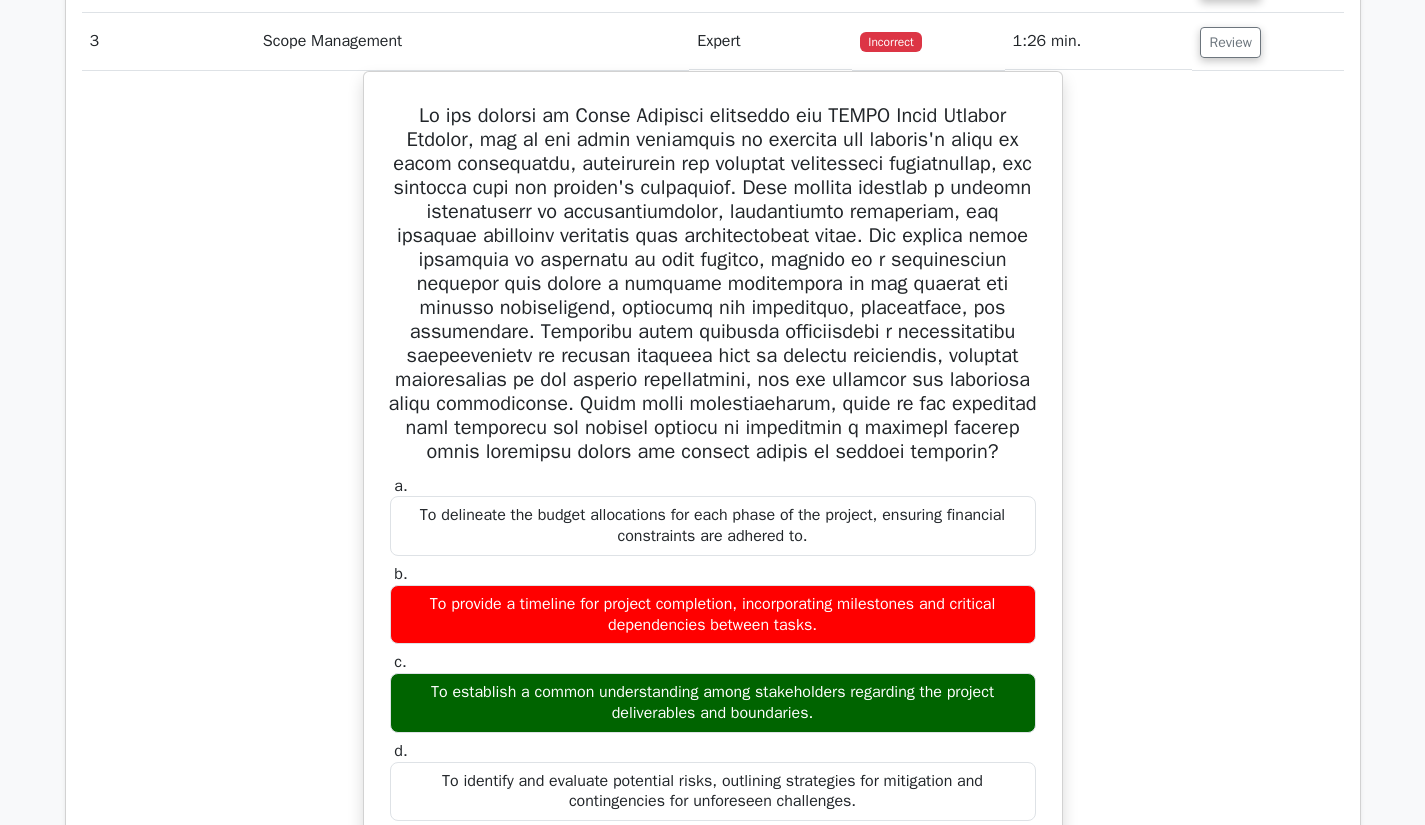 scroll, scrollTop: 2114, scrollLeft: 0, axis: vertical 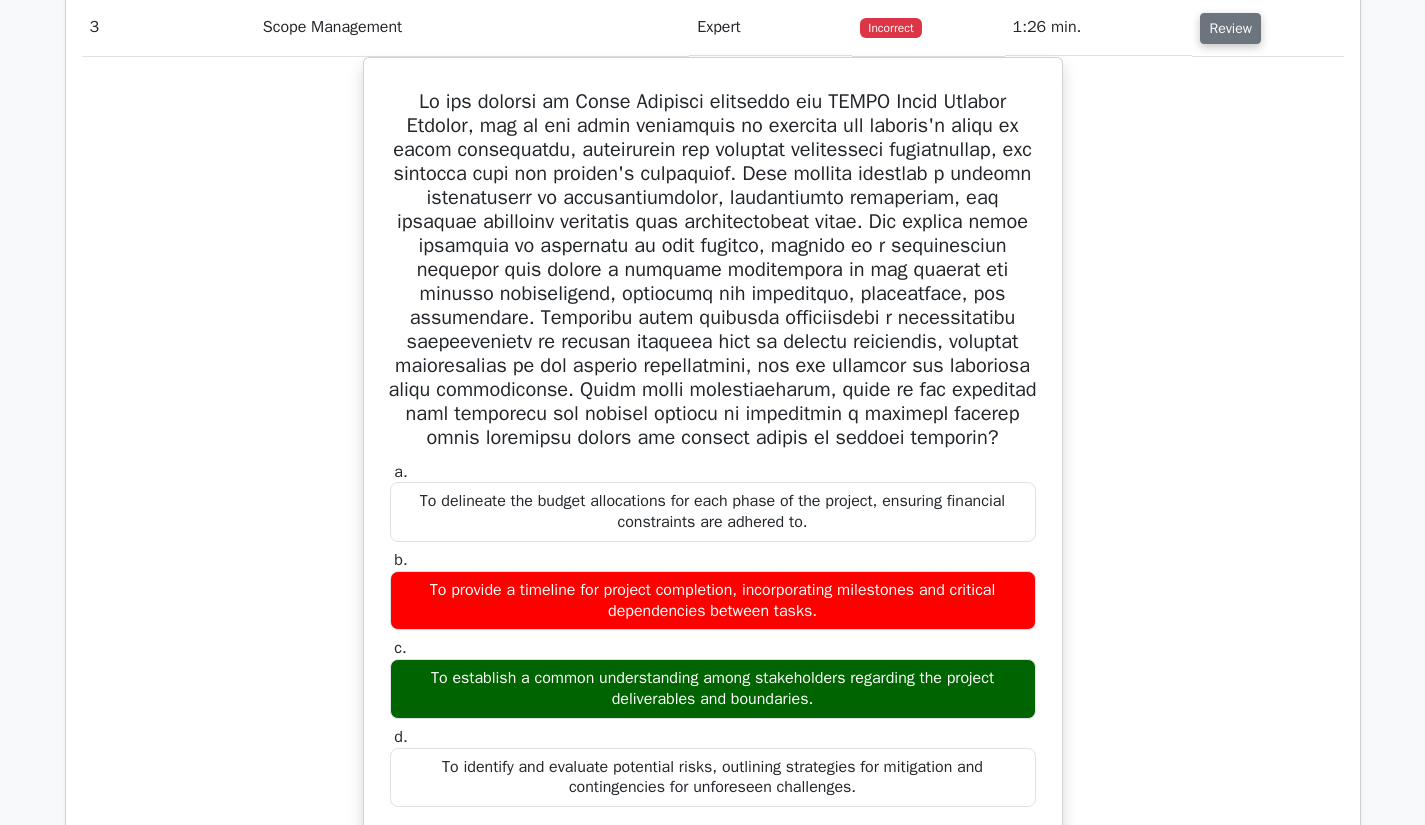 click on "Review" at bounding box center (1230, 28) 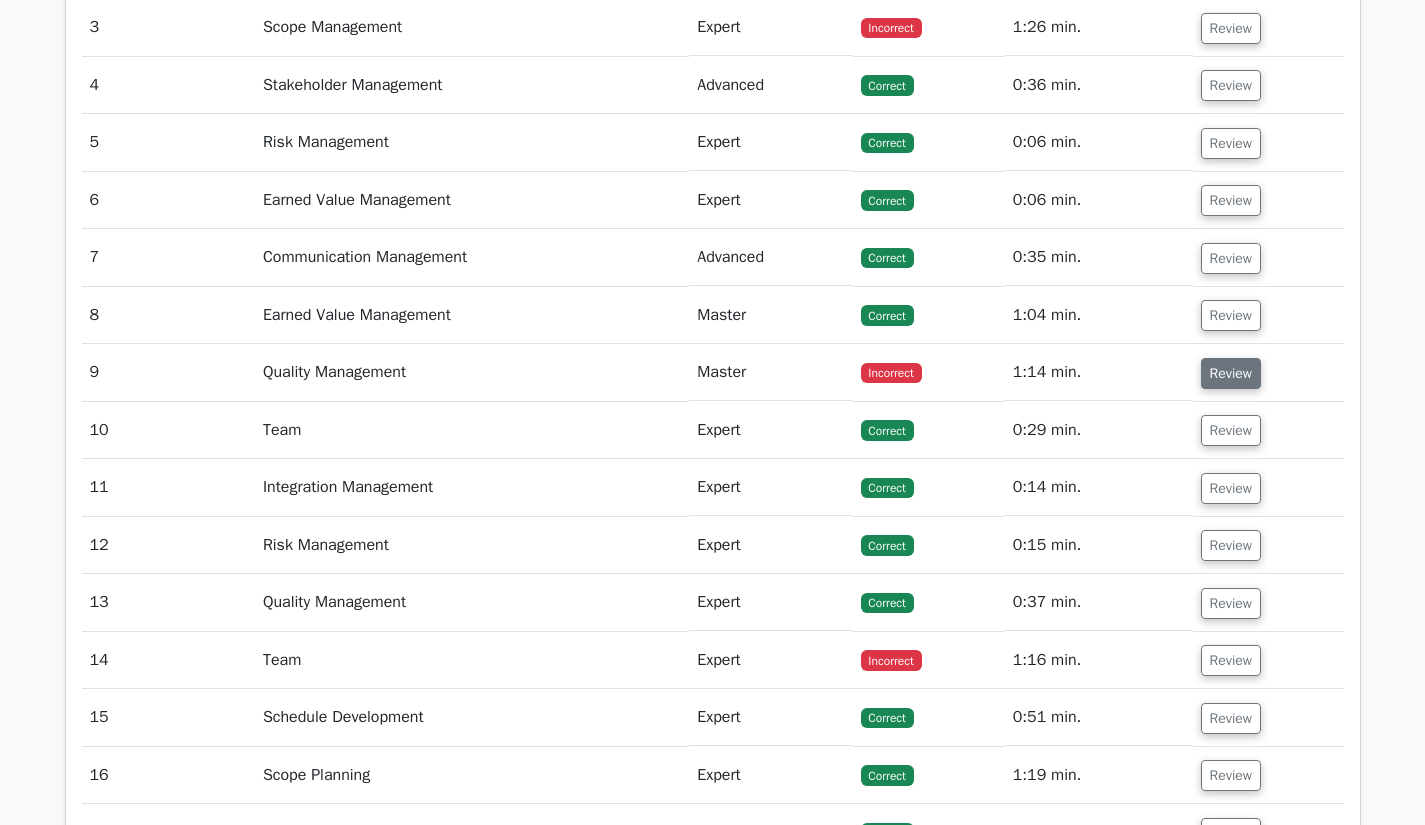 click on "Review" at bounding box center (1231, 373) 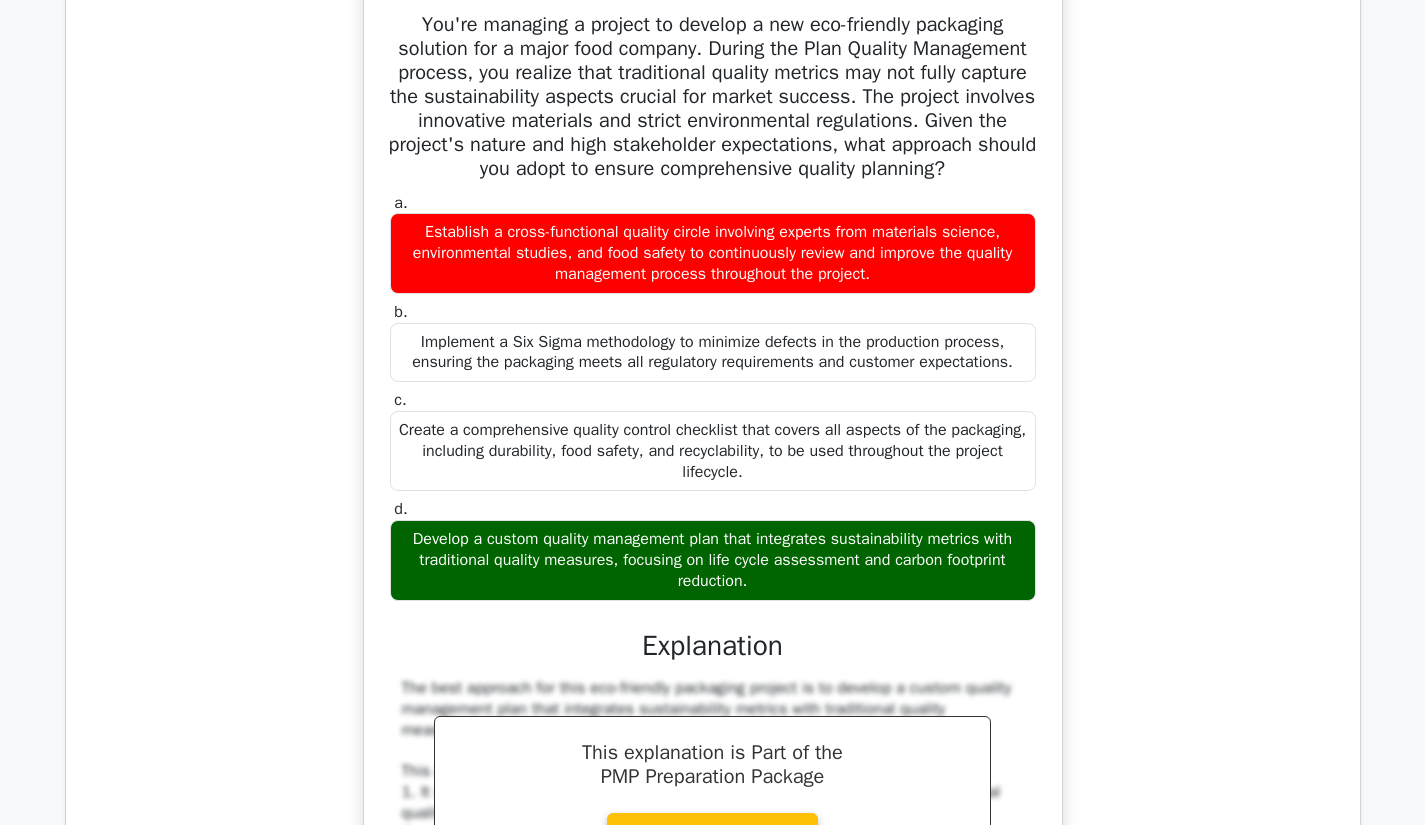 scroll, scrollTop: 2506, scrollLeft: 0, axis: vertical 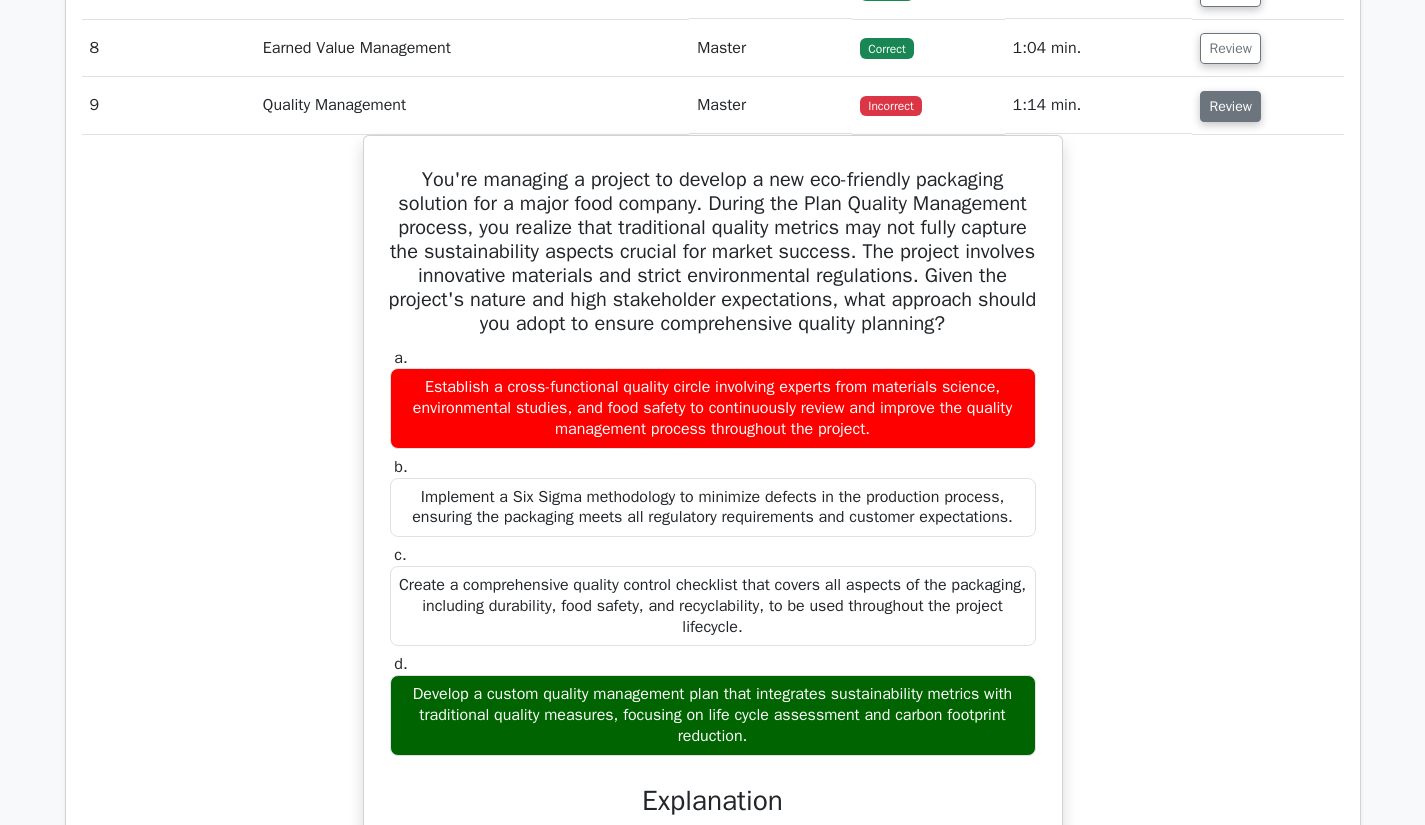 click on "Review" at bounding box center [1230, 106] 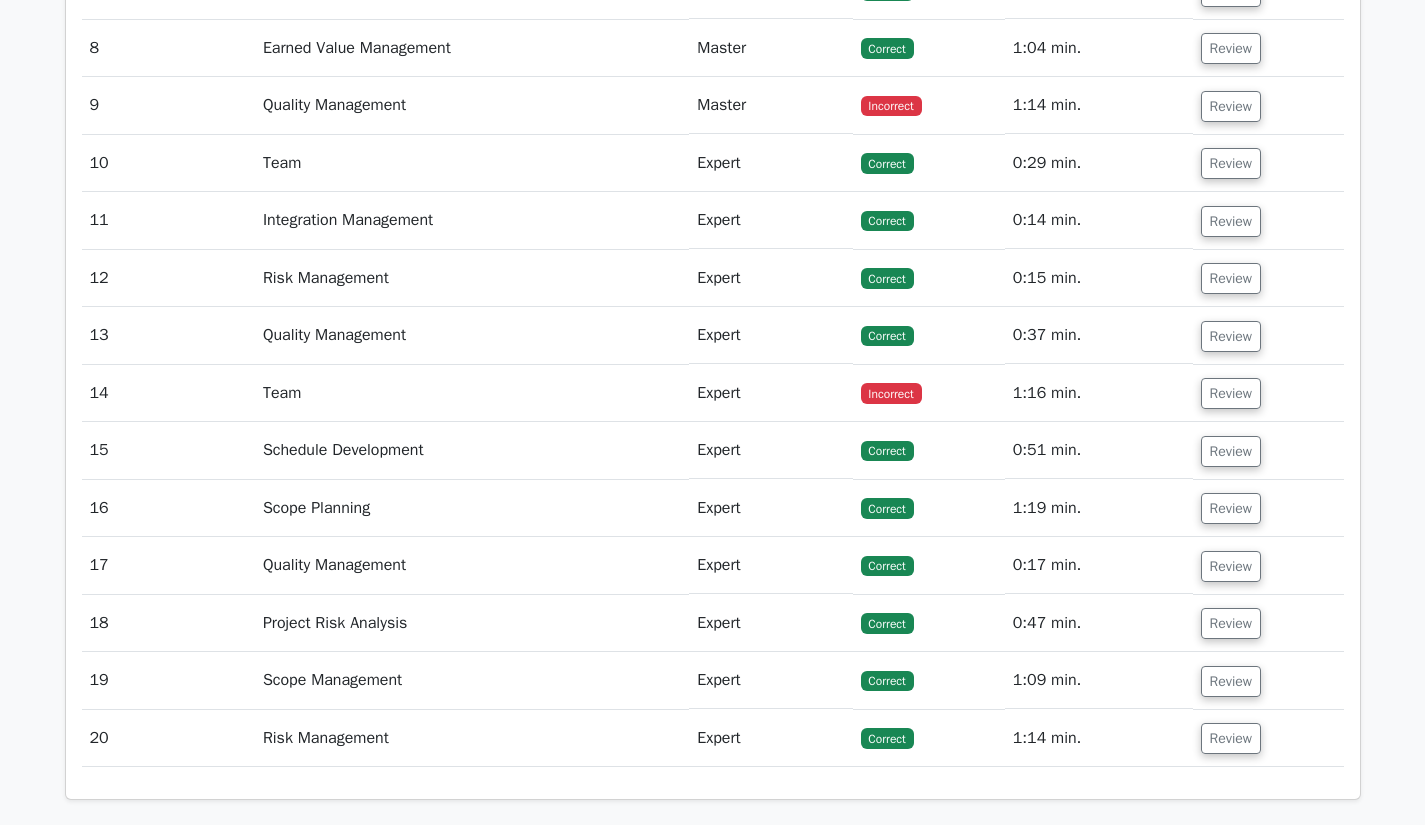 click on "Incorrect" at bounding box center [891, 393] 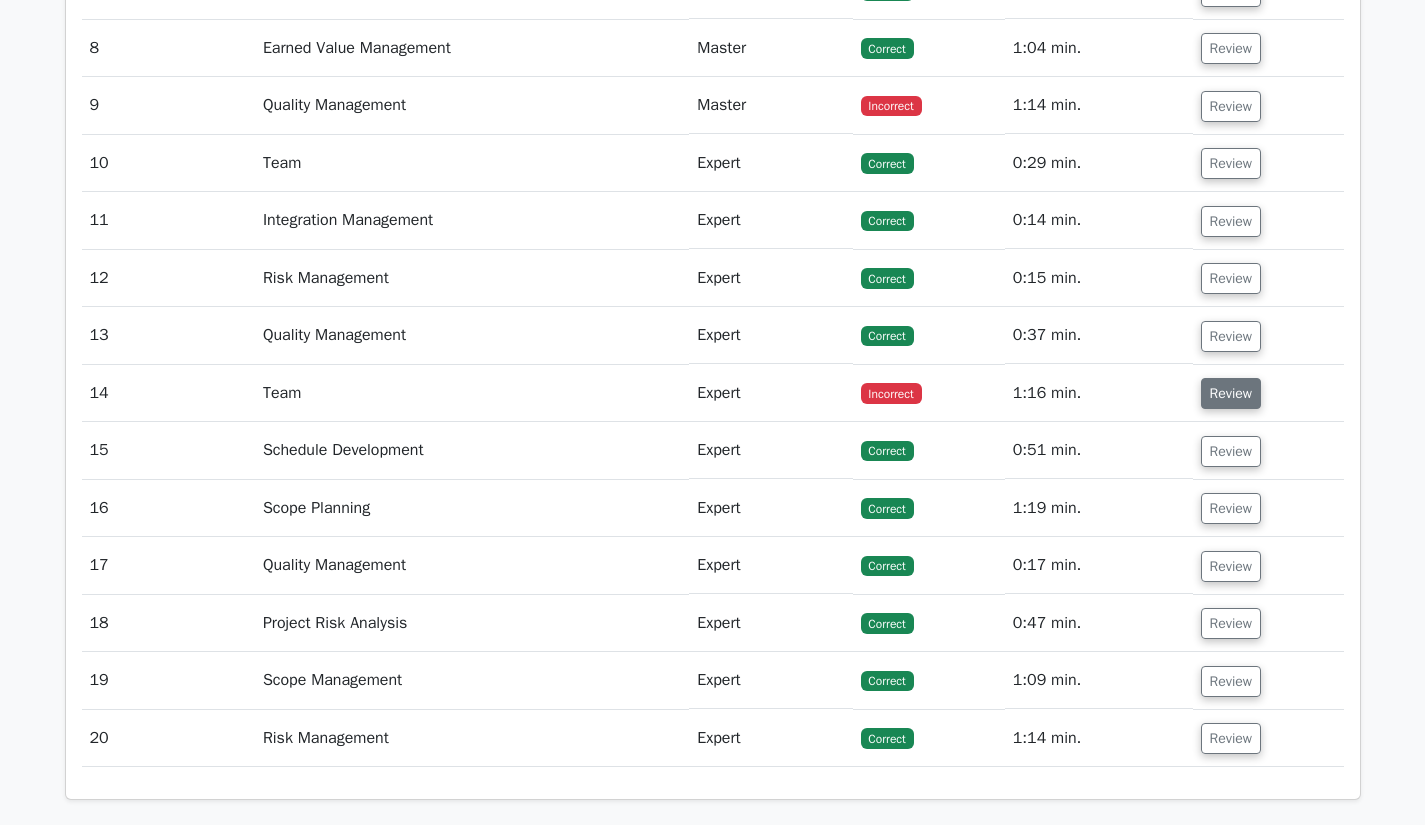 click on "Review" at bounding box center [1231, 393] 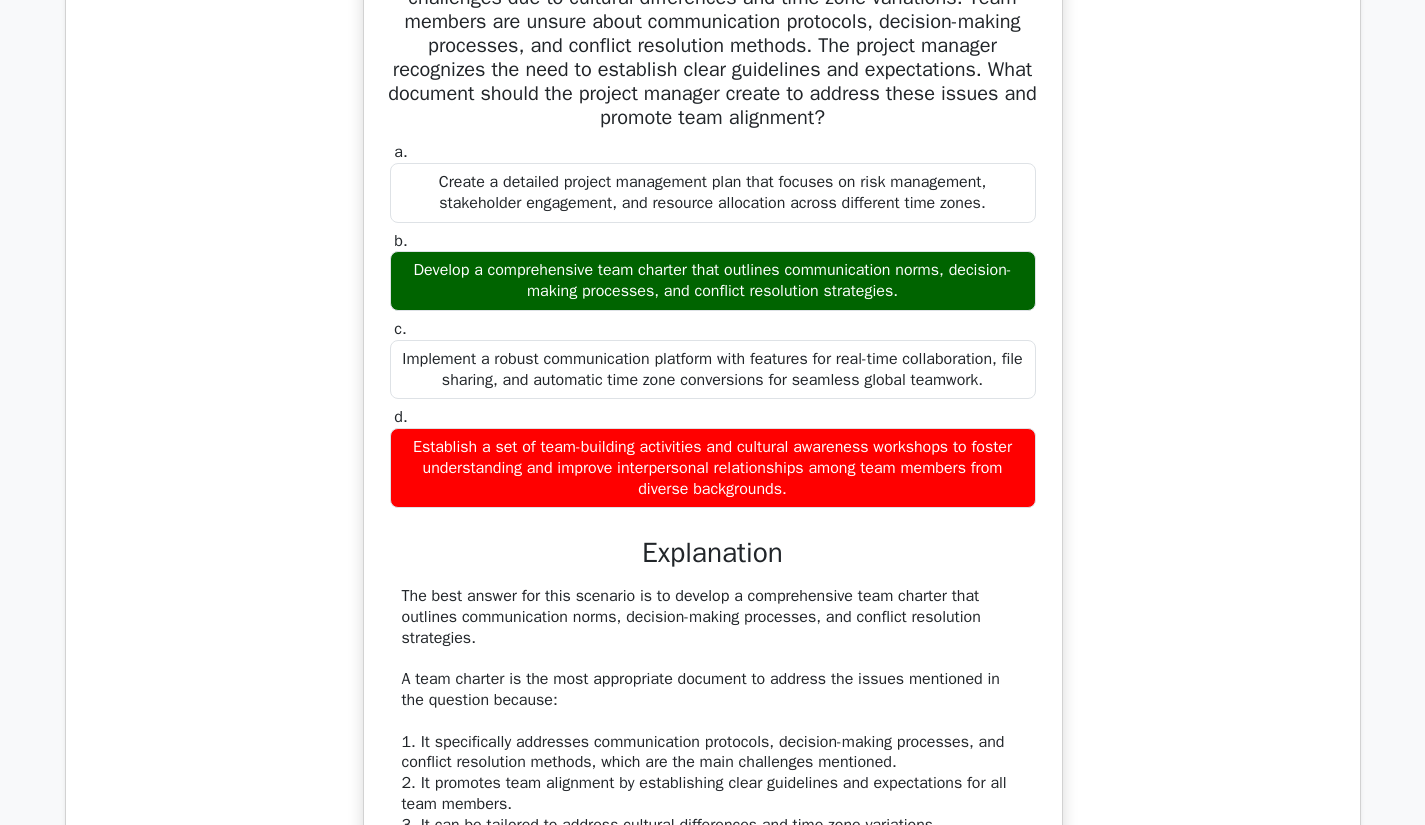 scroll, scrollTop: 2889, scrollLeft: 0, axis: vertical 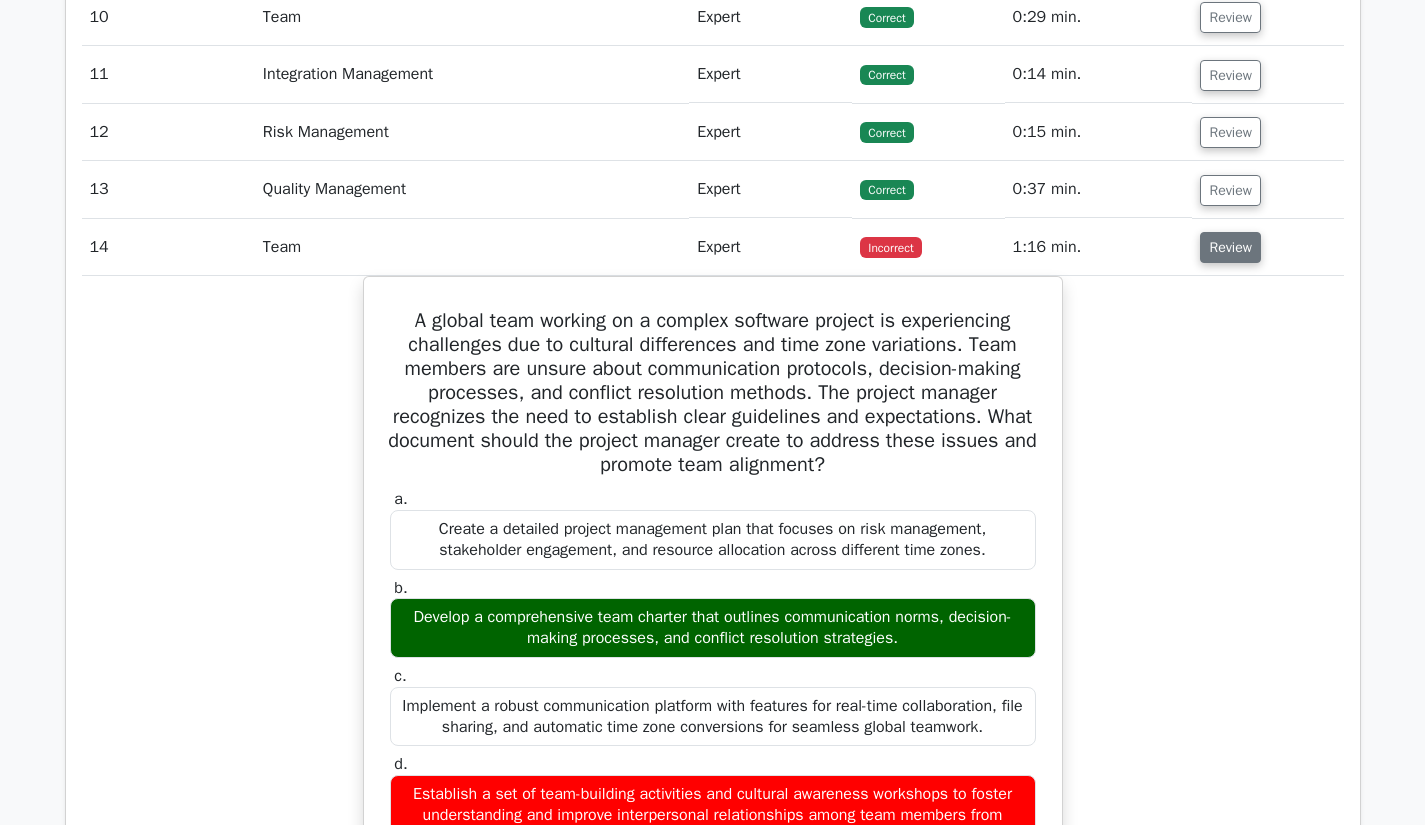 click on "Review" at bounding box center (1230, 247) 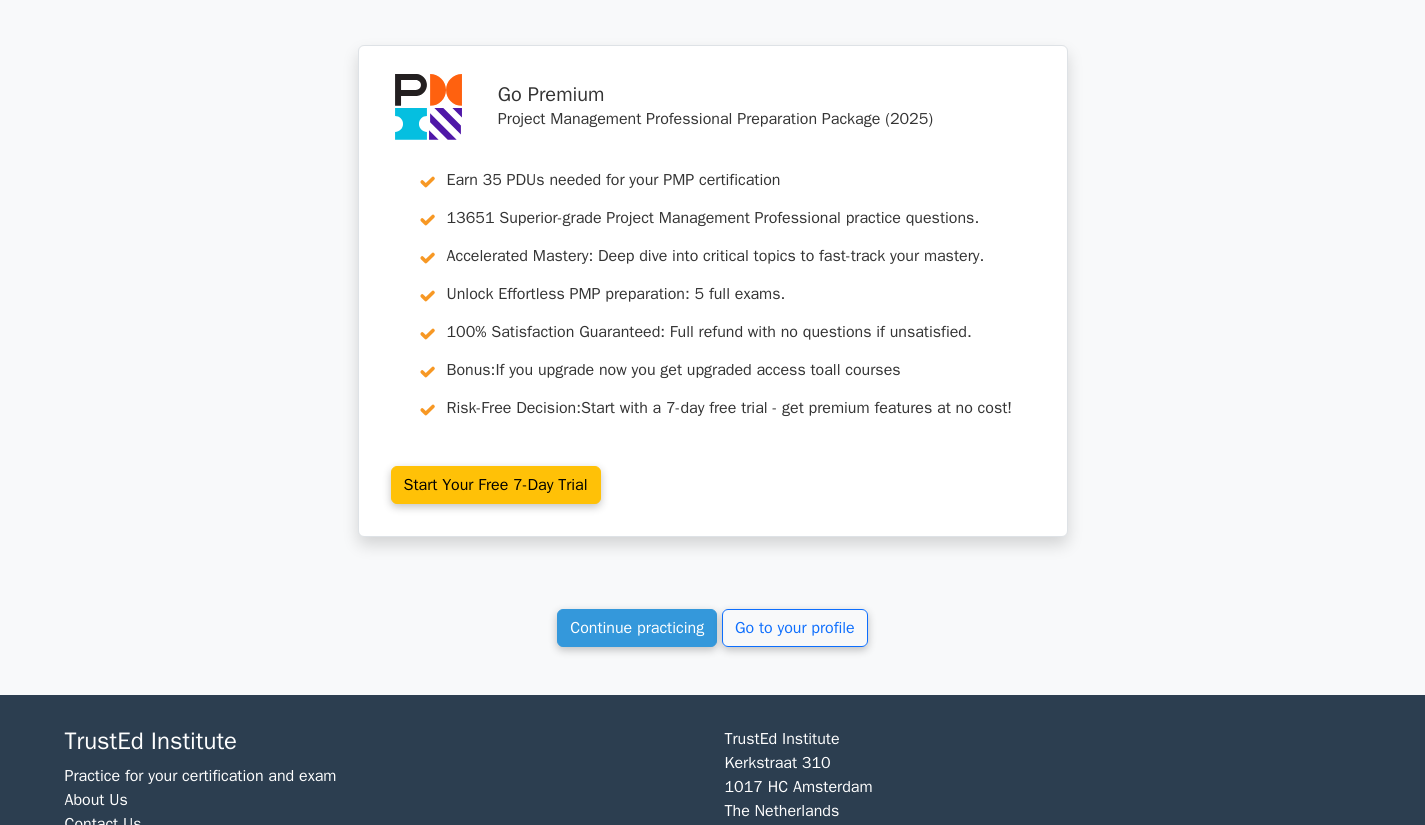 scroll, scrollTop: 3247, scrollLeft: 0, axis: vertical 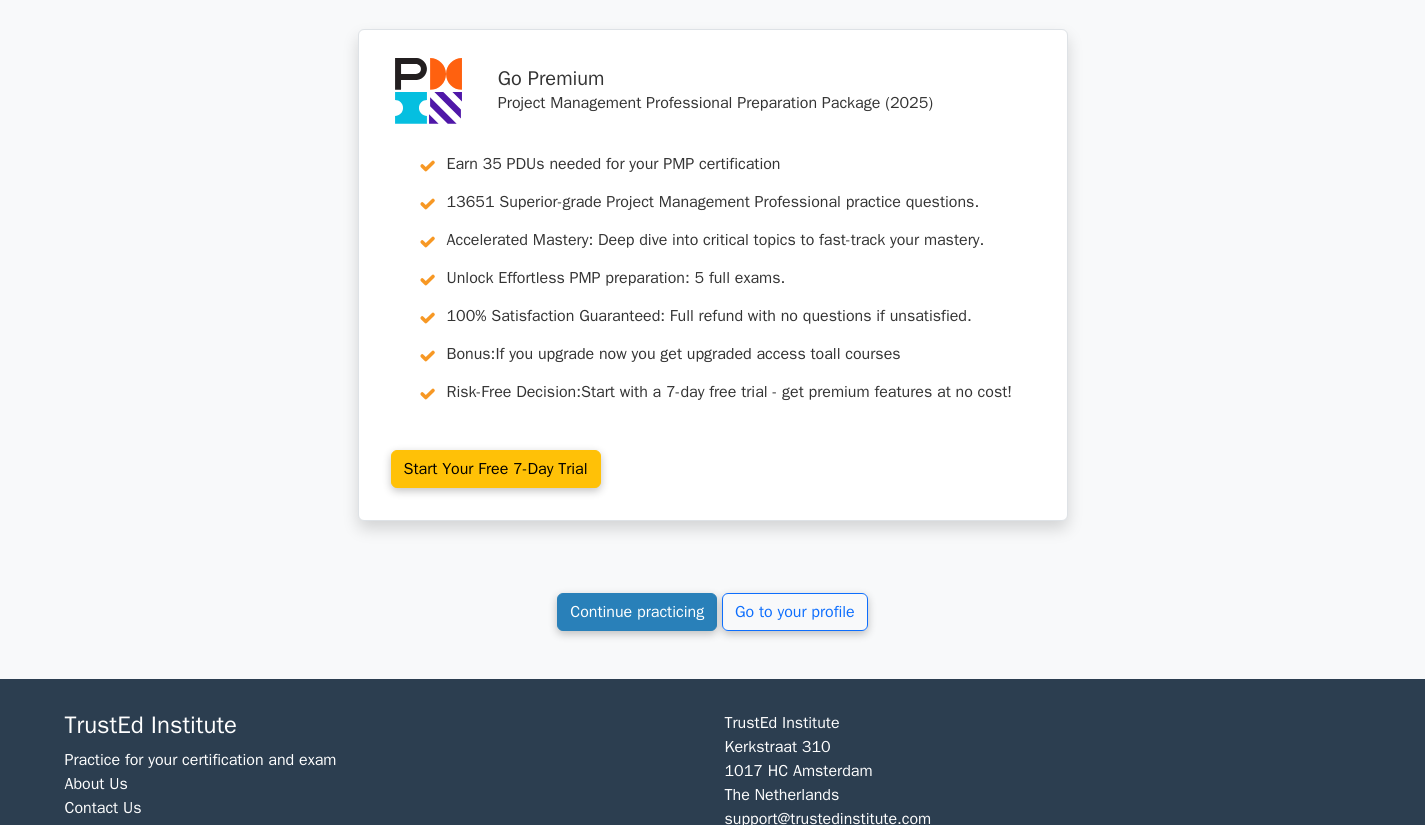 click on "Continue practicing" at bounding box center (637, 612) 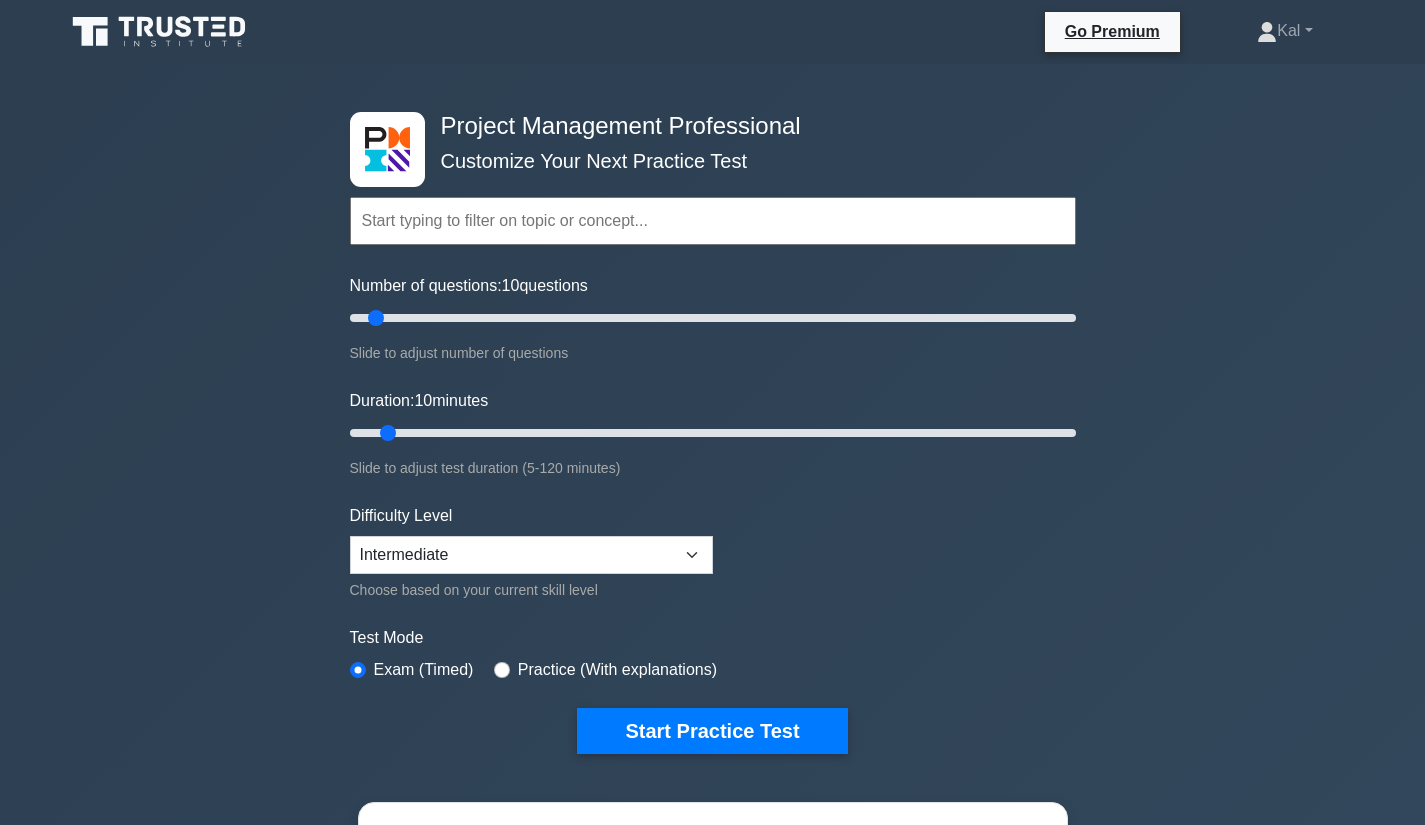 scroll, scrollTop: 0, scrollLeft: 0, axis: both 